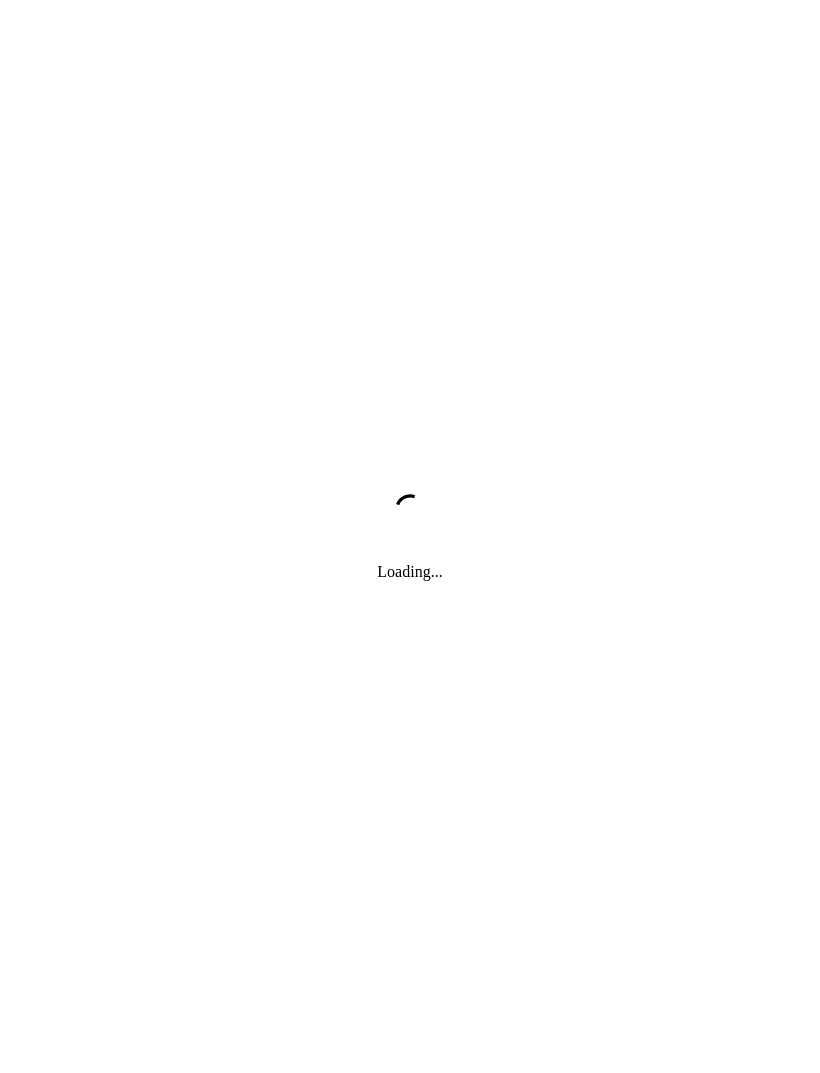 scroll, scrollTop: 0, scrollLeft: 0, axis: both 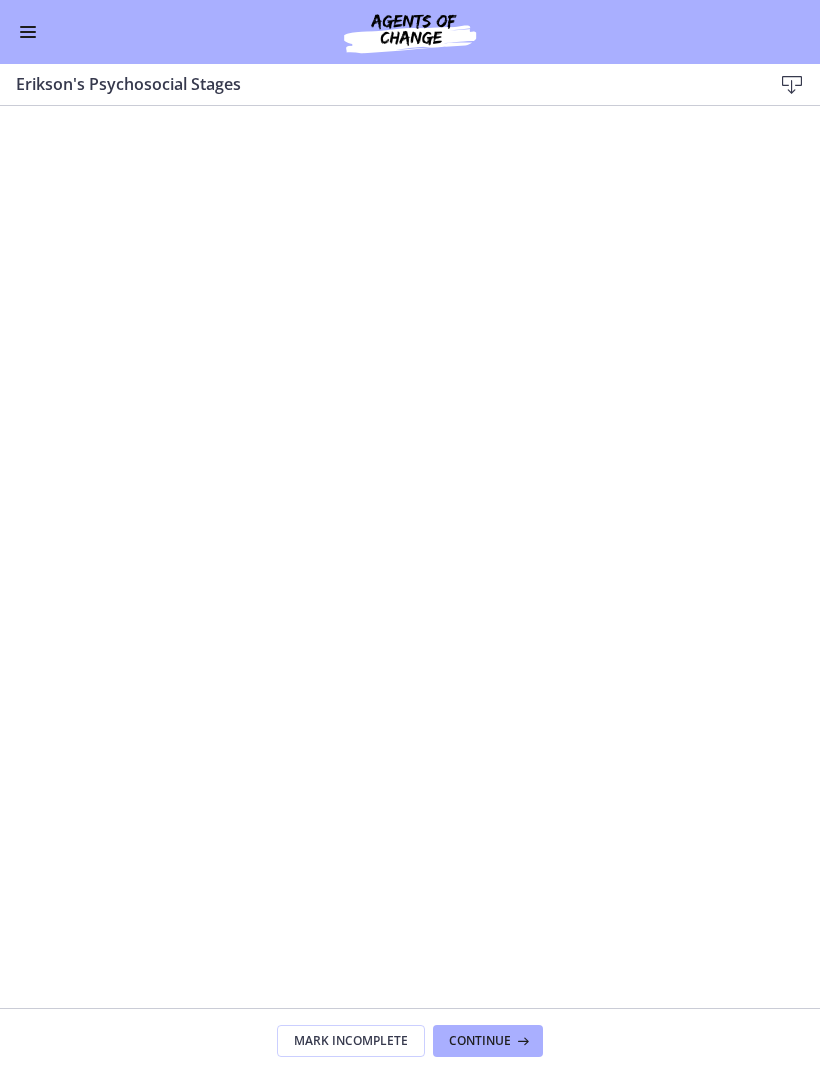 click at bounding box center (28, 32) 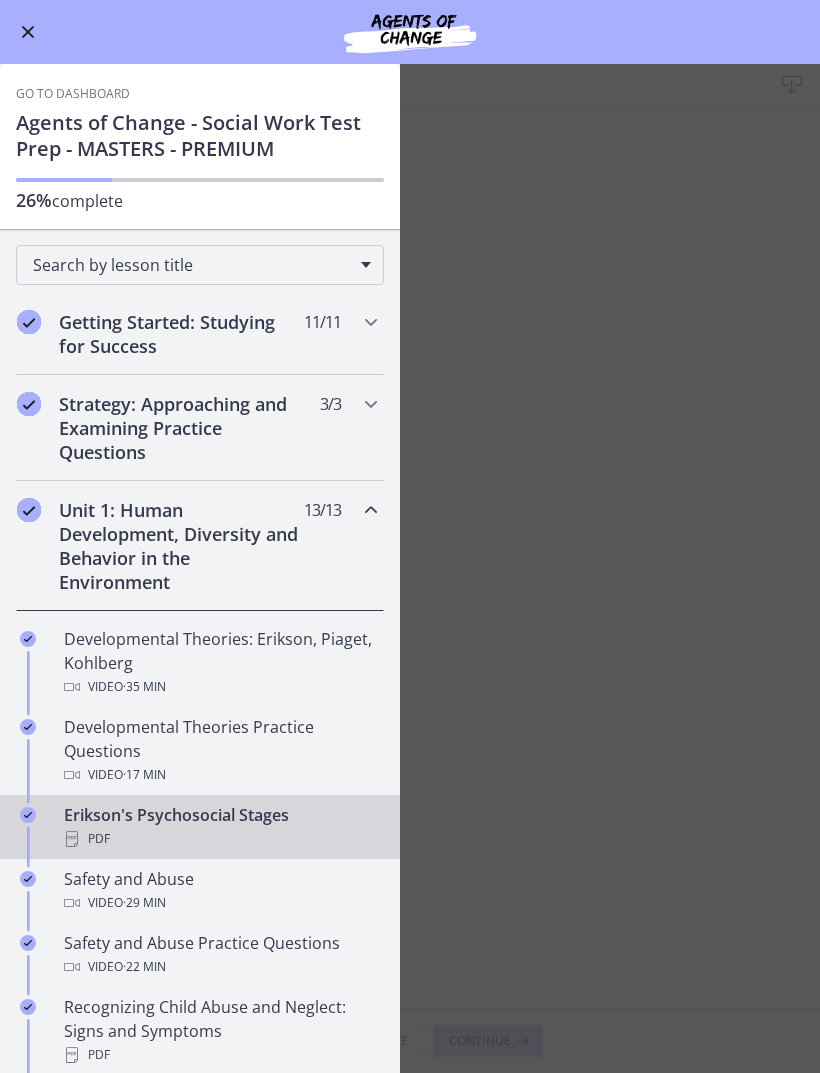 click on "Unit 1: Human Development, Diversity and Behavior in the Environment
13  /  13
Completed" at bounding box center (200, 546) 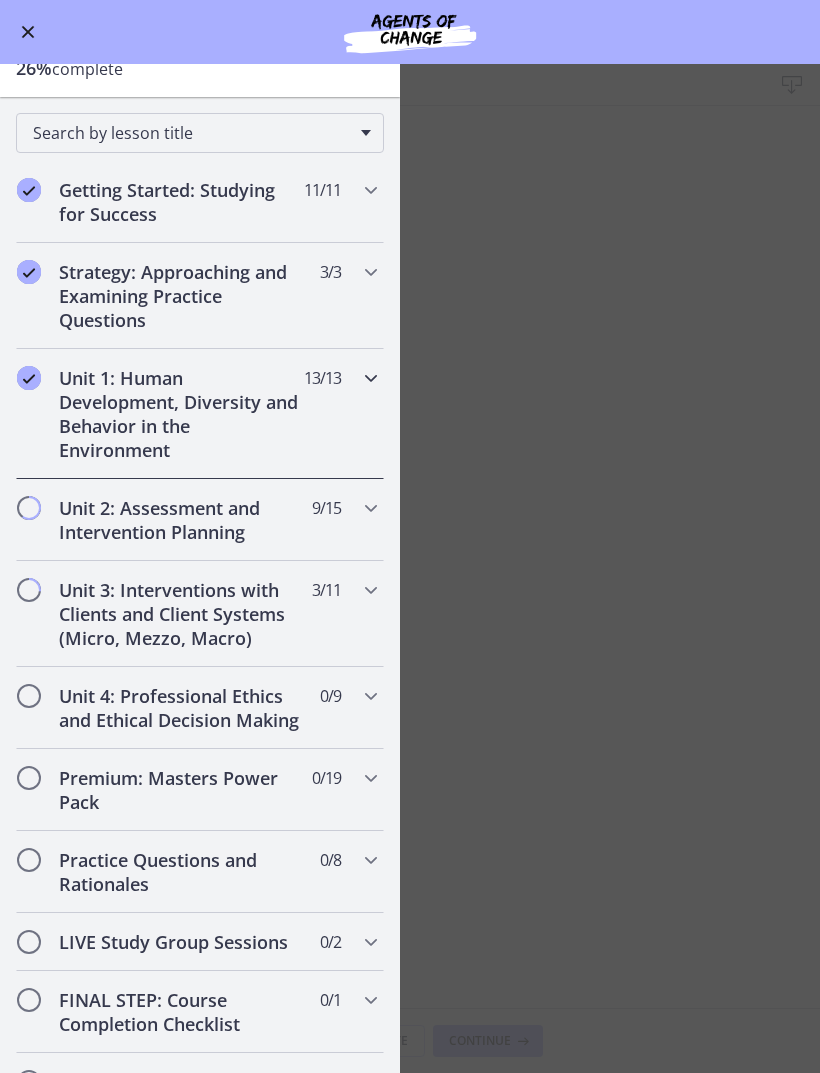 scroll, scrollTop: 142, scrollLeft: 0, axis: vertical 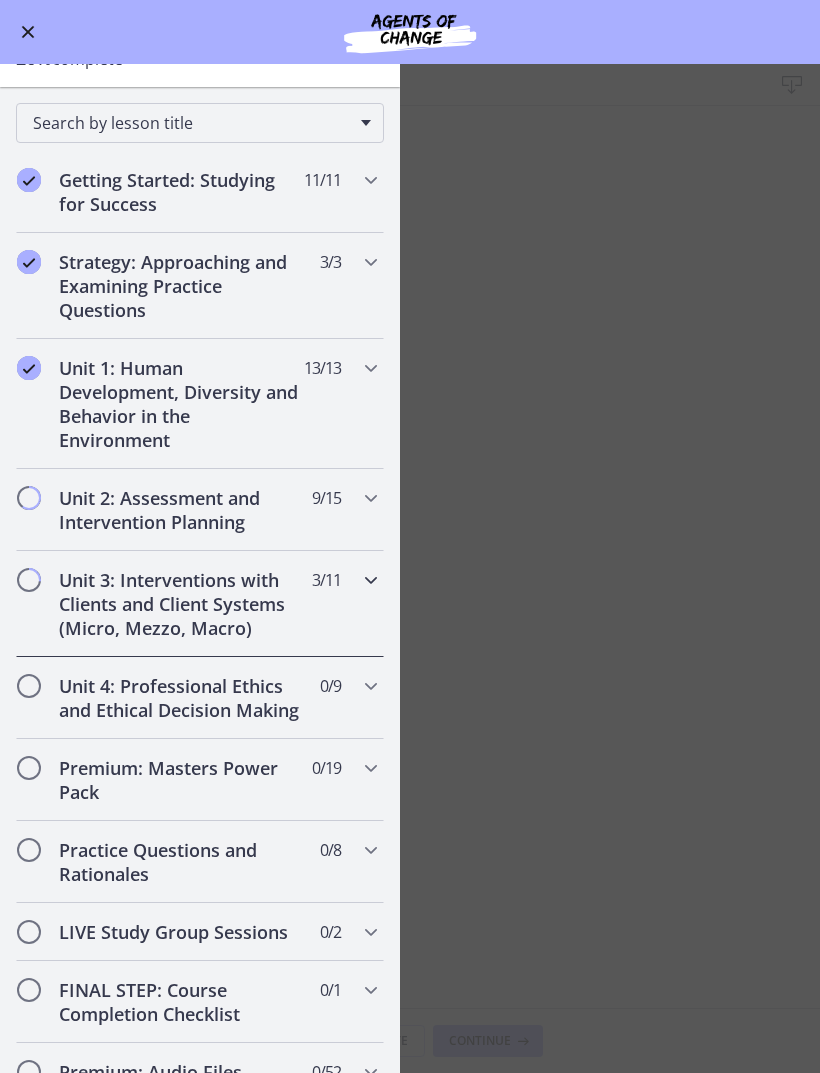 click on "Unit 3: Interventions with Clients and Client Systems (Micro, Mezzo, Macro)
3  /  11
Completed" at bounding box center [200, 604] 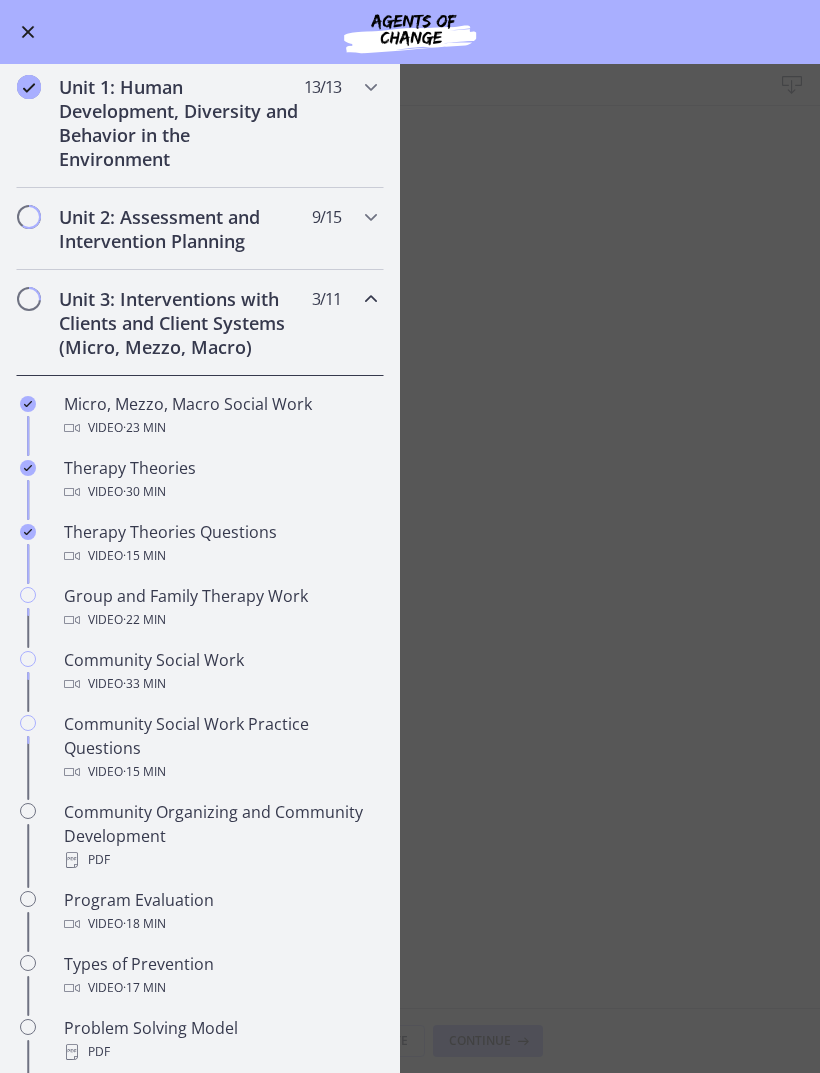 scroll, scrollTop: 425, scrollLeft: 0, axis: vertical 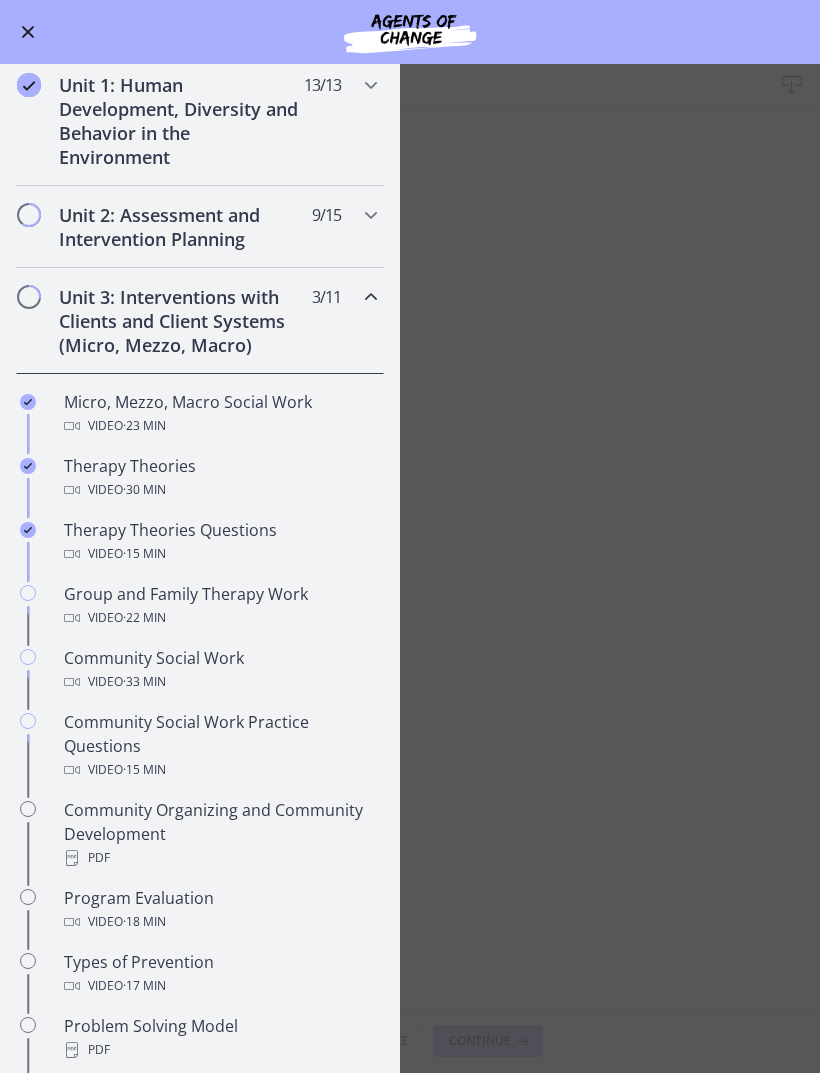 click on "Group and Family Therapy Work
Video
·  22 min" at bounding box center [220, 606] 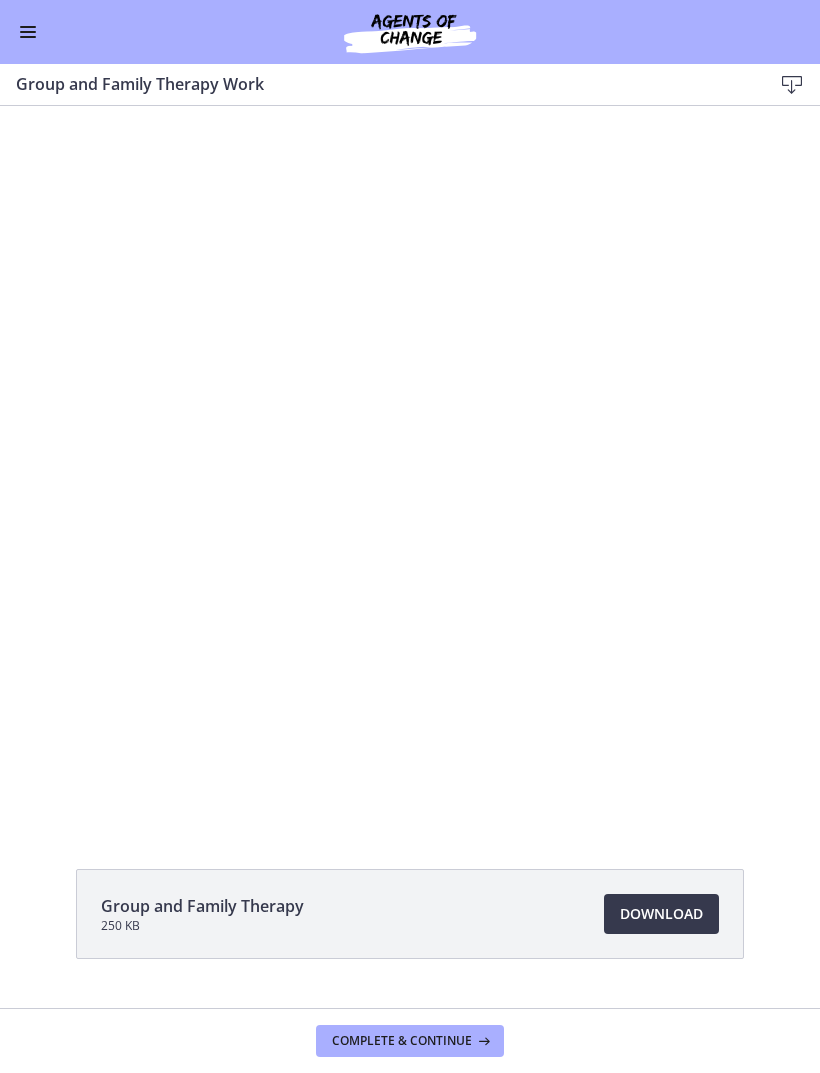 scroll, scrollTop: 0, scrollLeft: 0, axis: both 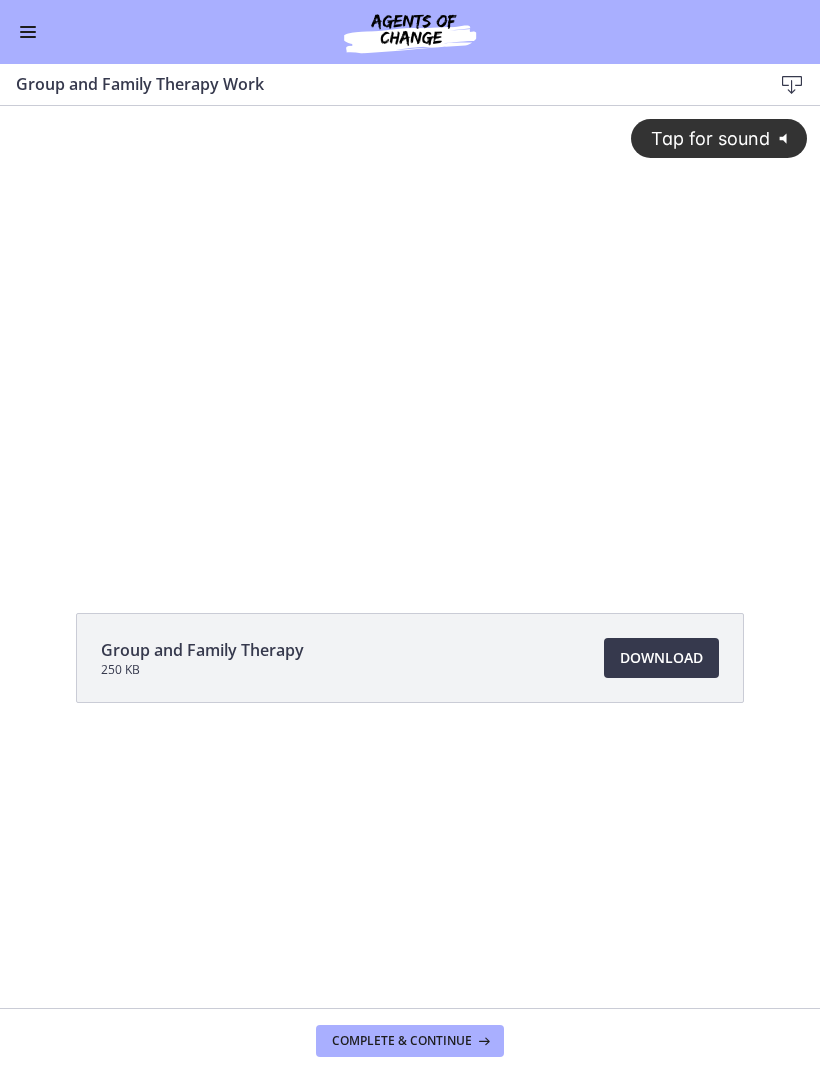 click on "Download
Opens in a new window" at bounding box center (661, 658) 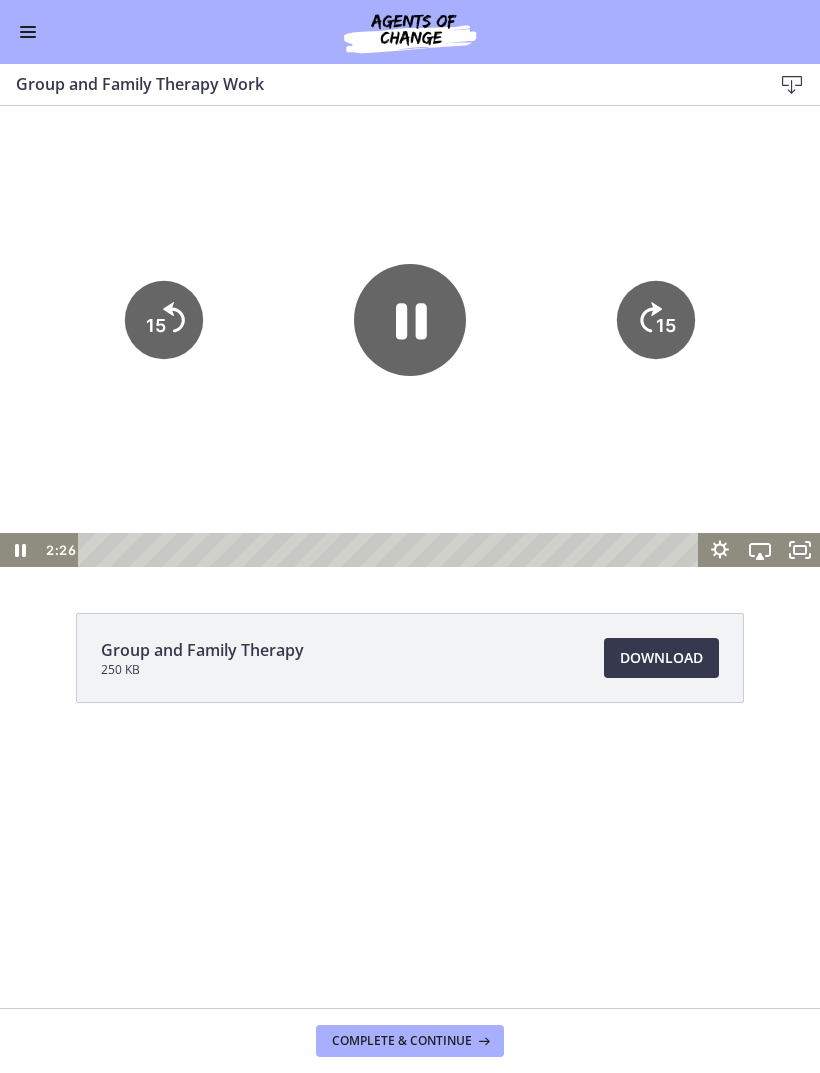 click 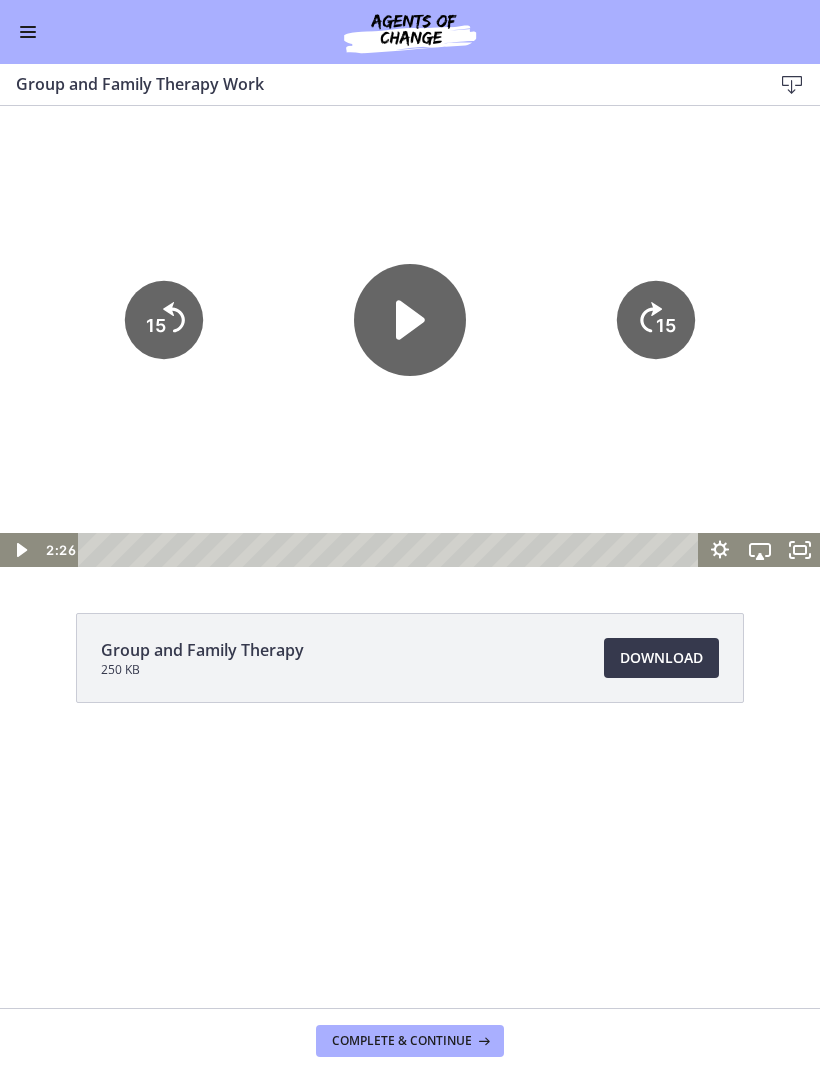 click at bounding box center (28, 32) 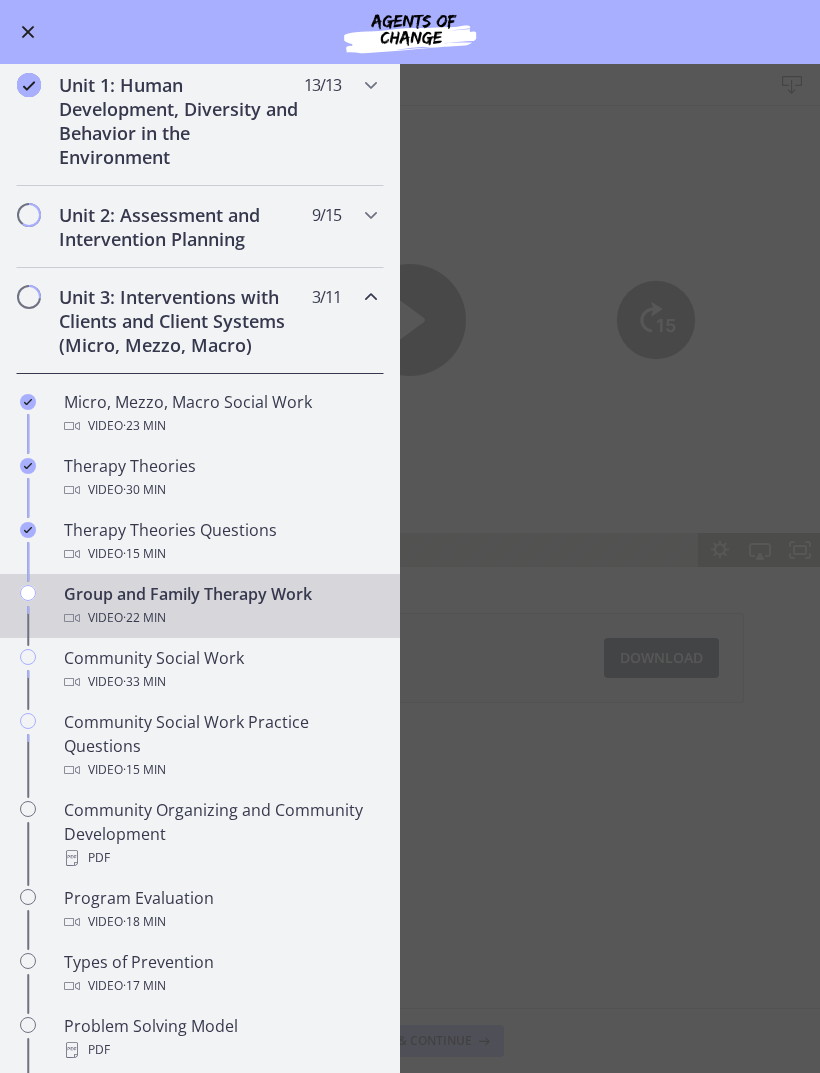 click on "Community Social Work
Video
·  33 min" at bounding box center (220, 670) 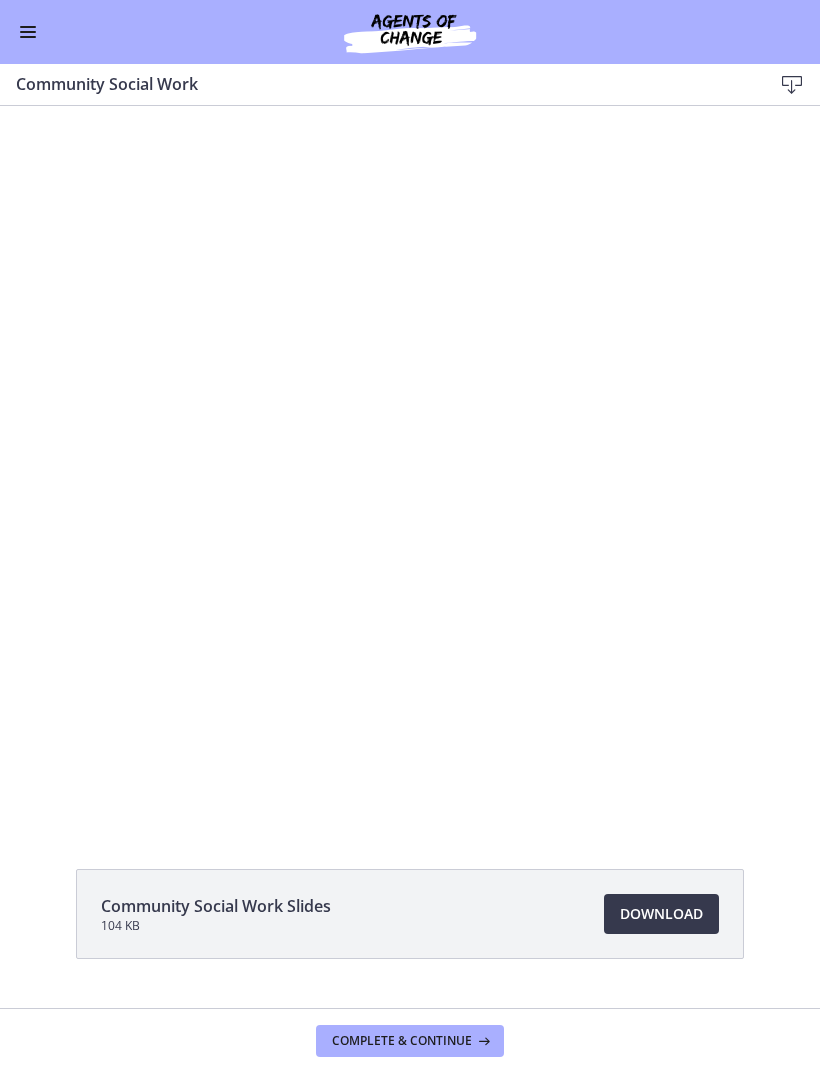 scroll, scrollTop: 0, scrollLeft: 0, axis: both 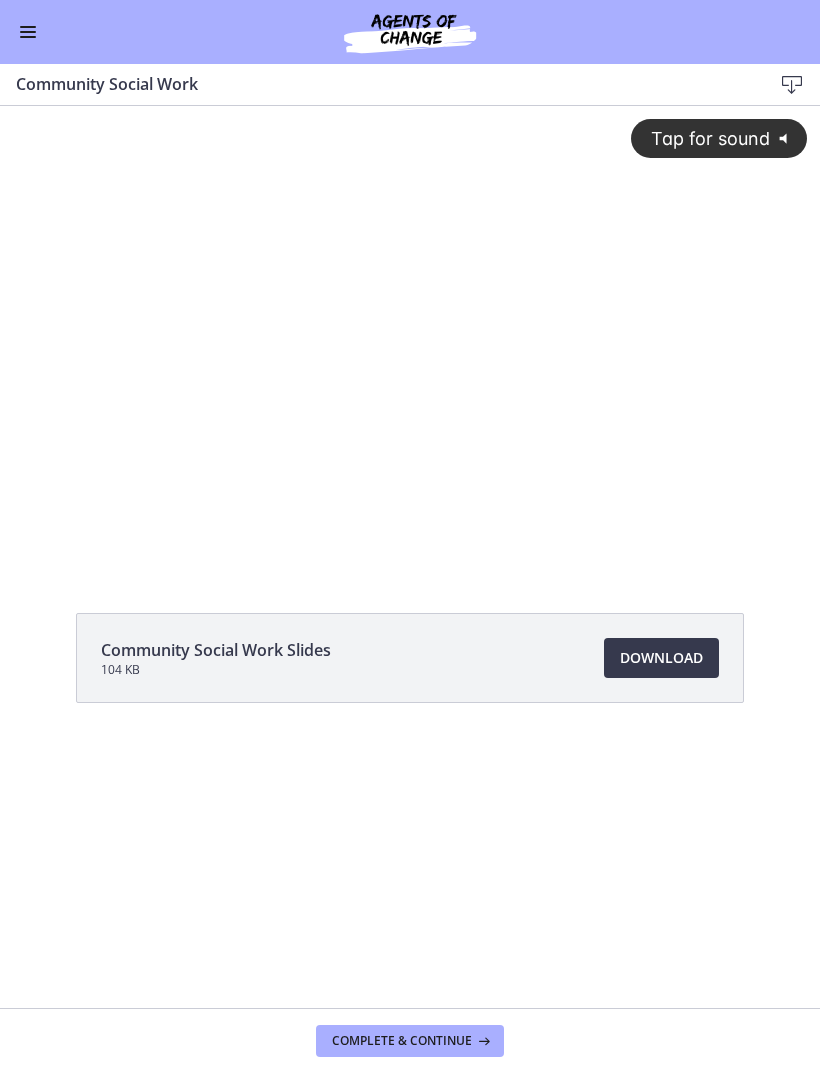 click on "Download
Opens in a new window" at bounding box center (661, 658) 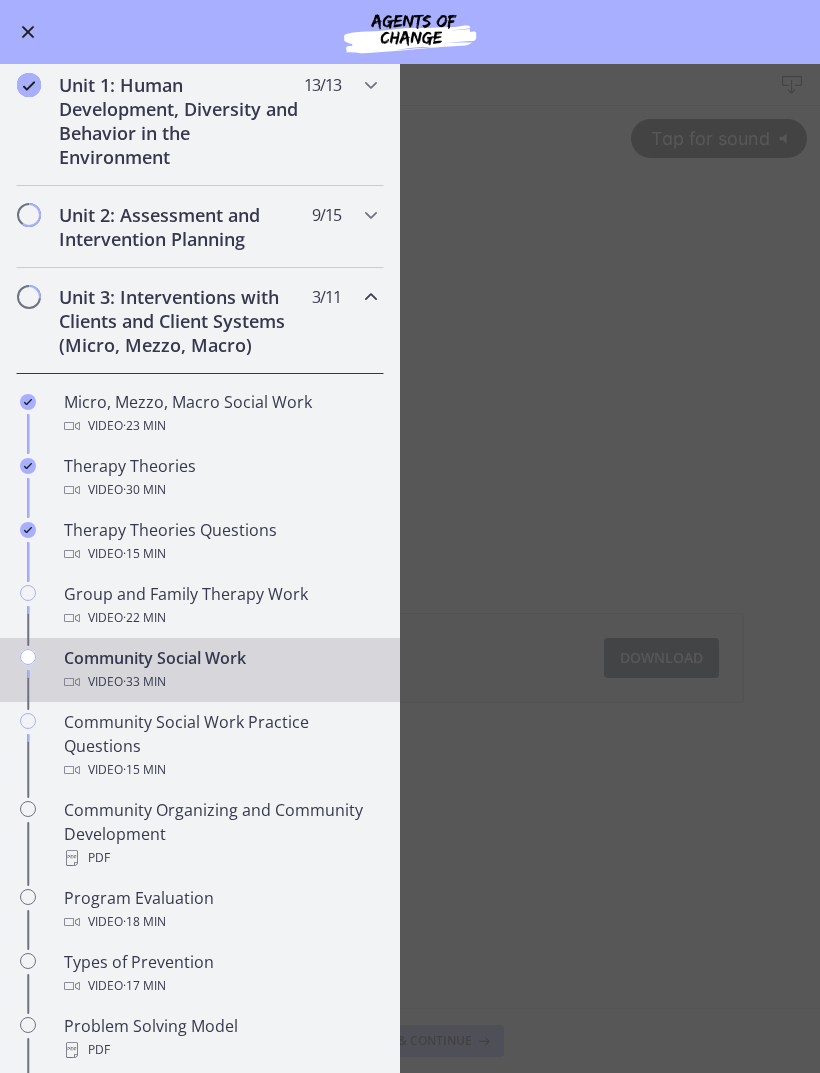click on "Community Social Work Practice Questions
Video
·  15 min" at bounding box center (220, 746) 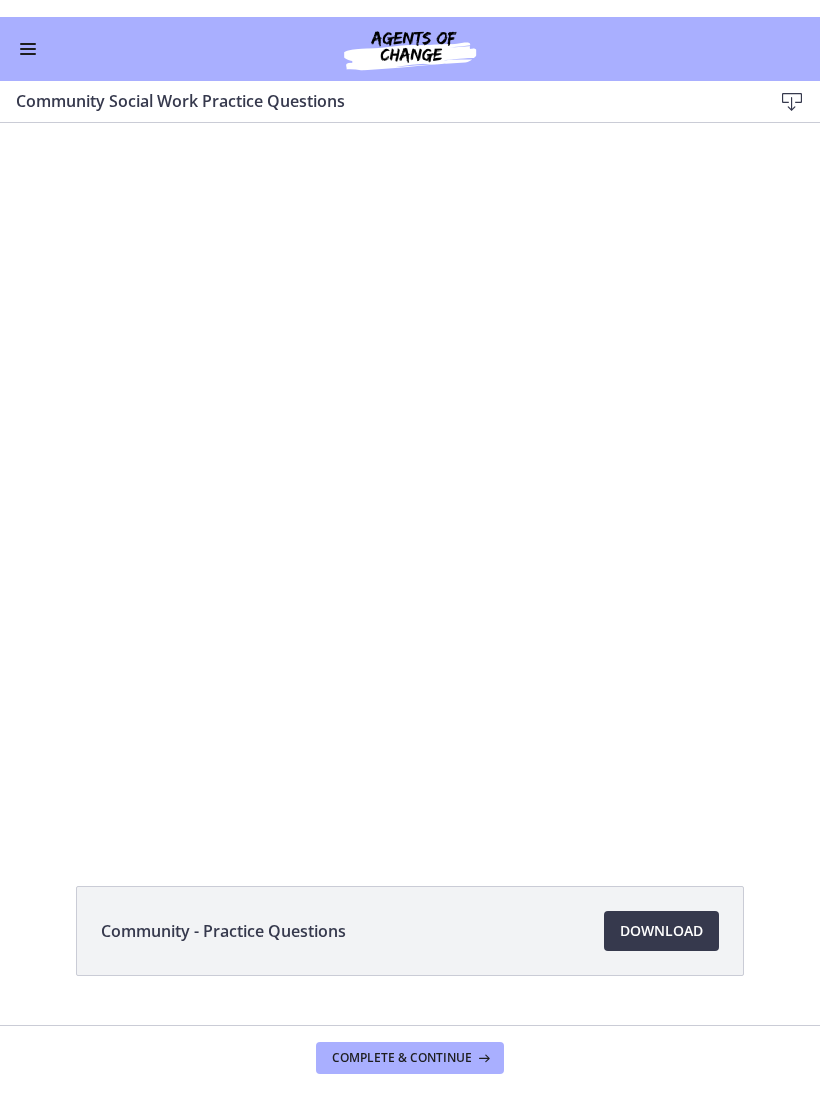 scroll, scrollTop: 0, scrollLeft: 0, axis: both 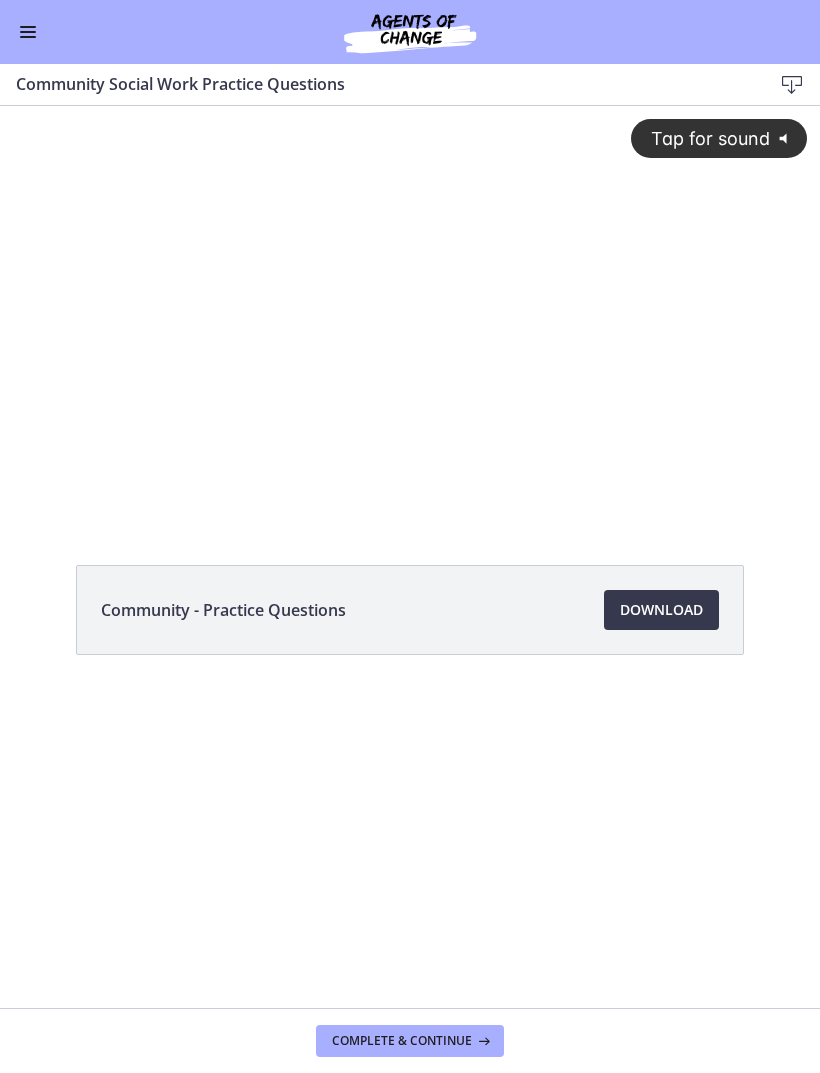 click on "Download
Opens in a new window" at bounding box center (661, 610) 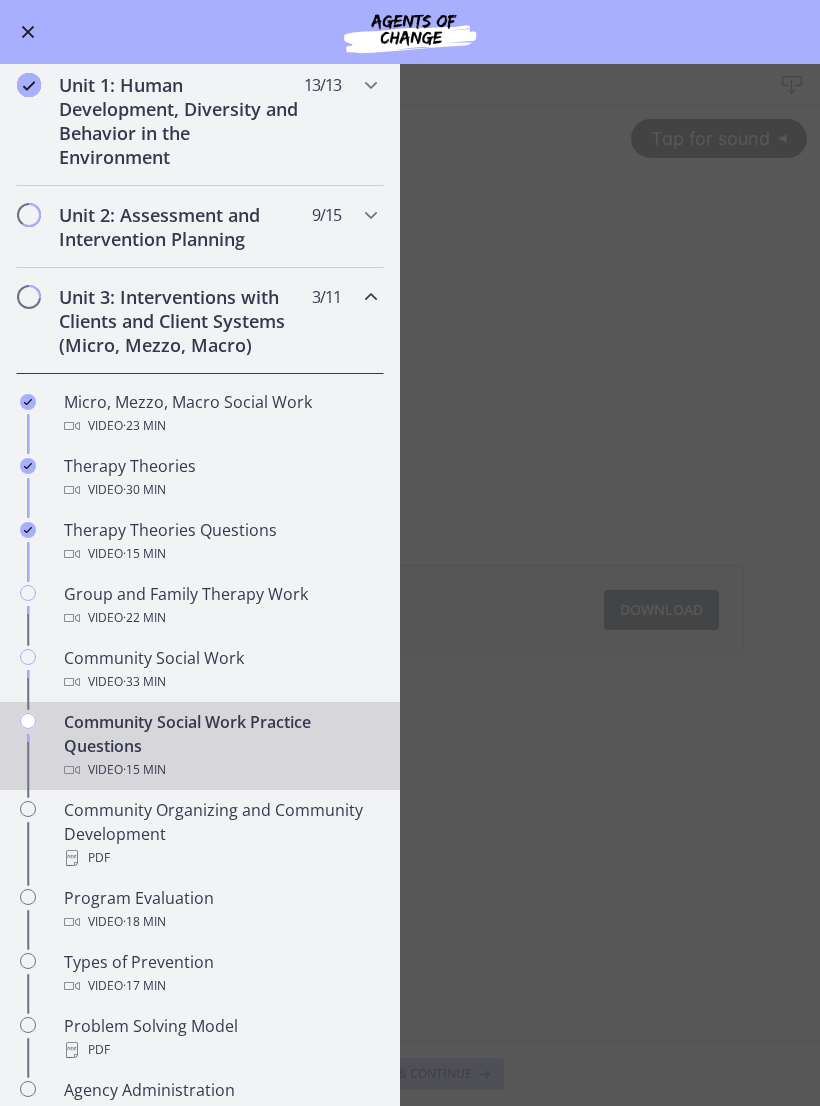 click on "Community Organizing and Community Development
PDF" at bounding box center (220, 834) 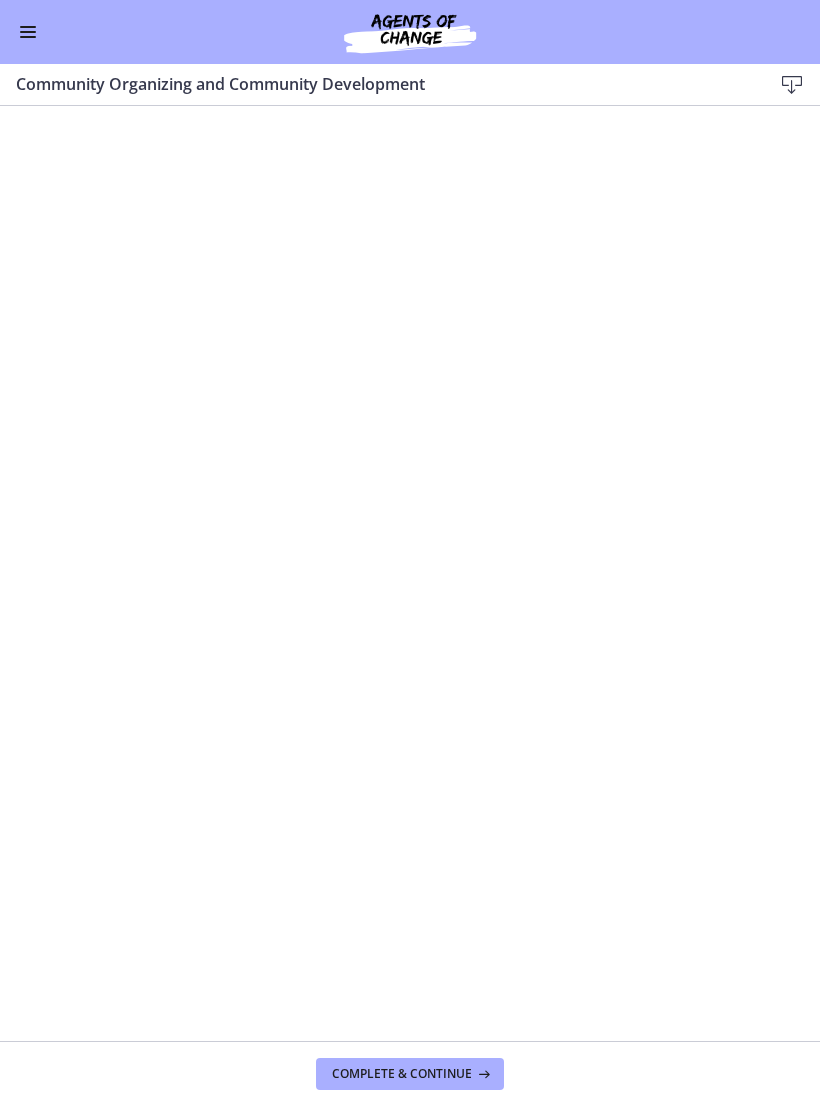click at bounding box center [792, 85] 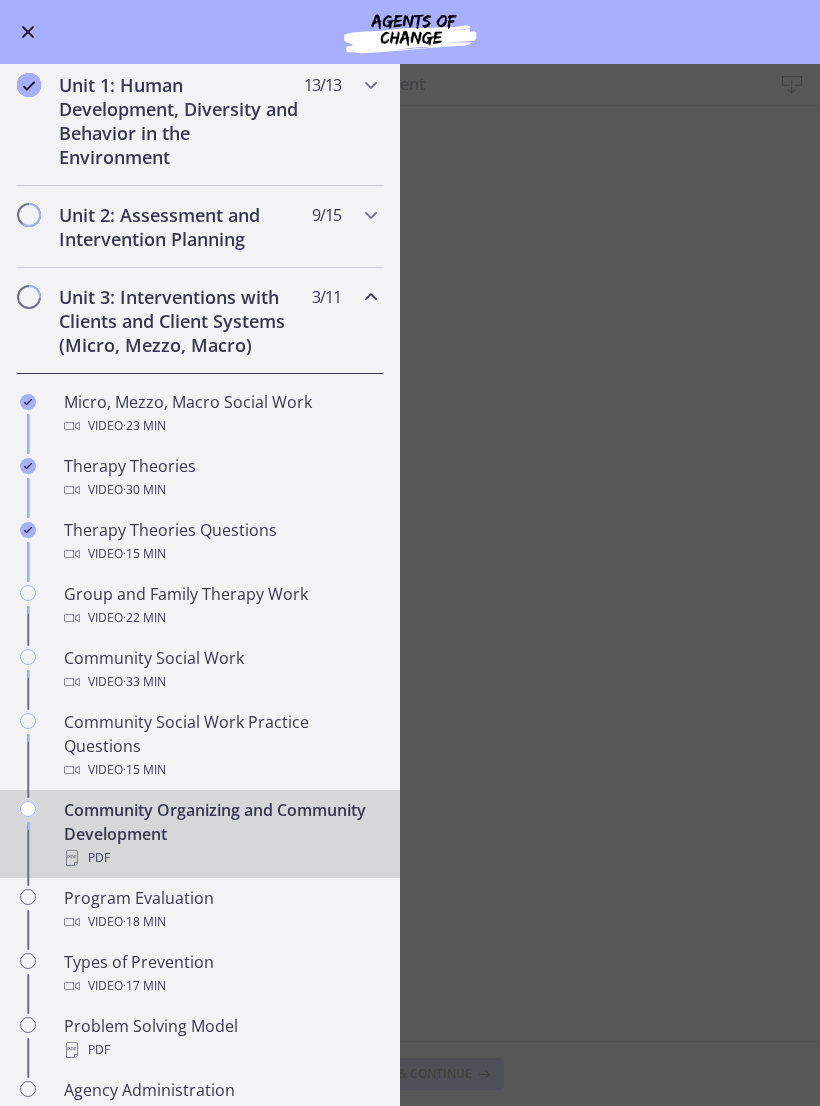 click on "Community Social Work Practice Questions
Video
·  15 min" at bounding box center (220, 746) 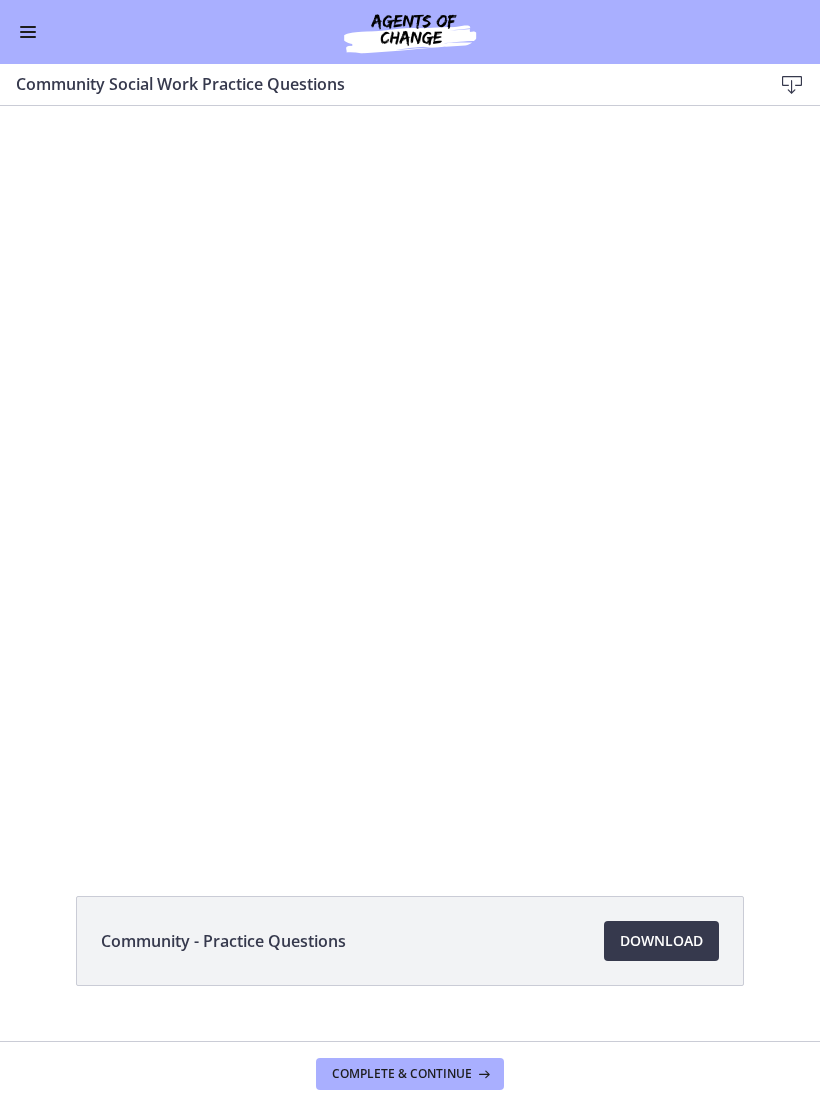 scroll, scrollTop: 0, scrollLeft: 0, axis: both 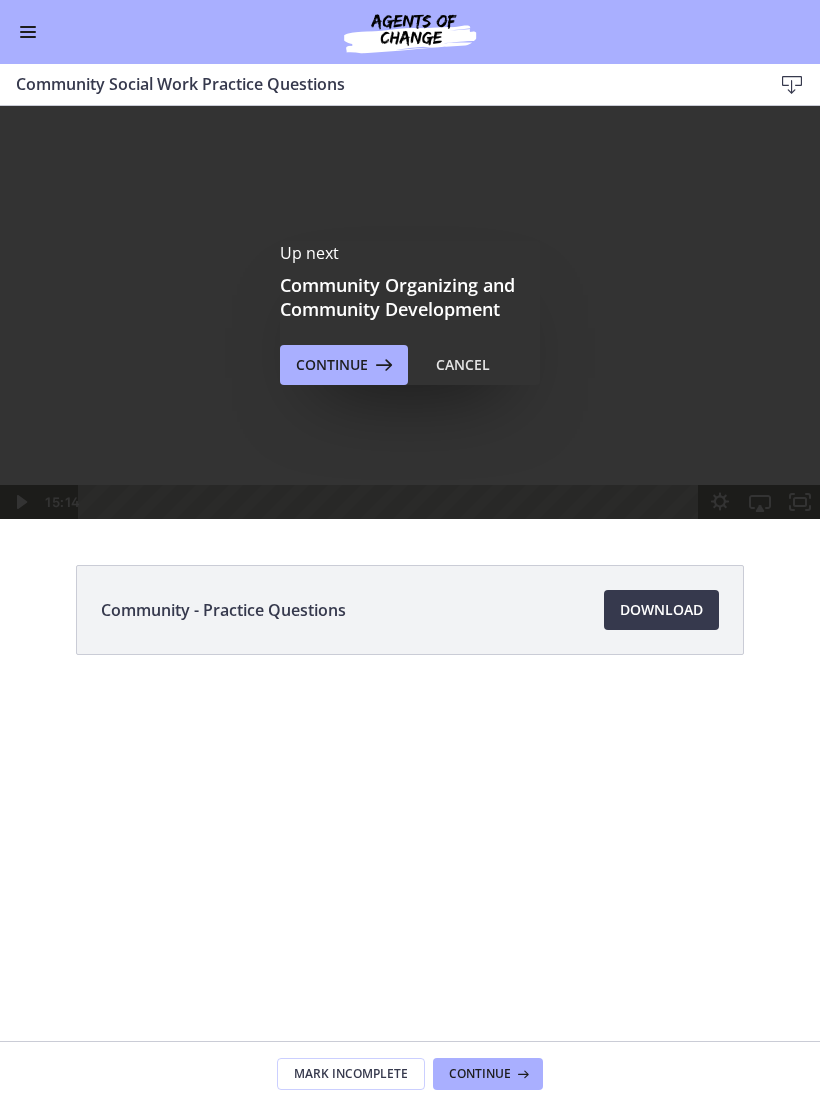 click at bounding box center [28, 32] 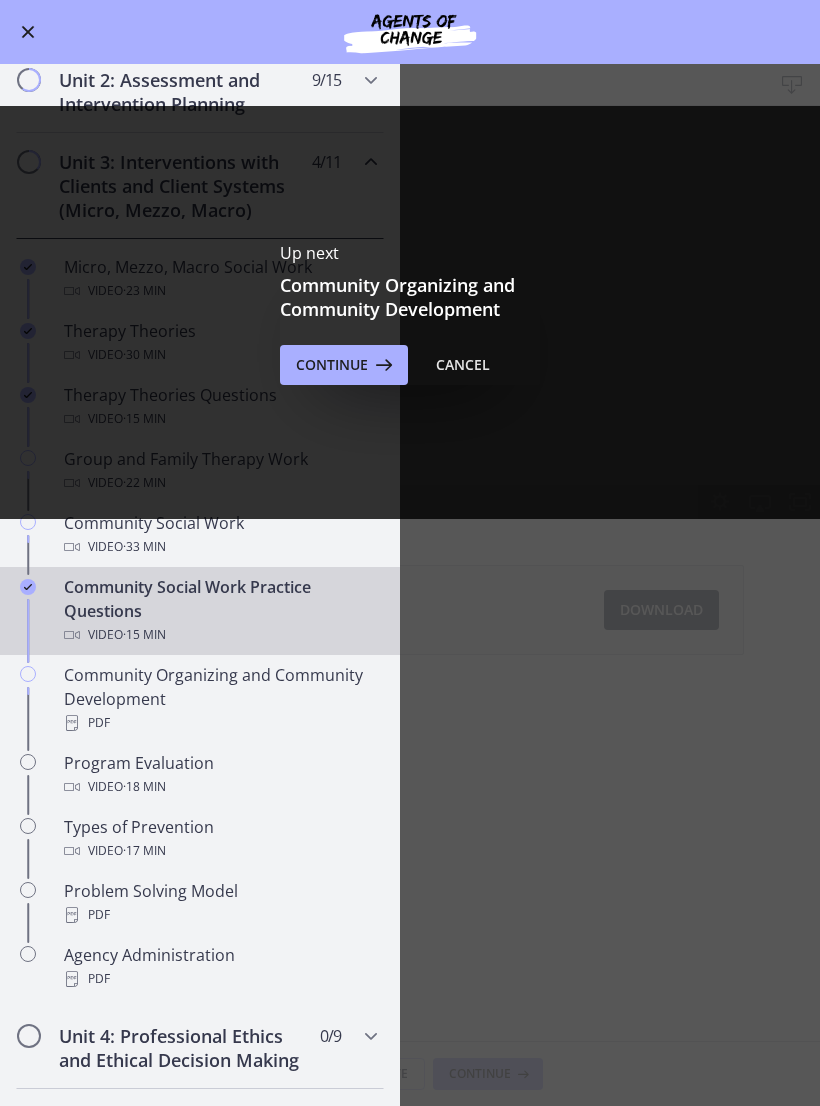 scroll, scrollTop: 562, scrollLeft: 0, axis: vertical 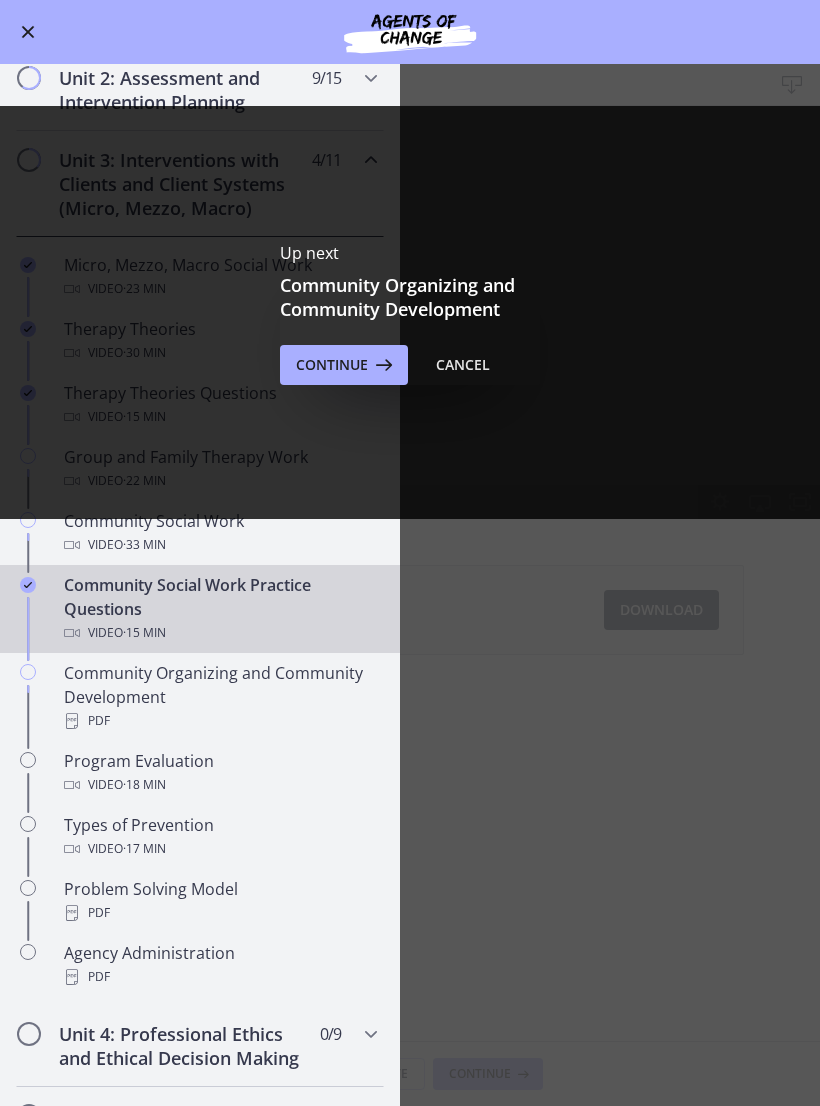 click on "Community Organizing and Community Development
PDF" at bounding box center (220, 697) 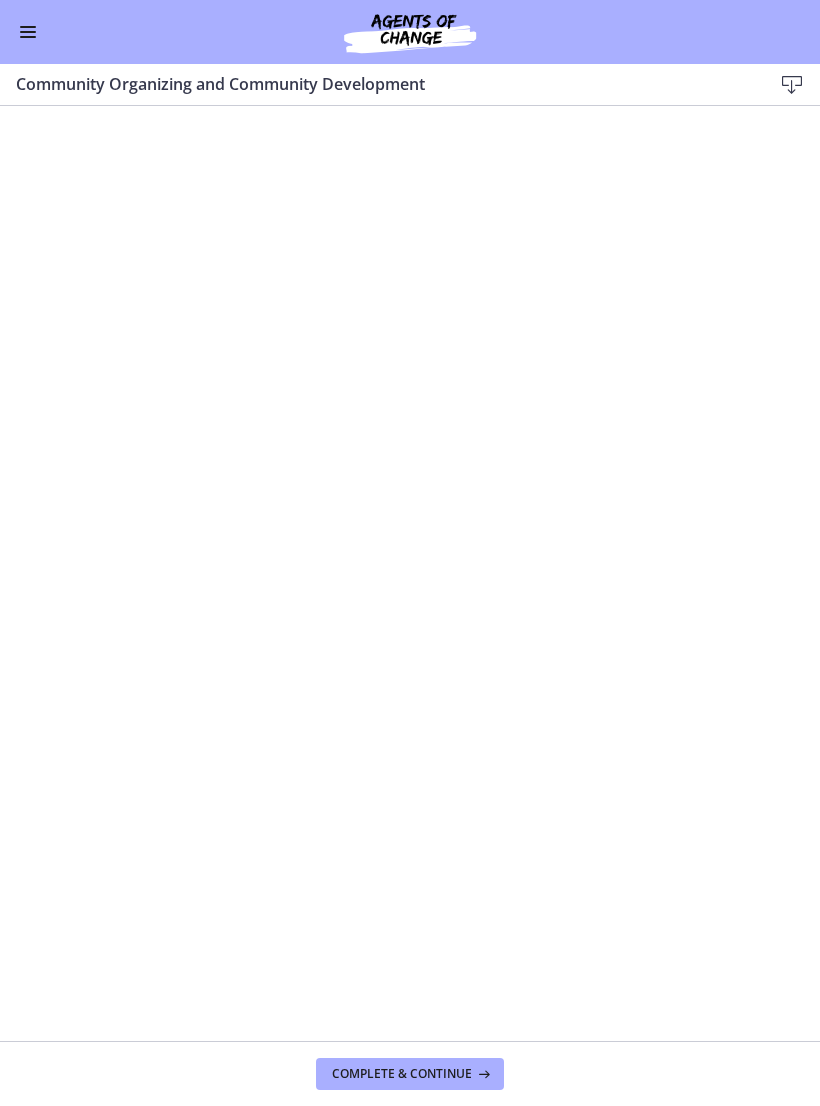 click at bounding box center (792, 85) 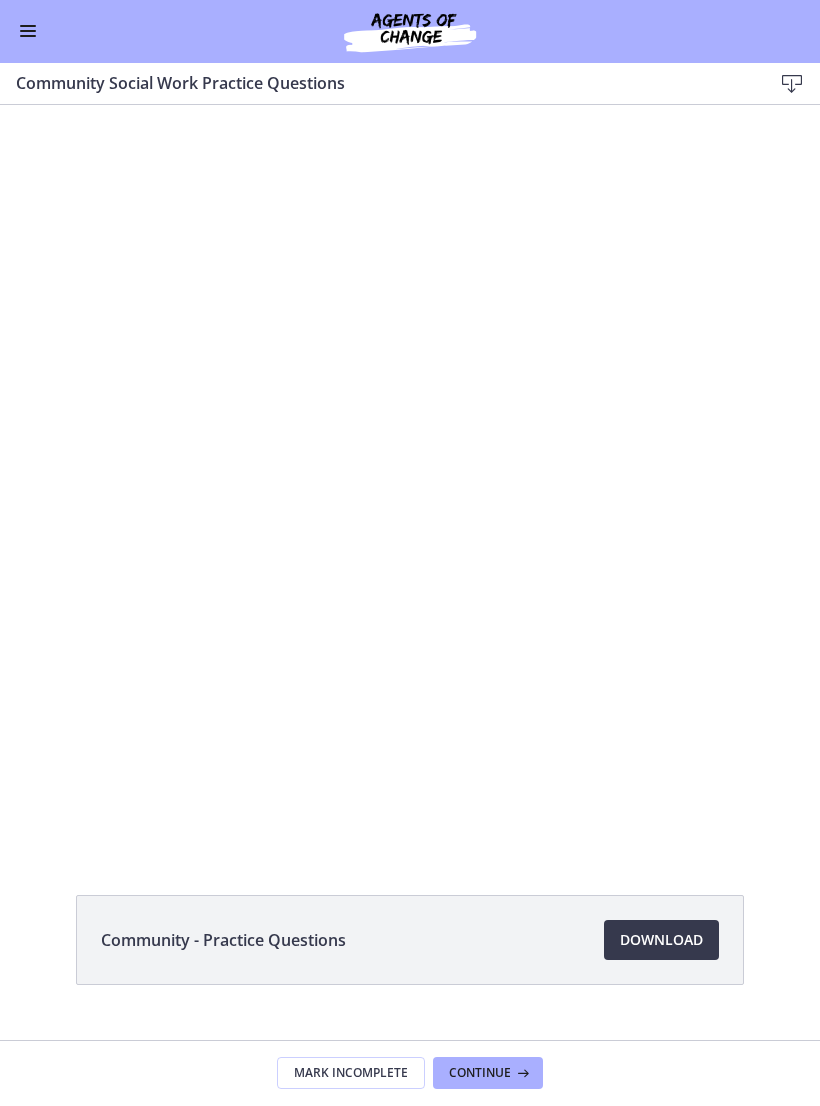 scroll, scrollTop: 0, scrollLeft: 0, axis: both 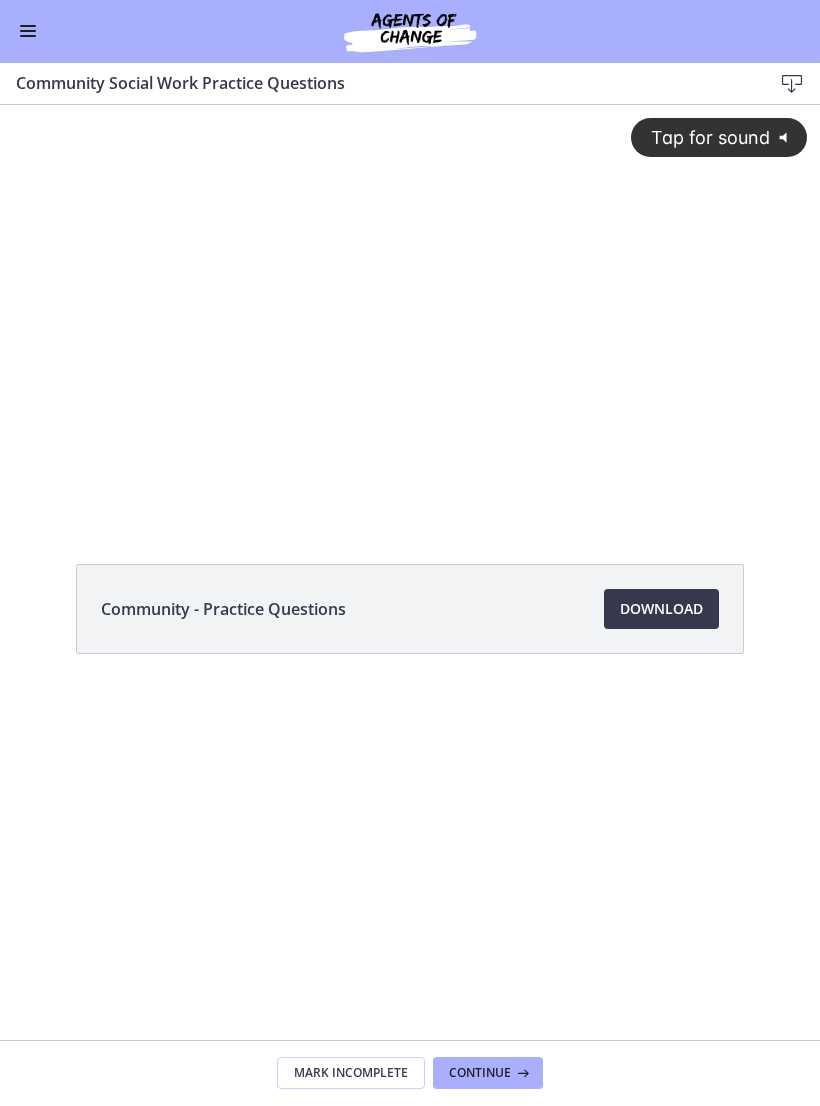 click at bounding box center (28, 32) 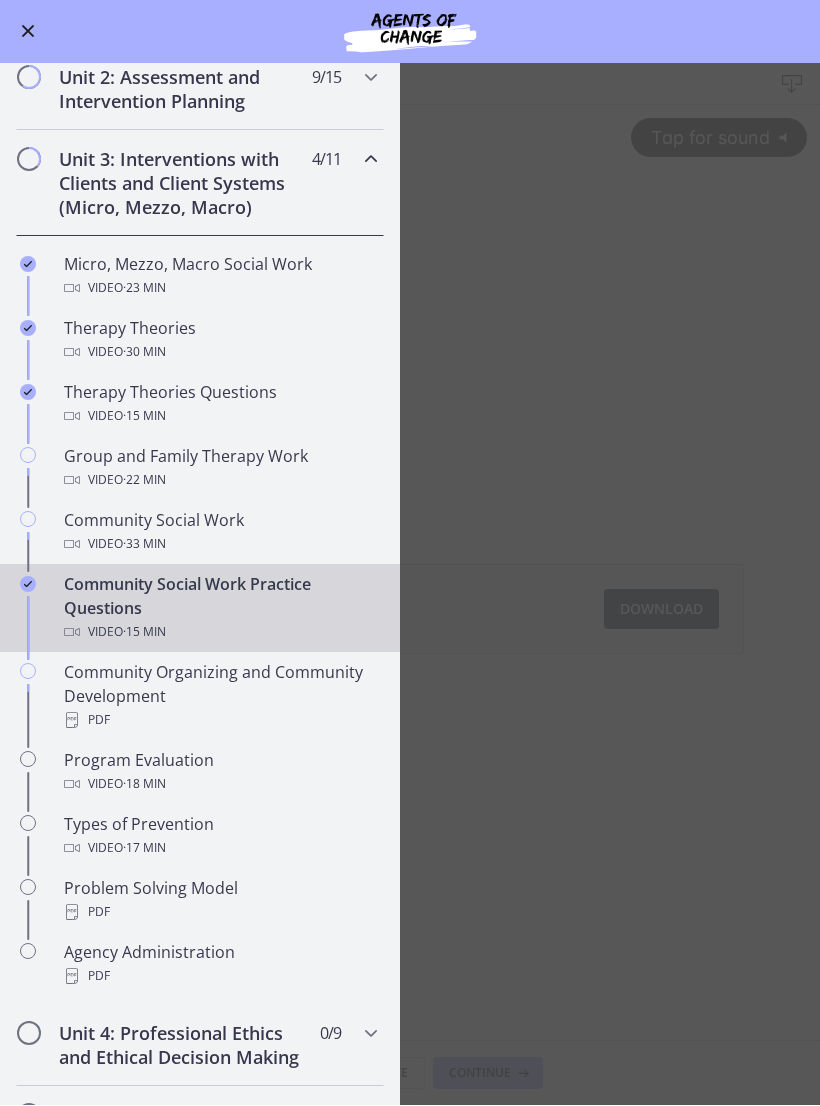 click on "Community Organizing and Community Development
PDF" at bounding box center (220, 697) 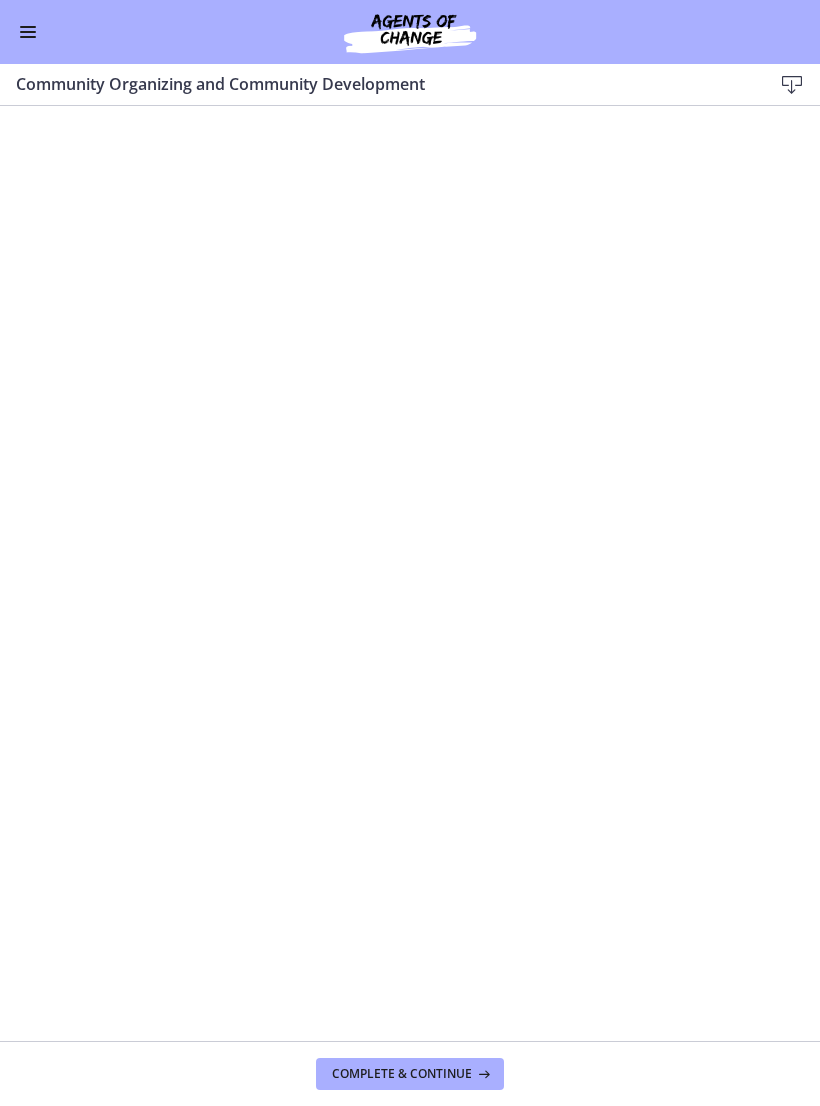 click at bounding box center (792, 85) 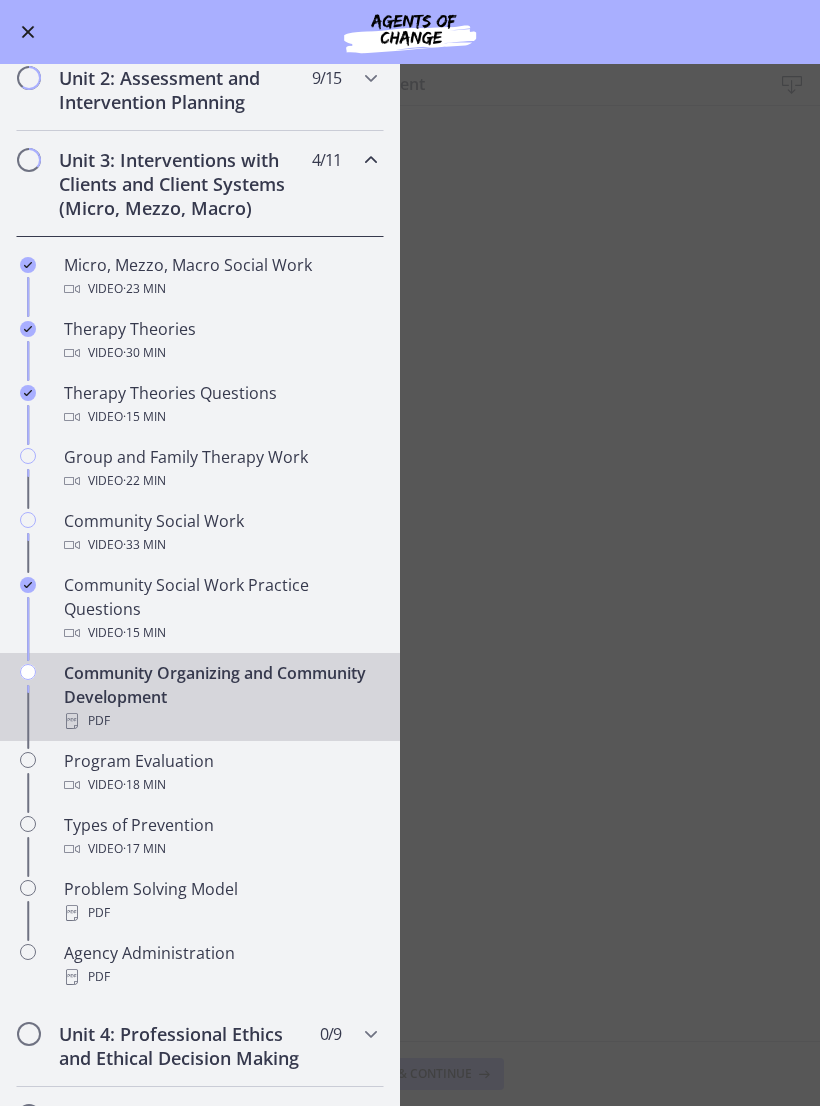 click on "Video
·  18 min" at bounding box center [220, 785] 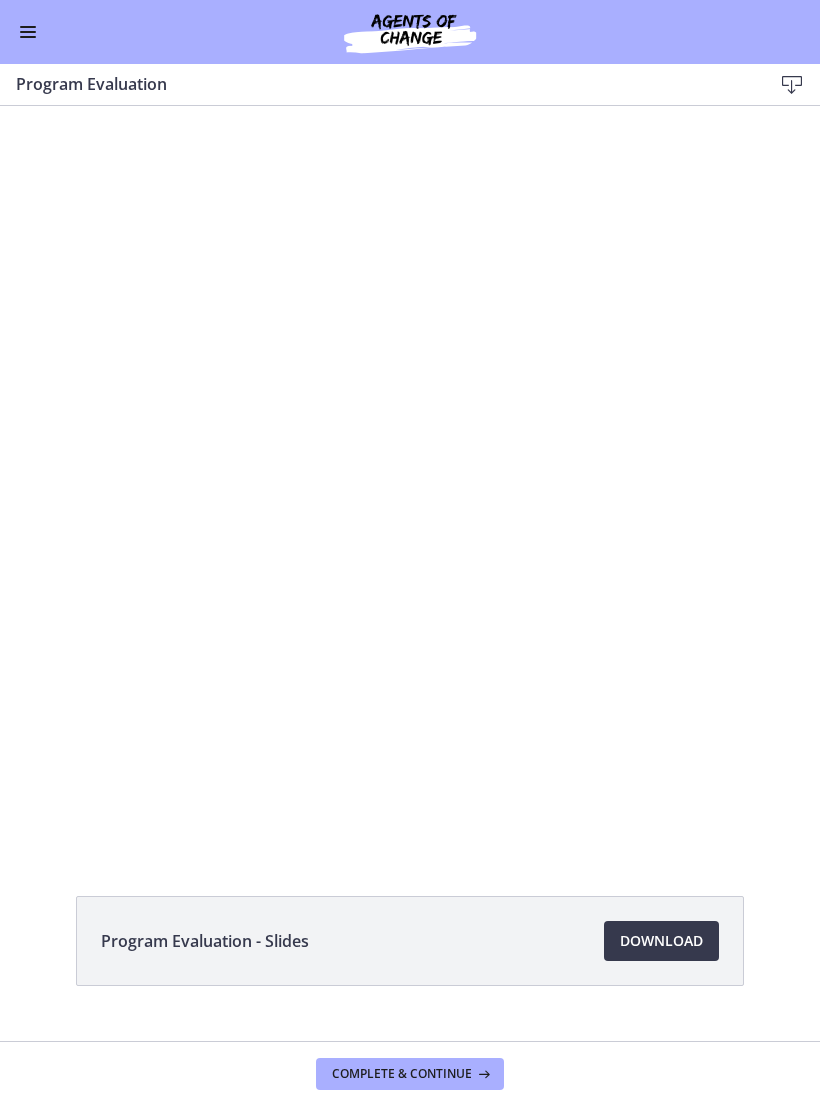 scroll, scrollTop: 0, scrollLeft: 0, axis: both 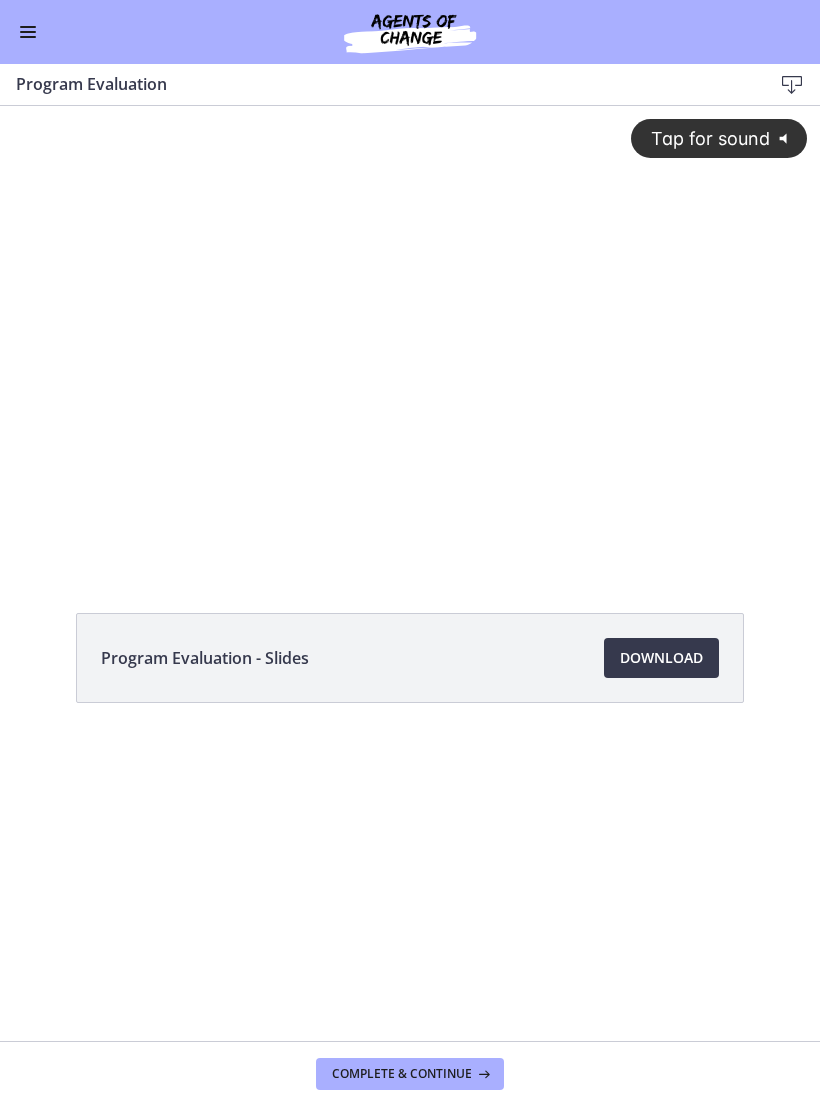 click at bounding box center [792, 85] 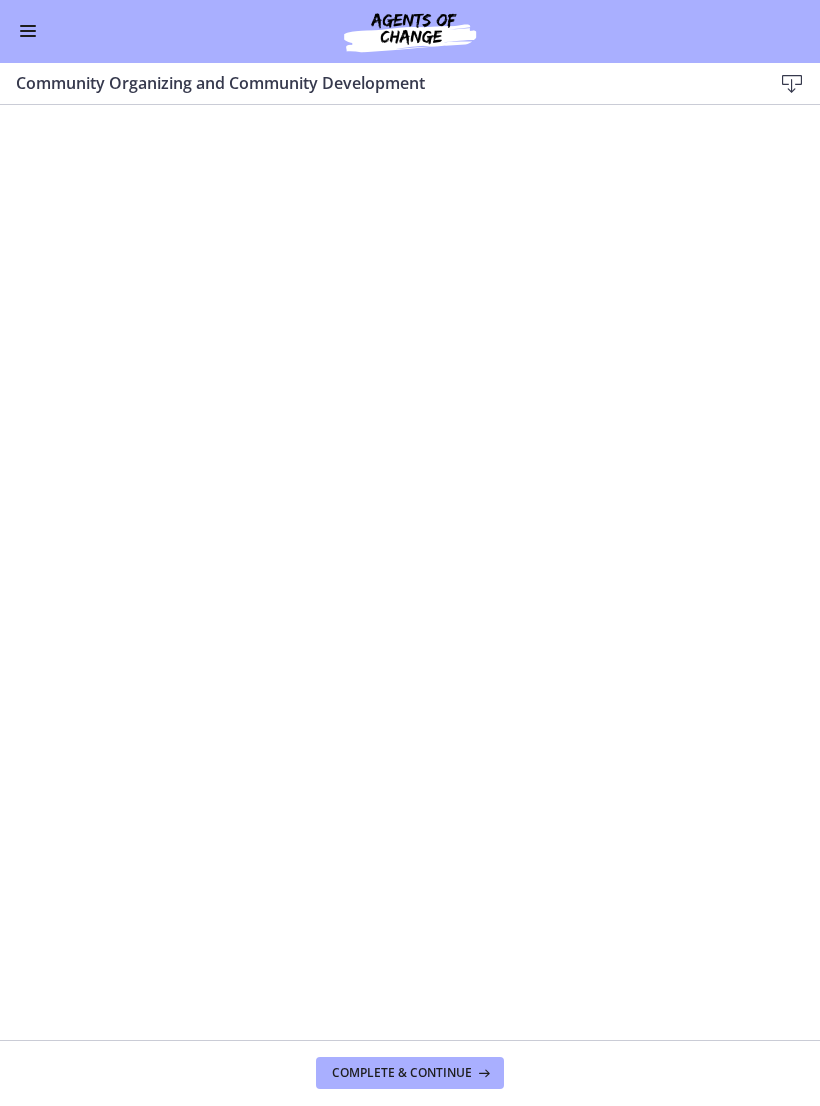click at bounding box center [28, 32] 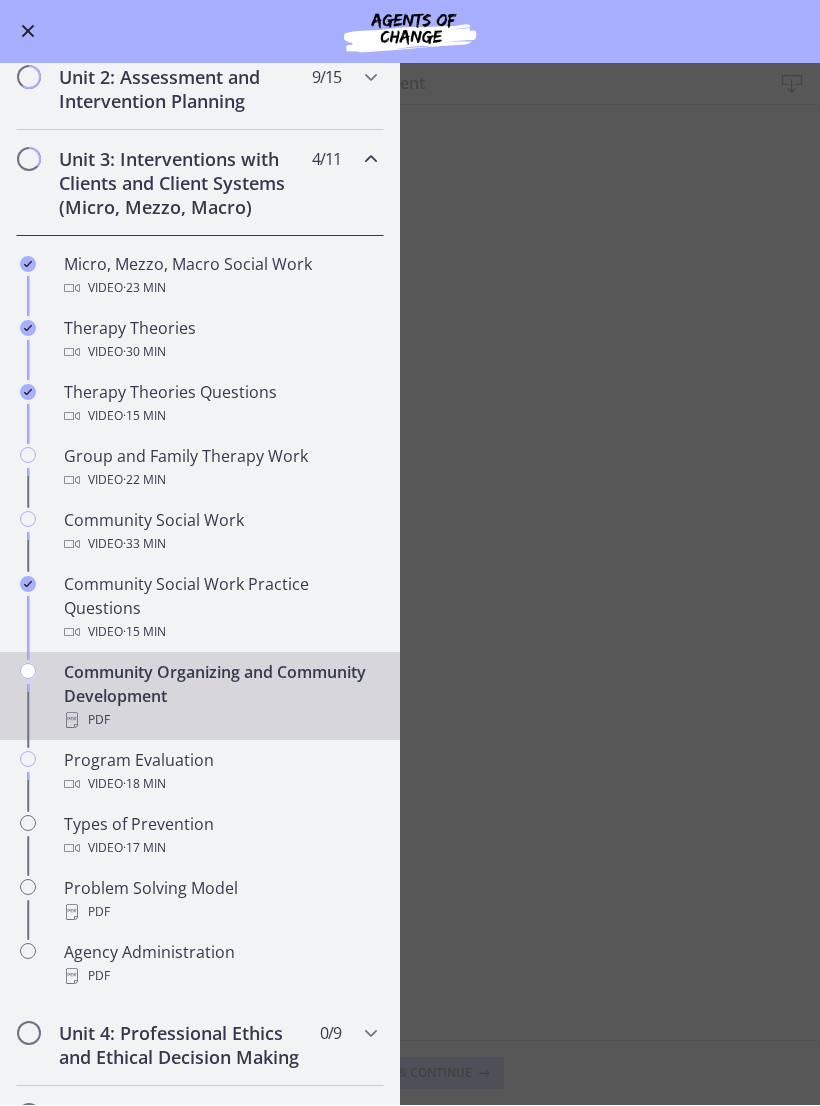 click on "Video
·  17 min" at bounding box center (220, 849) 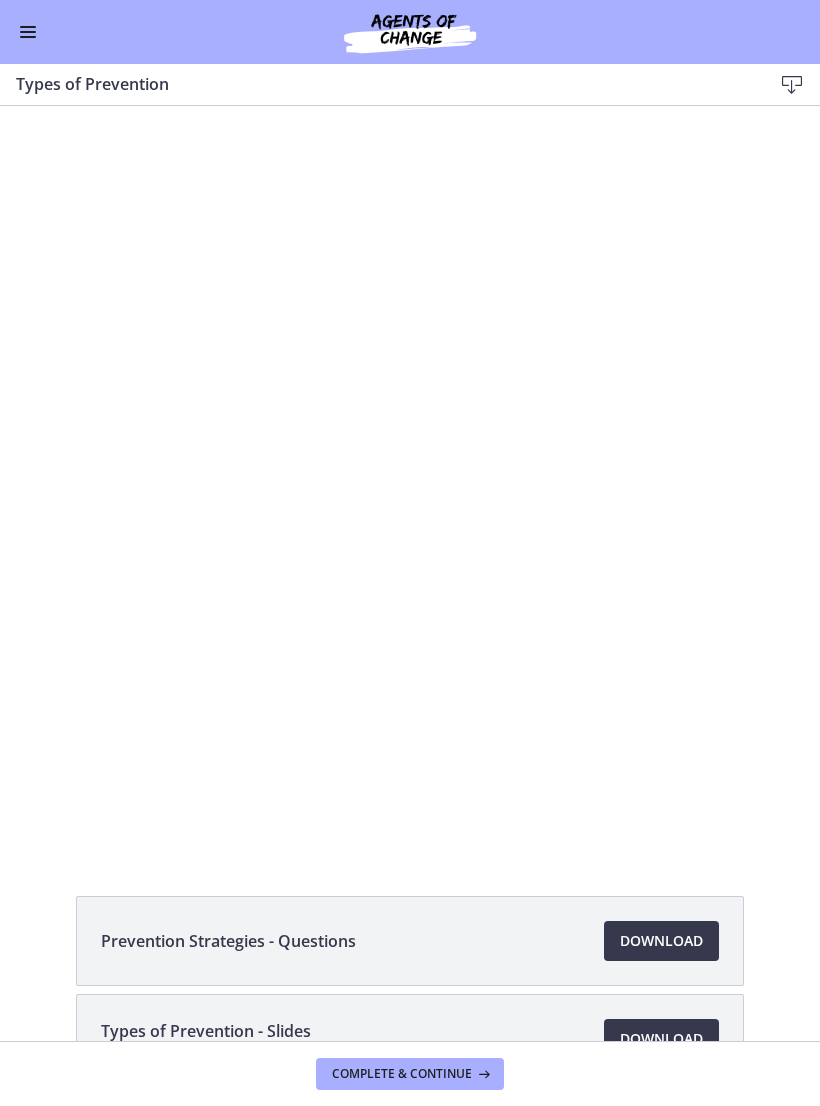 scroll, scrollTop: 0, scrollLeft: 0, axis: both 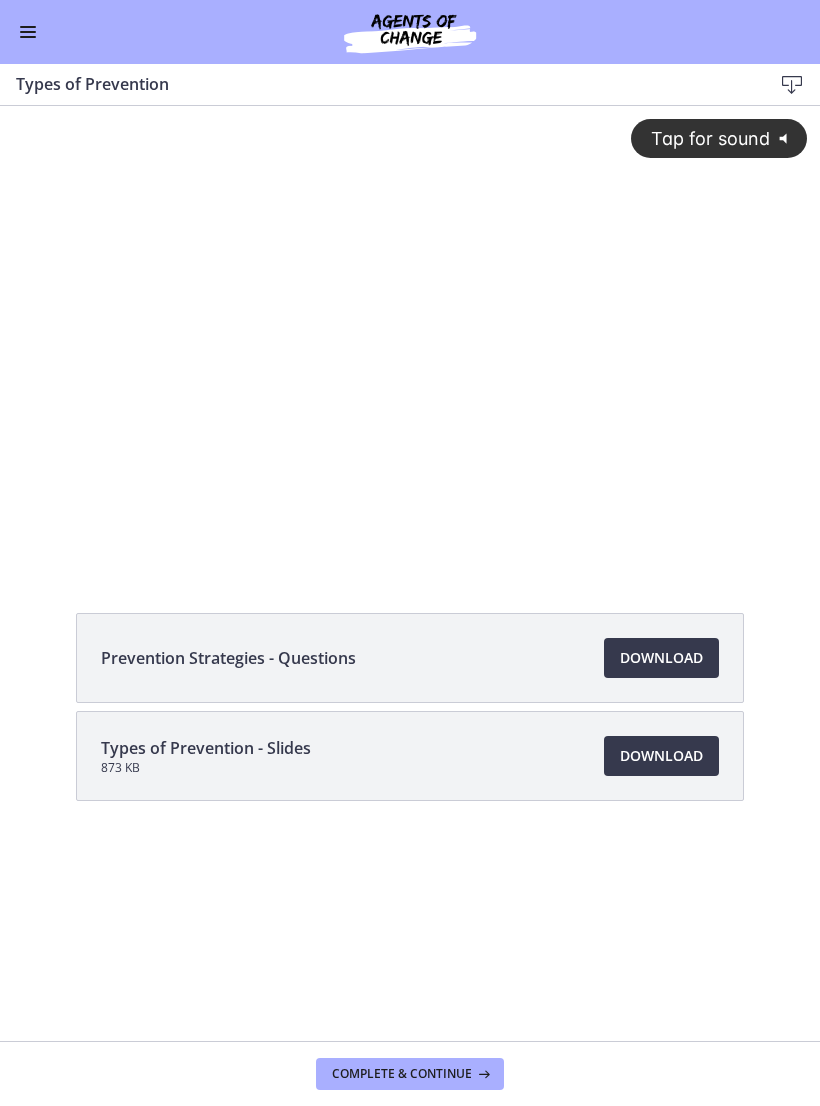 click on "Download
Opens in a new window" at bounding box center [661, 658] 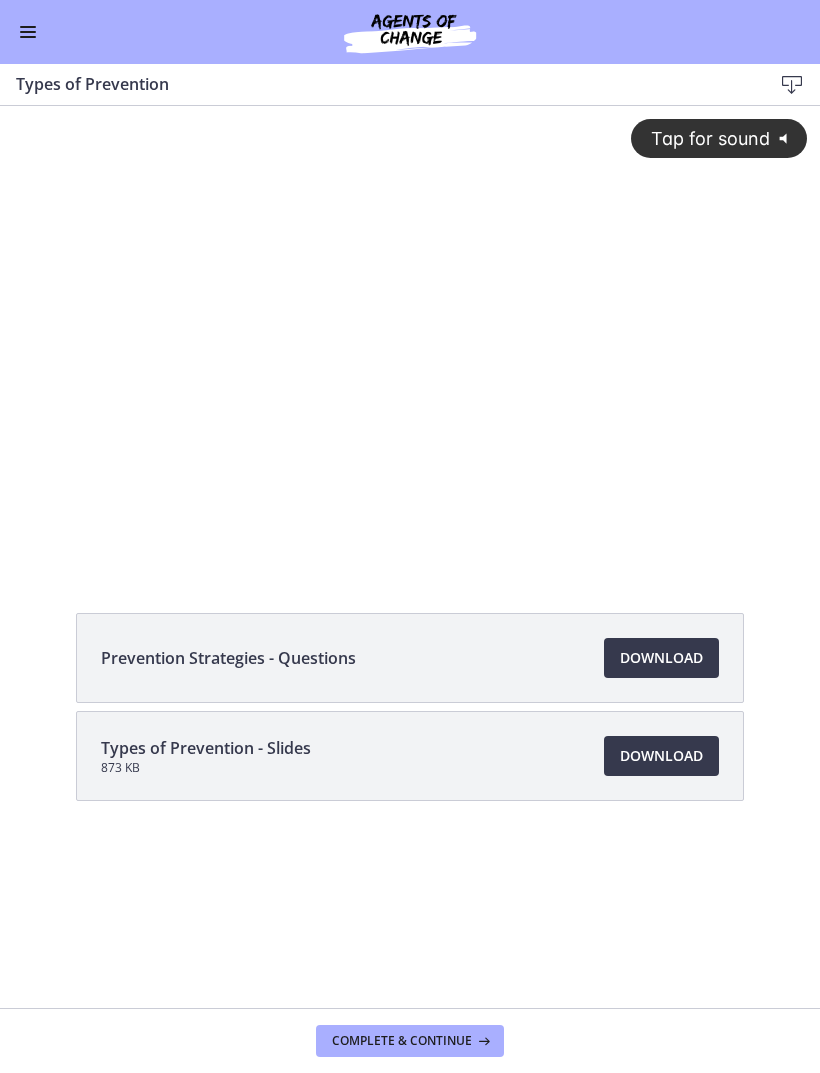 click on "Download
Opens in a new window" at bounding box center (661, 756) 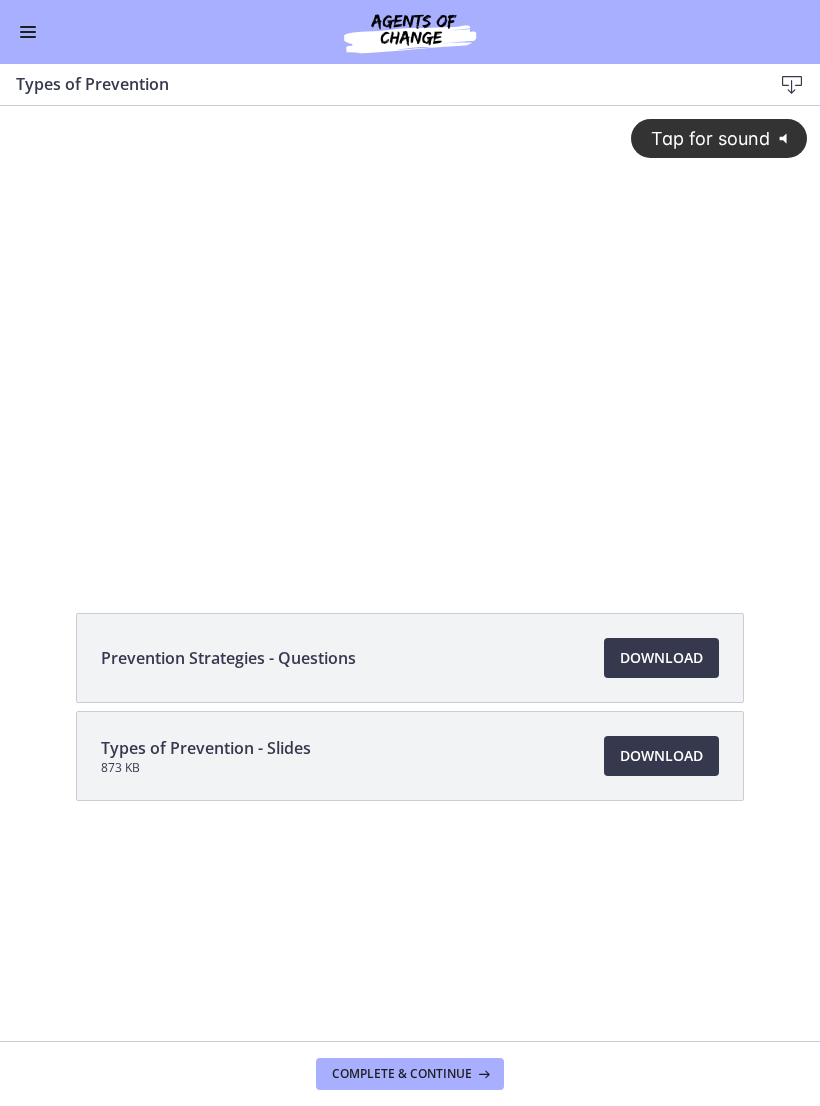 click at bounding box center (28, 32) 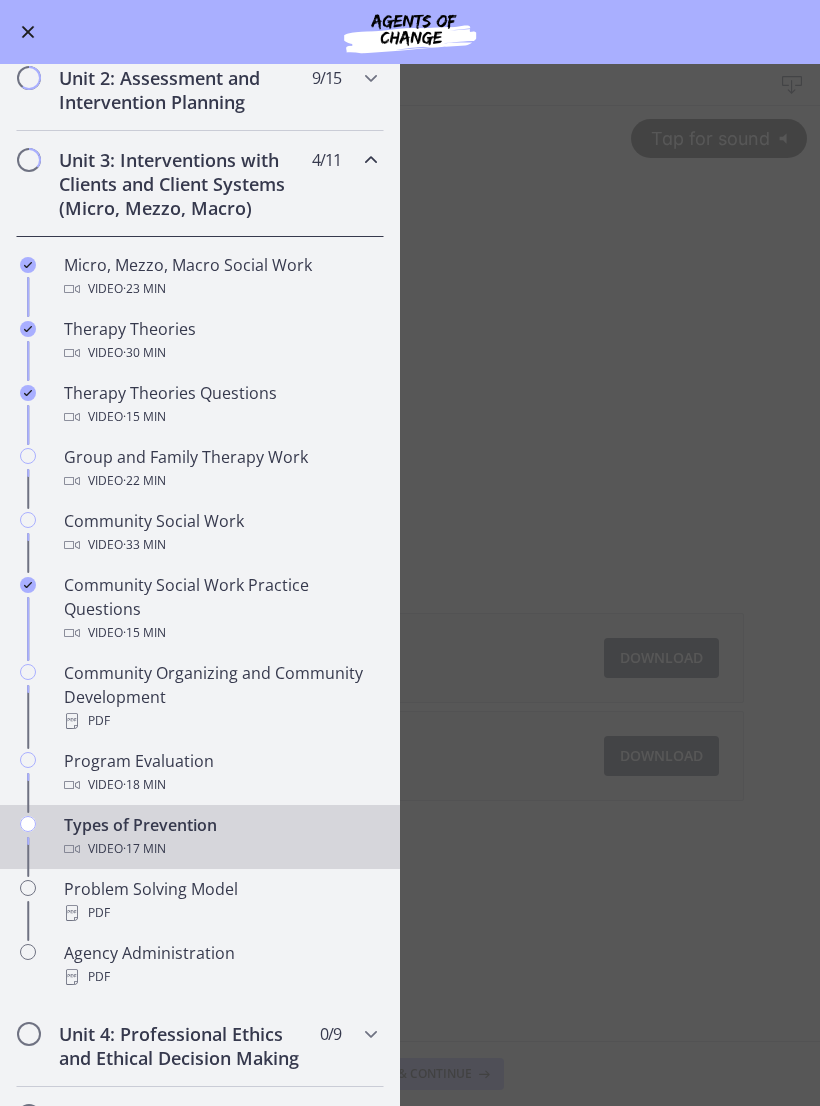 click on "Problem Solving Model
PDF" at bounding box center (220, 901) 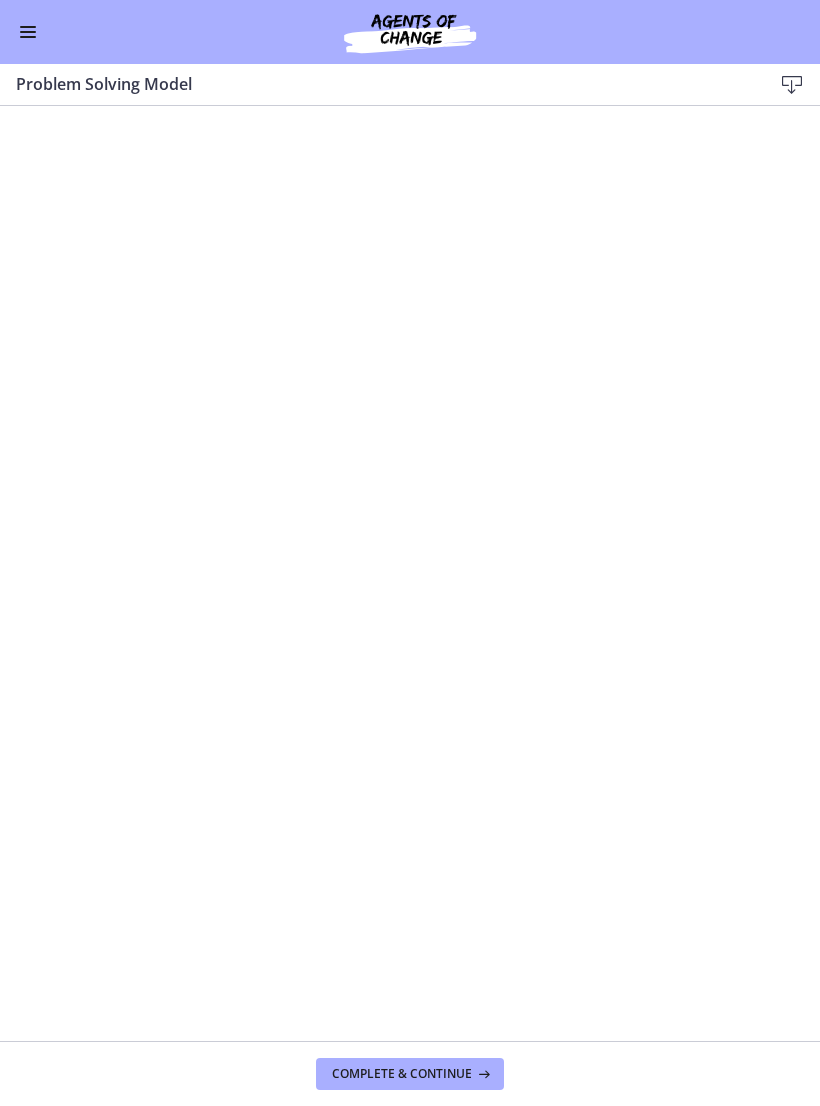 click at bounding box center [792, 85] 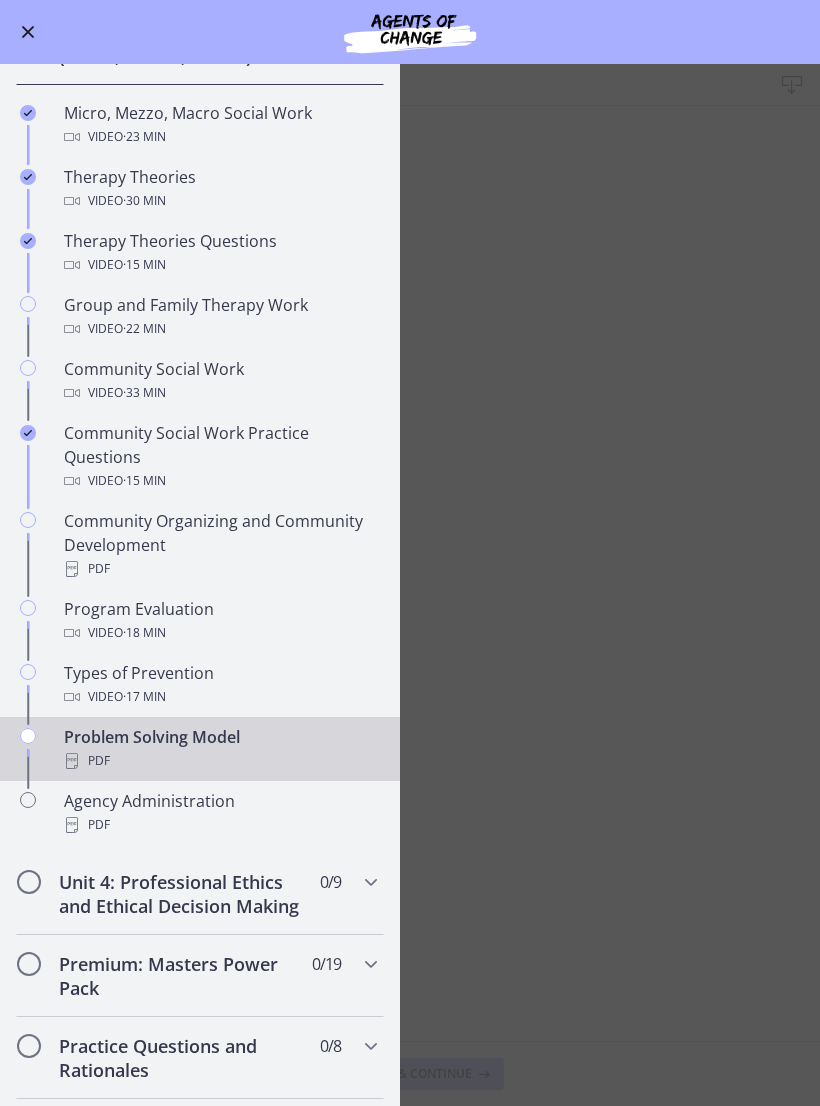 scroll, scrollTop: 715, scrollLeft: 0, axis: vertical 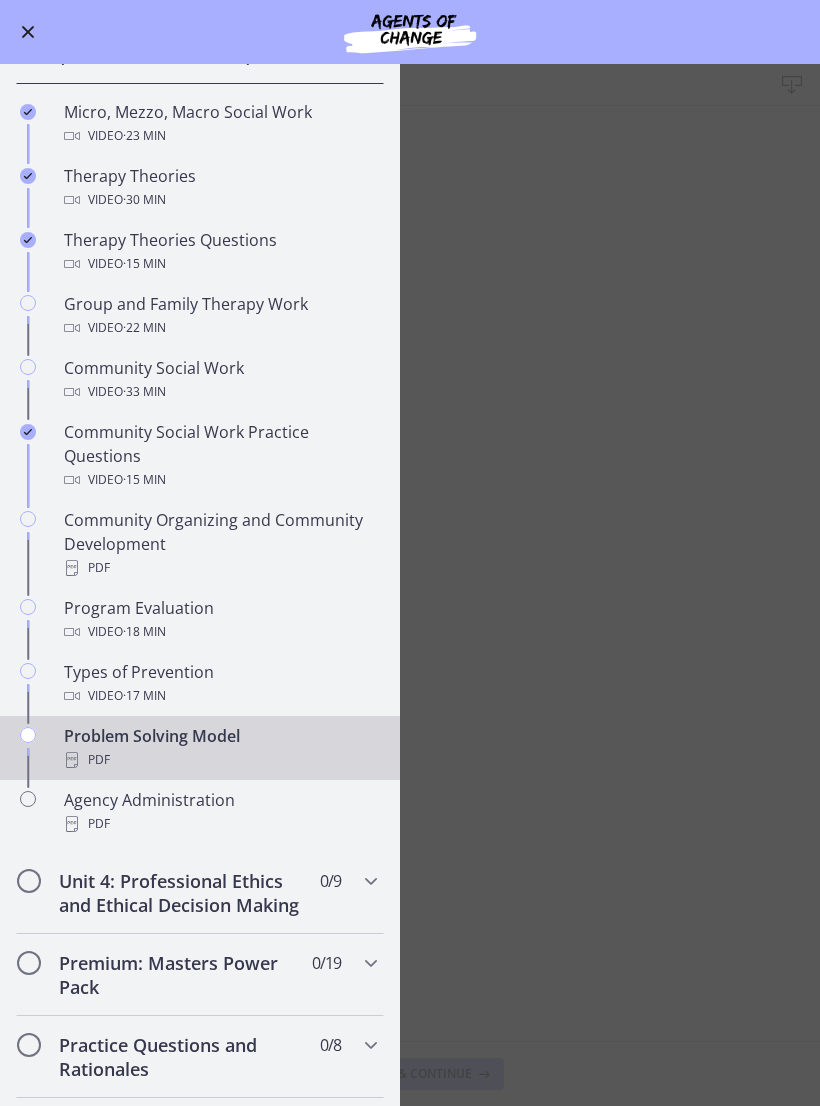 click on "PDF" at bounding box center (220, 824) 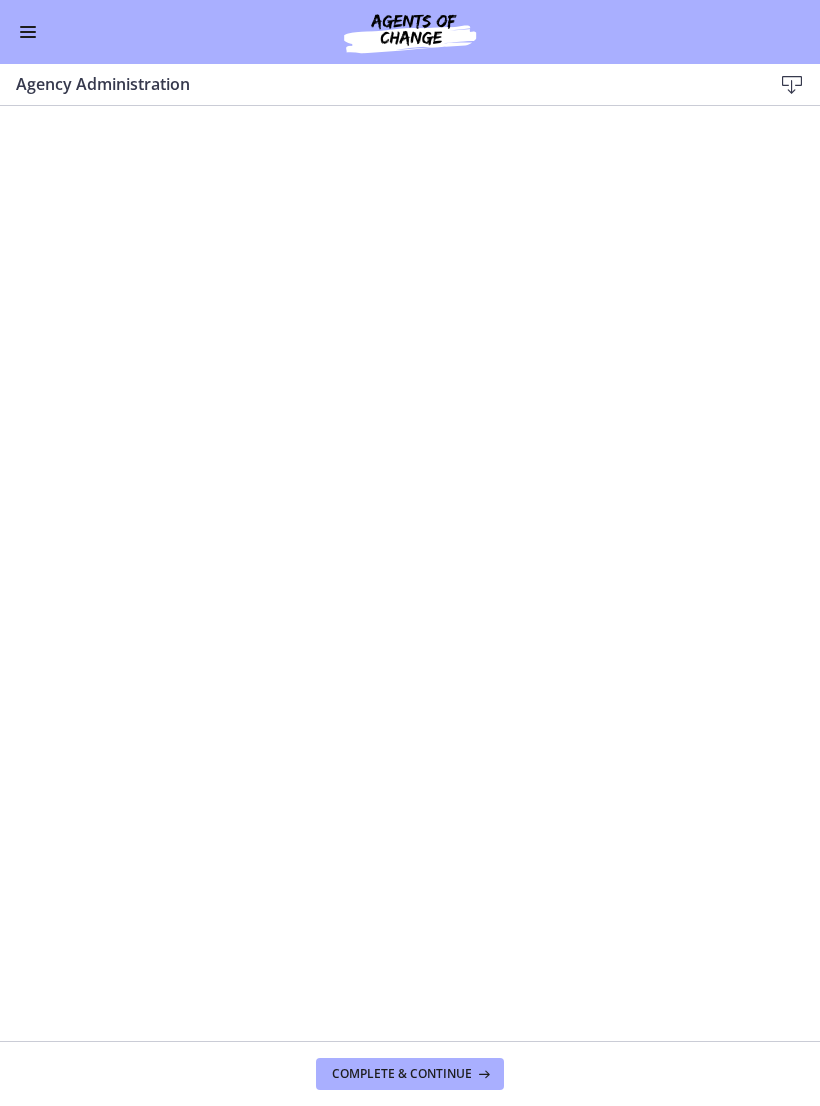 click at bounding box center (792, 85) 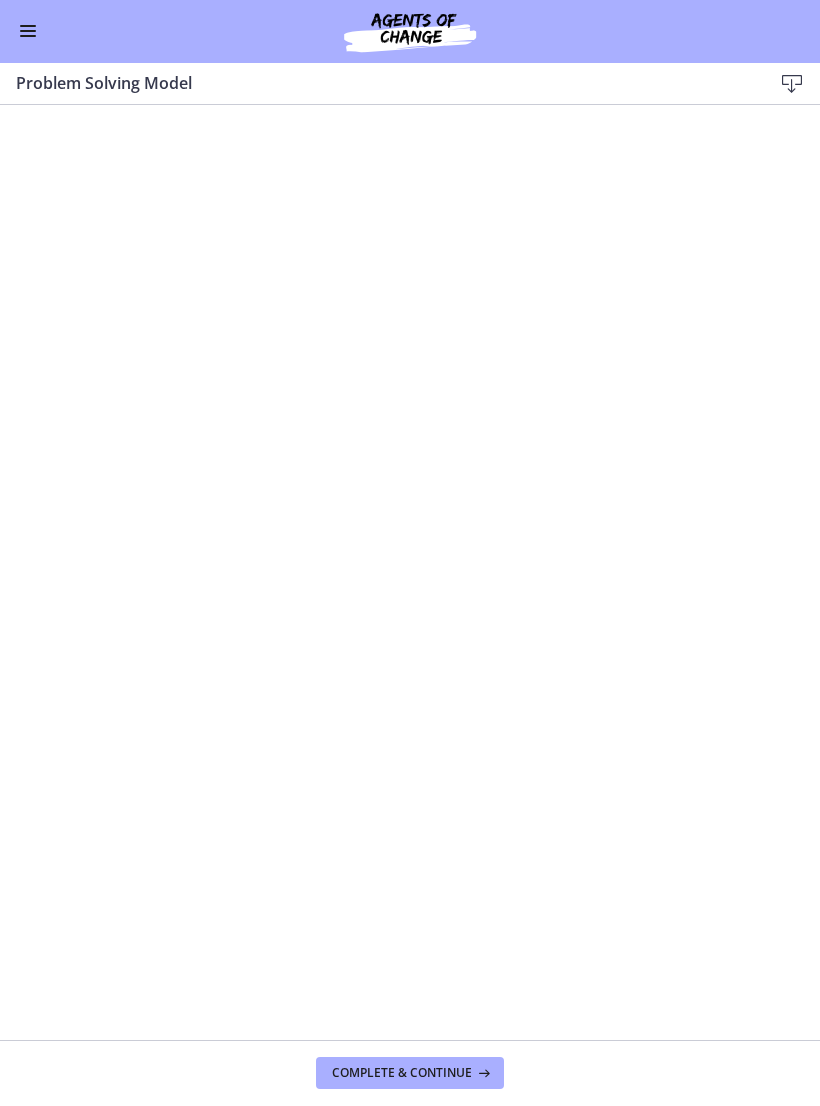 click at bounding box center (28, 32) 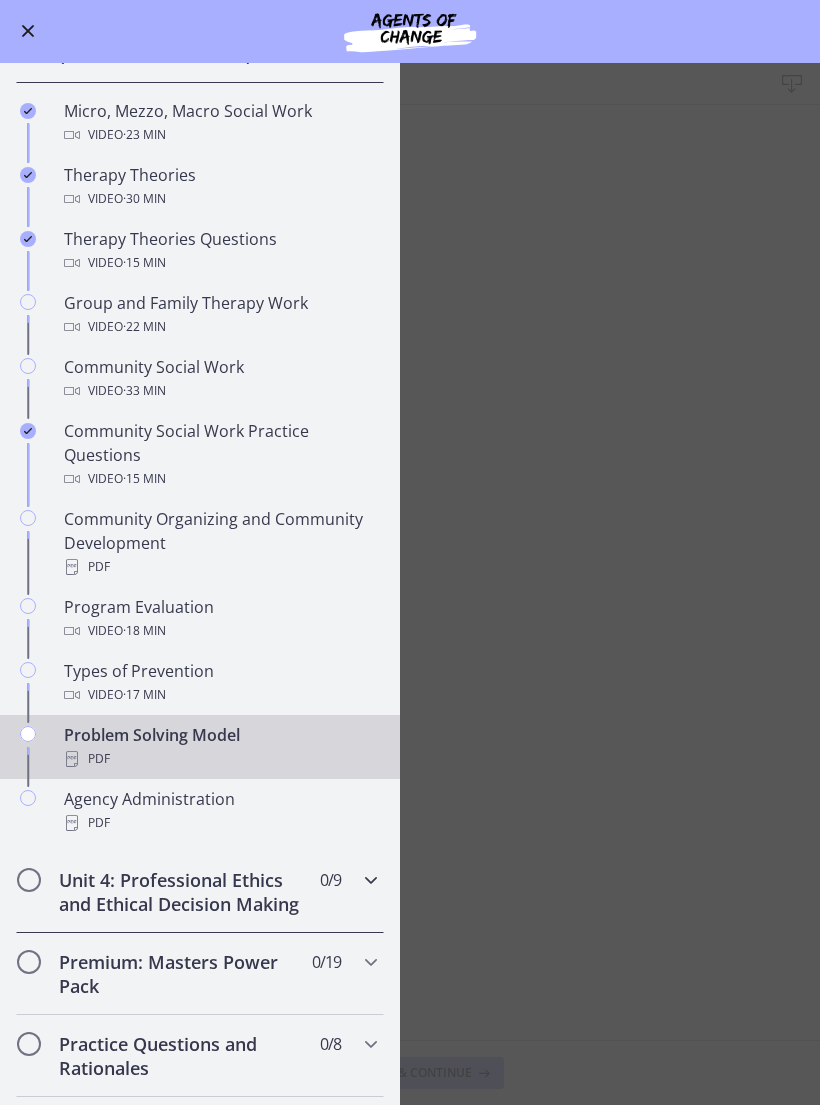click on "Unit 4: Professional Ethics and Ethical Decision Making
0  /  9
Completed" at bounding box center (200, 893) 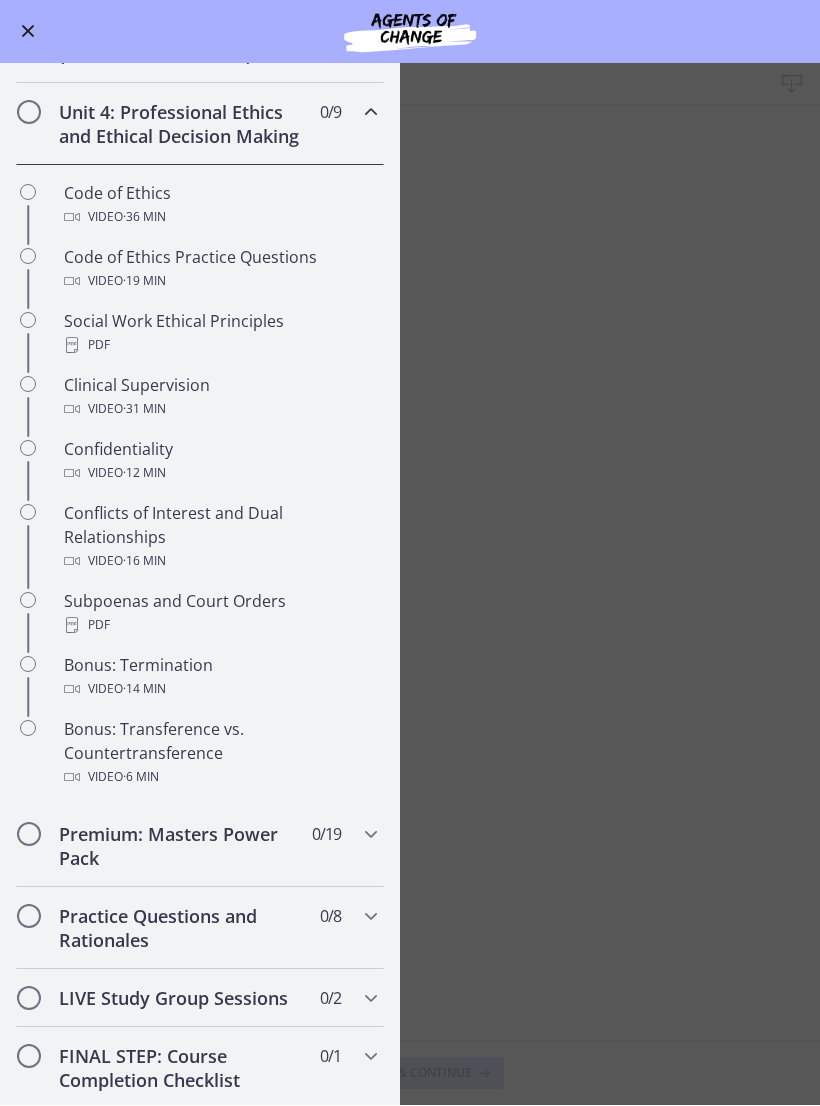 click on "Code of Ethics
Video
·  36 min" at bounding box center (220, 206) 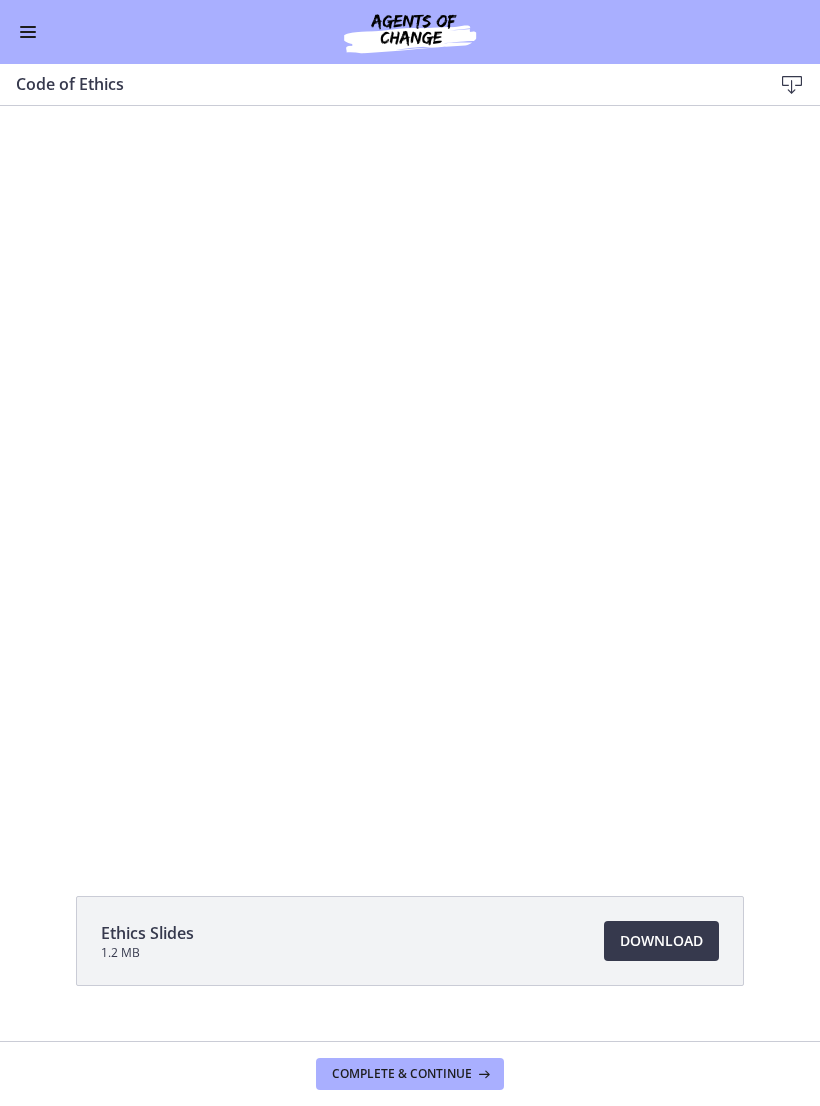 scroll, scrollTop: 0, scrollLeft: 0, axis: both 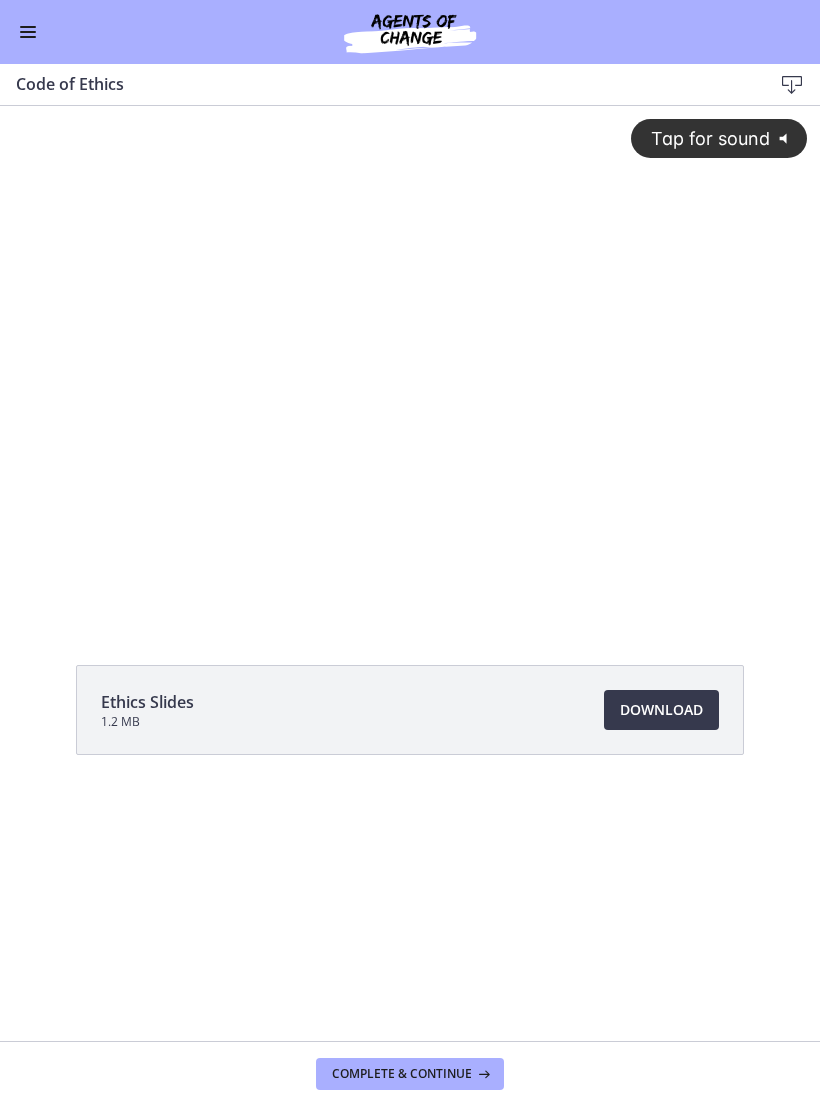 click on "Download
Opens in a new window" at bounding box center (661, 710) 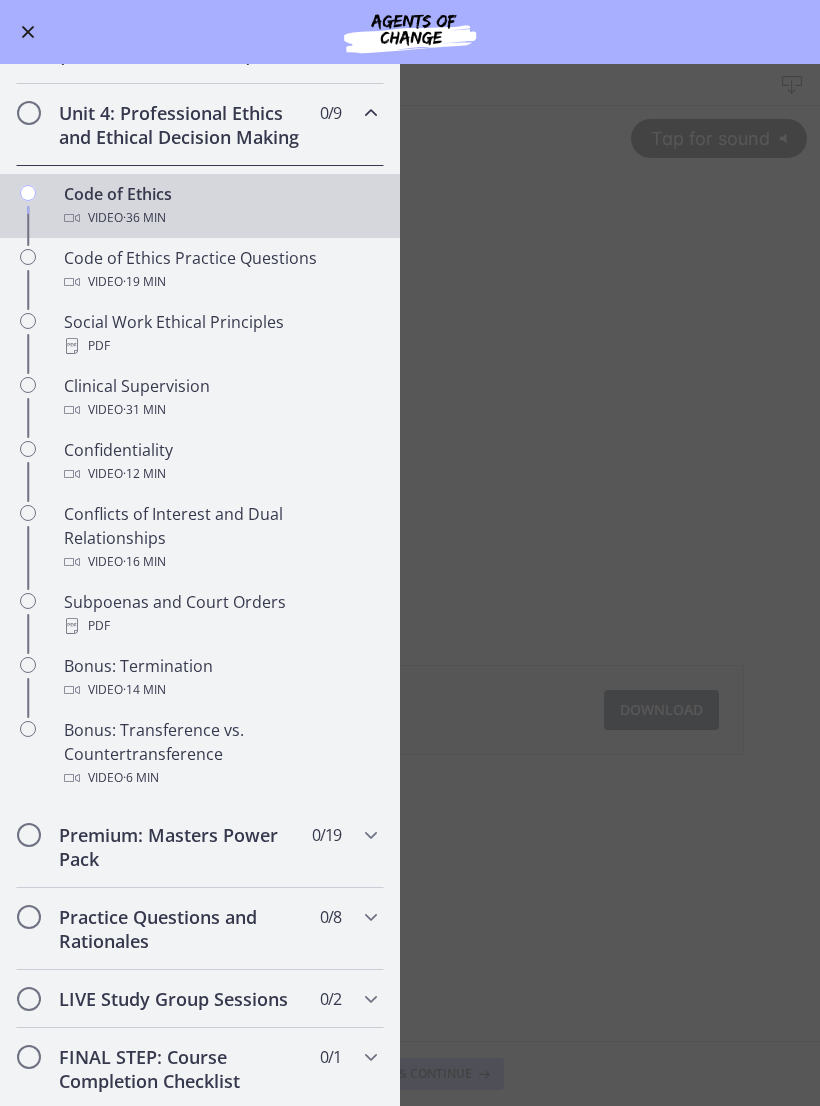 click on "Code of Ethics Practice Questions
Video
·  19 min" at bounding box center [220, 270] 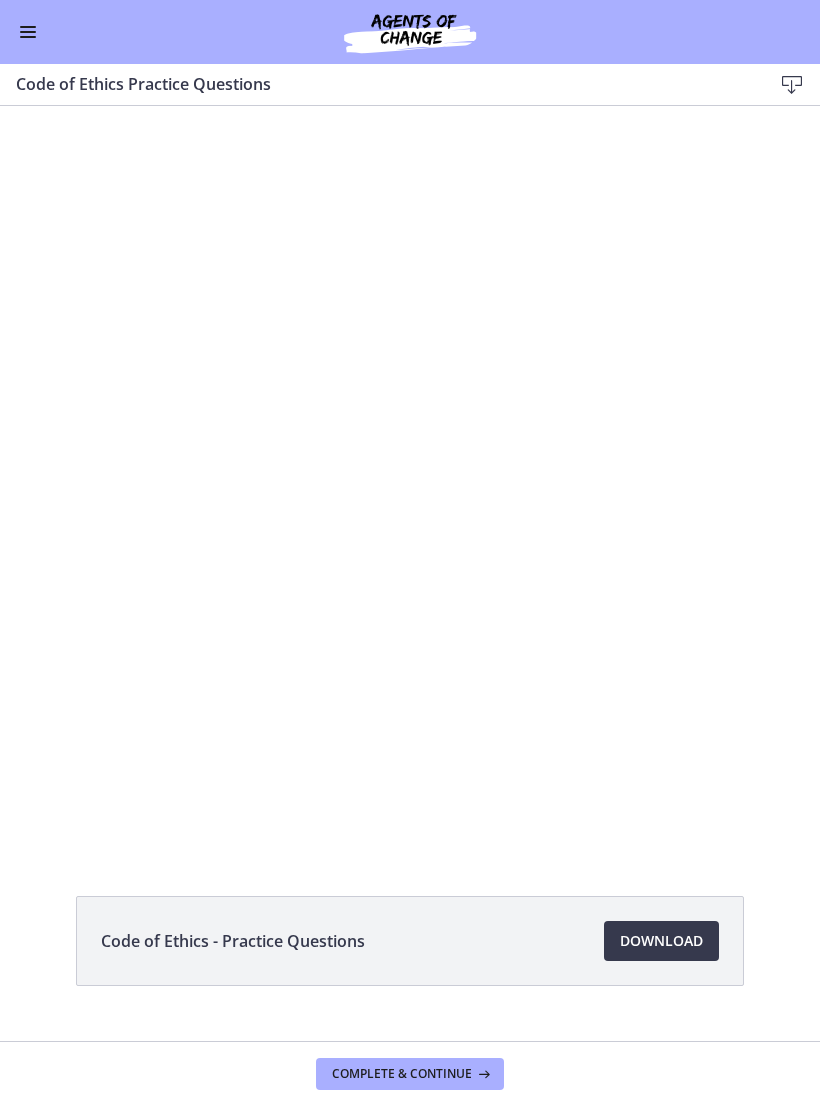 scroll, scrollTop: 0, scrollLeft: 0, axis: both 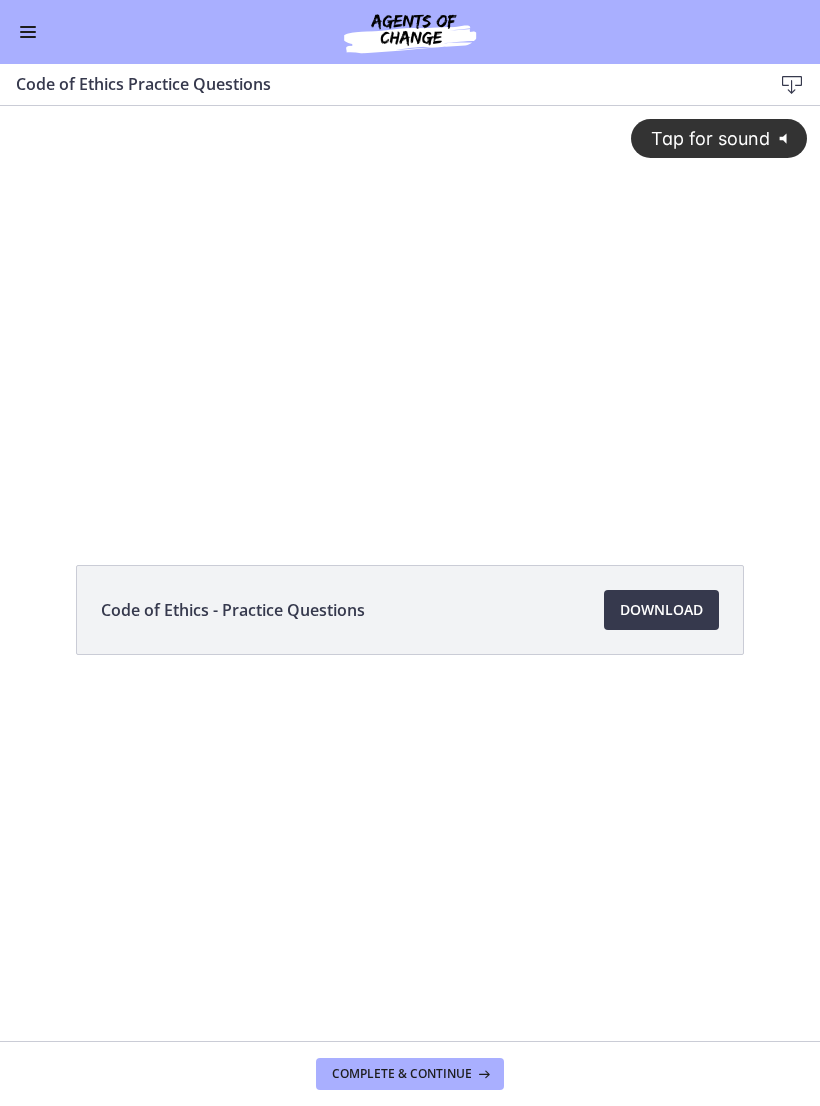 click at bounding box center (792, 85) 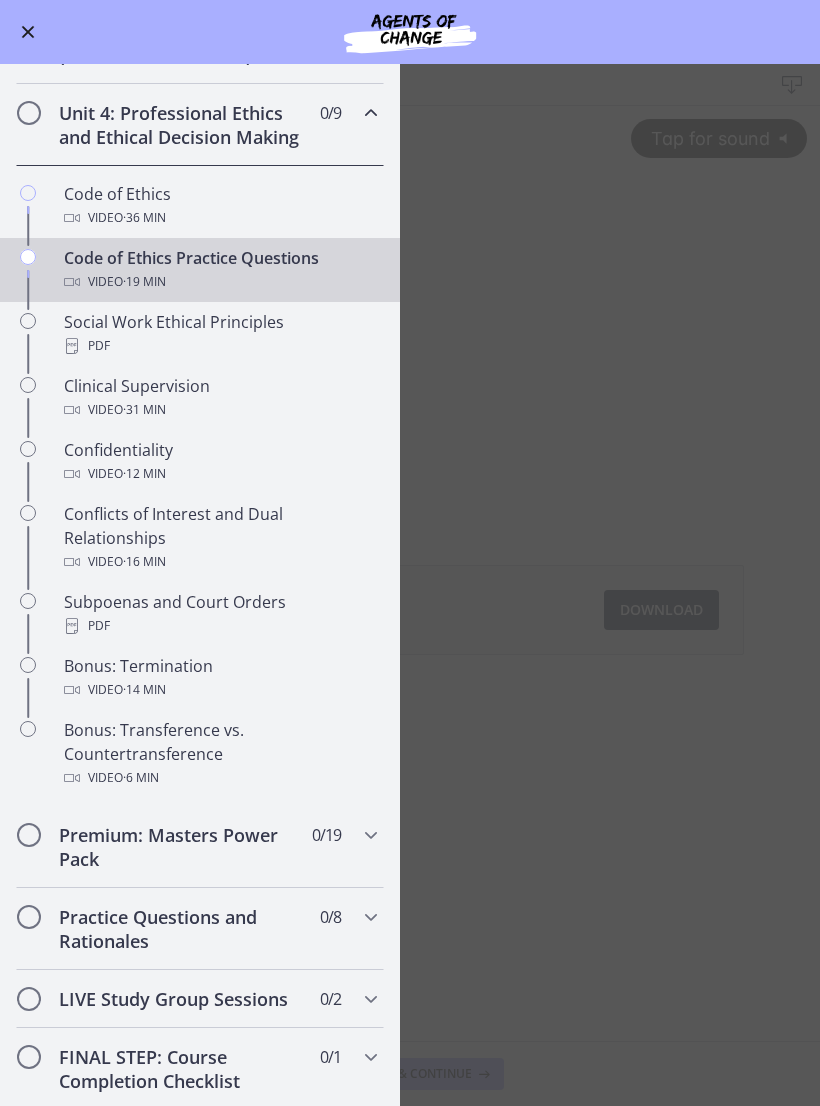 click on "Social Work Ethical Principles
PDF" at bounding box center (220, 334) 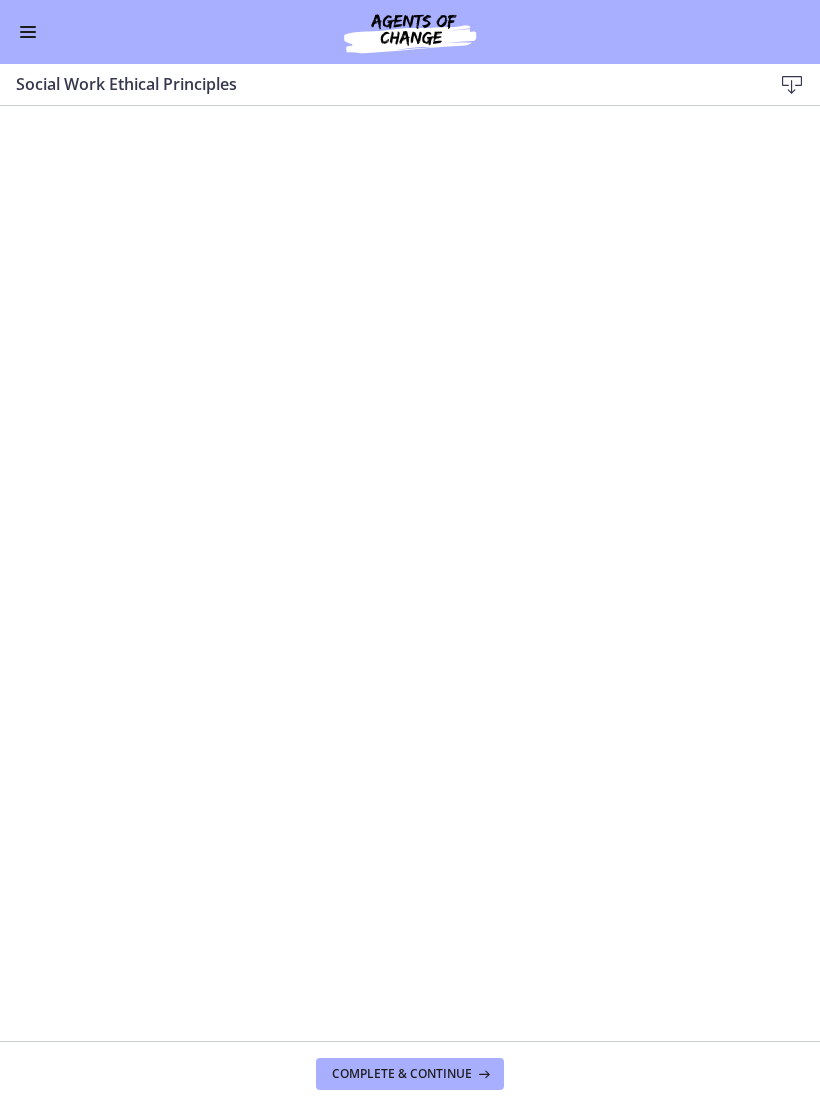 click at bounding box center (792, 85) 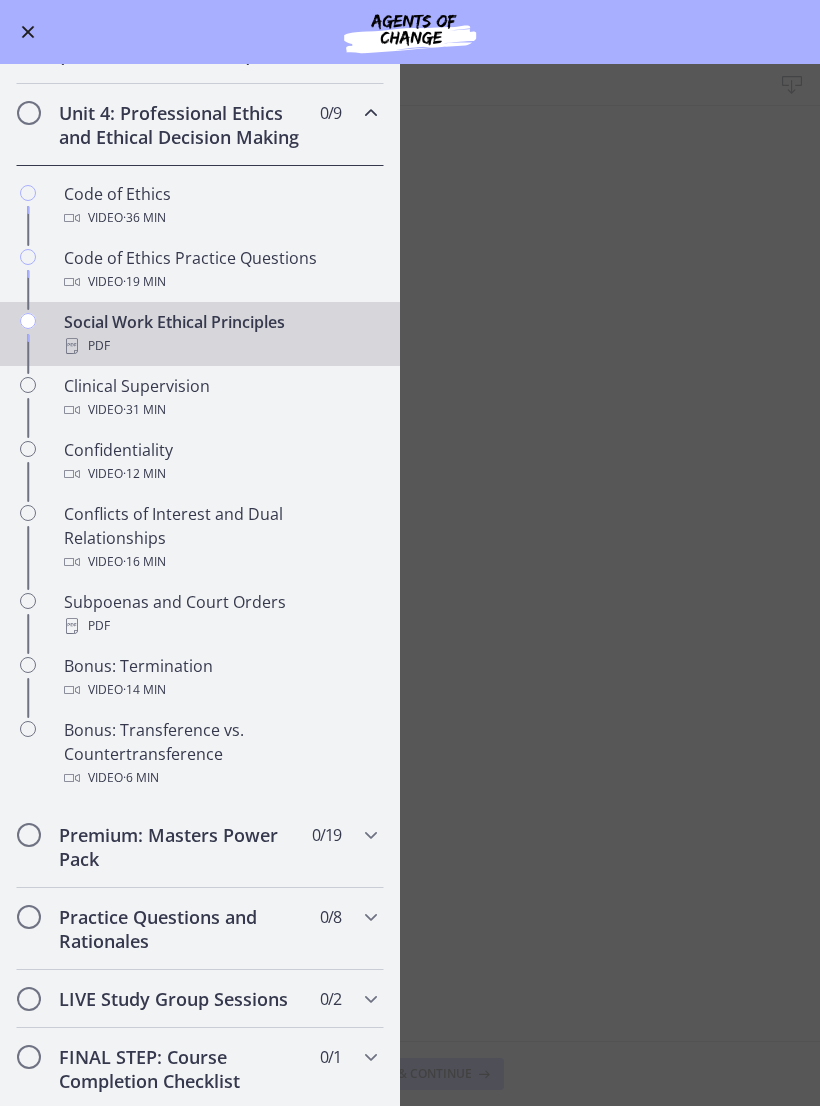 click on "Clinical Supervision
Video
·  31 min" at bounding box center (220, 398) 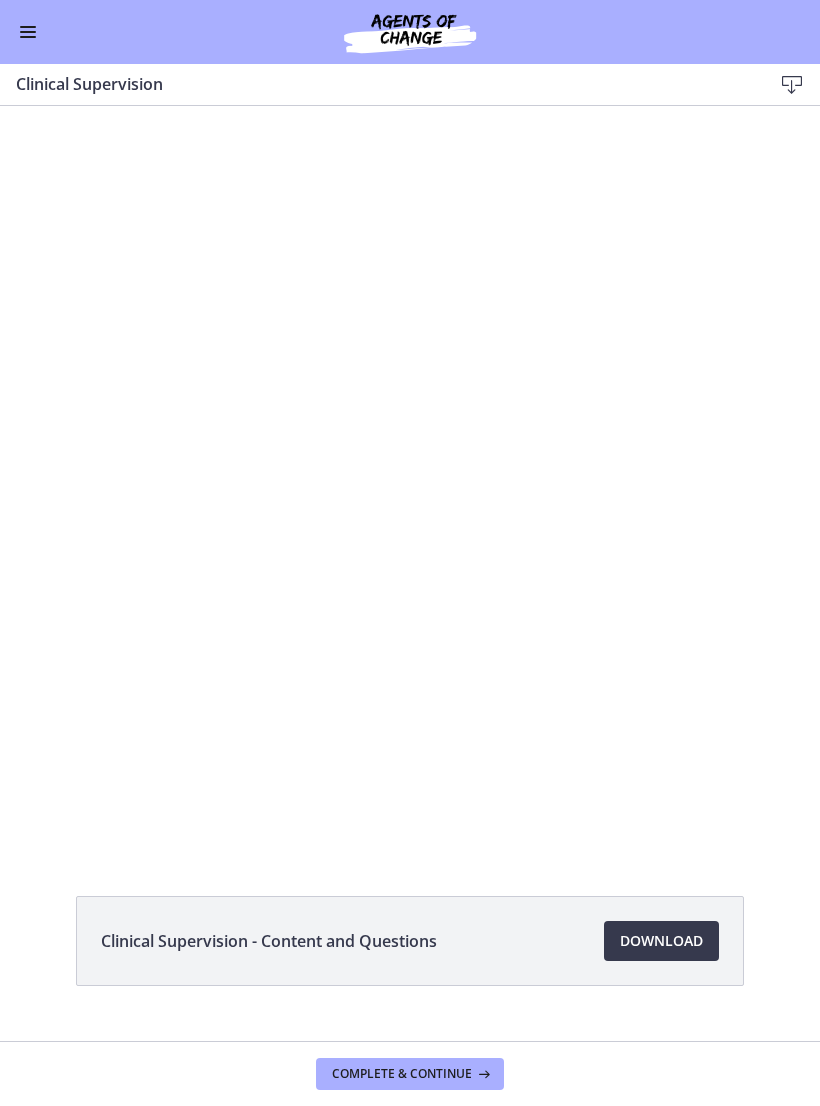 scroll, scrollTop: 0, scrollLeft: 0, axis: both 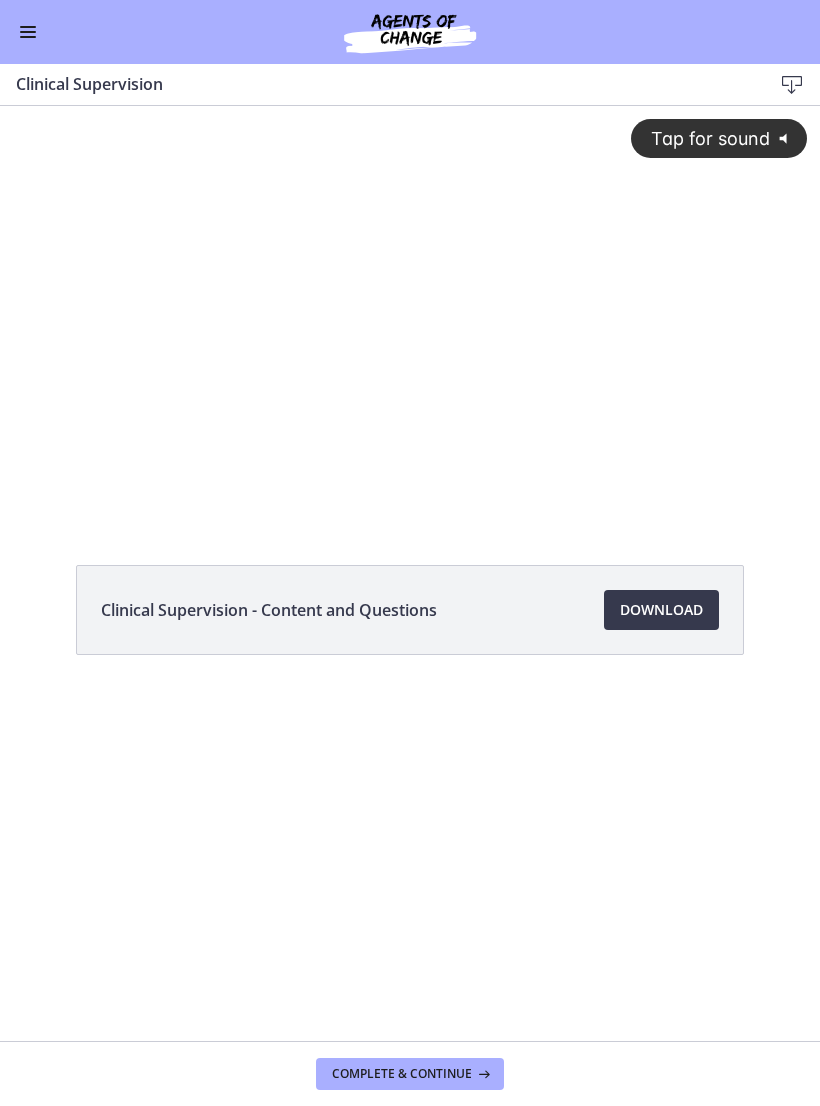 click at bounding box center [792, 85] 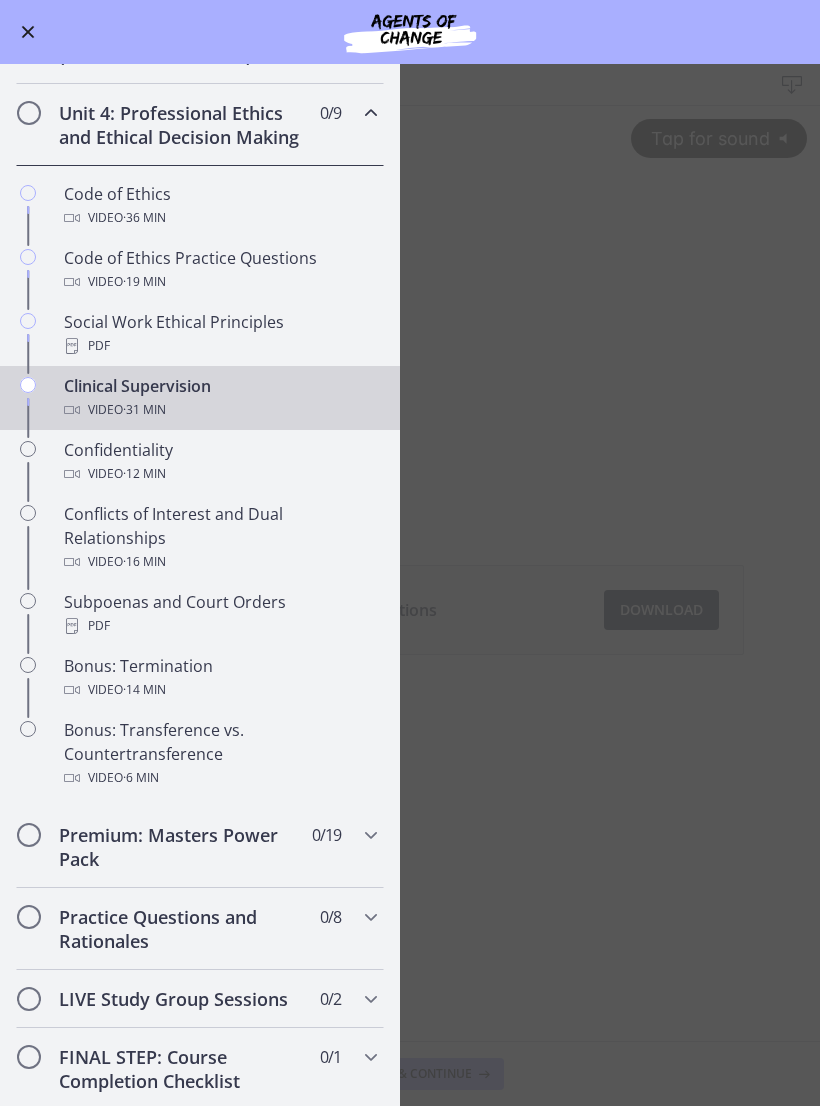click on "Video
·  12 min" at bounding box center (220, 474) 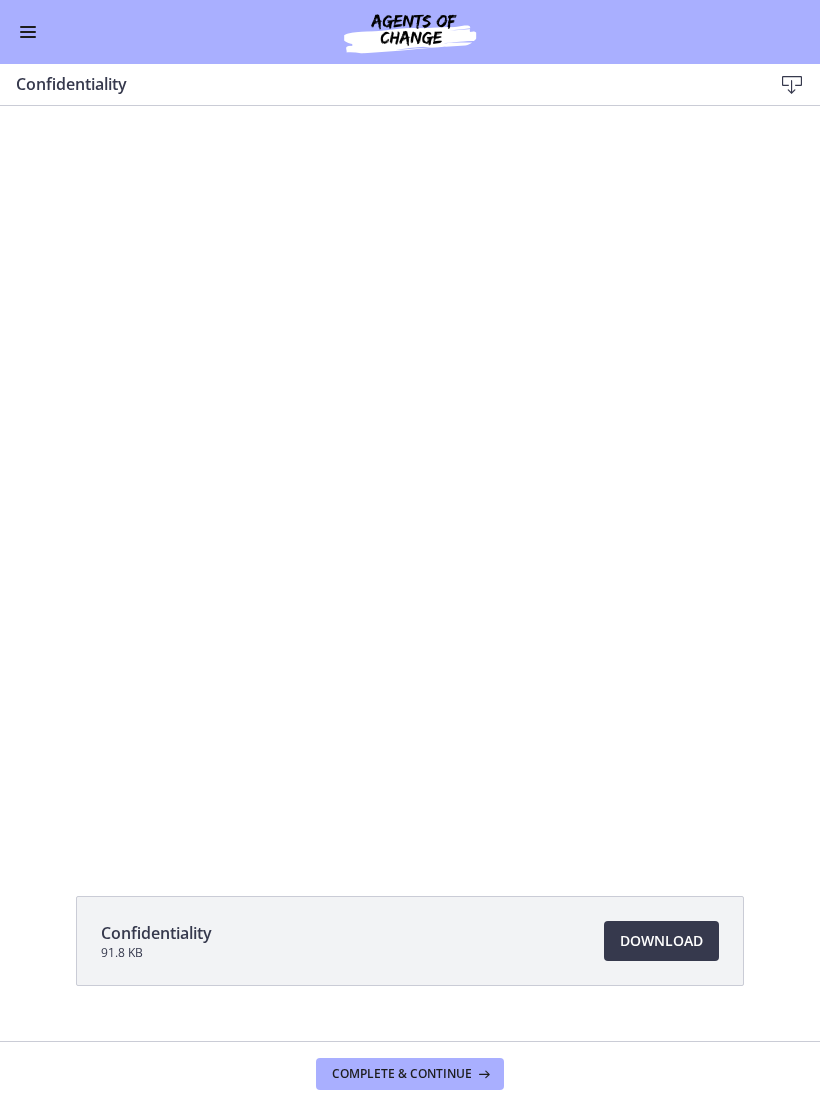 scroll, scrollTop: 0, scrollLeft: 0, axis: both 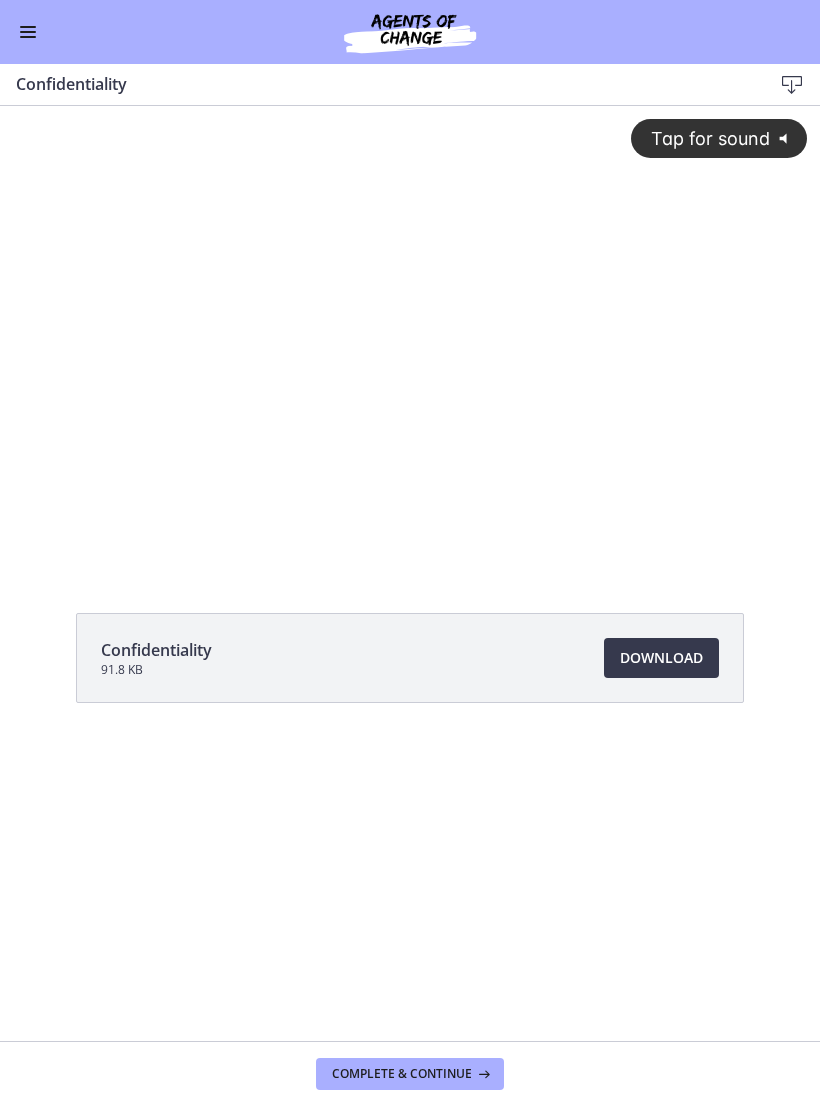 click on "Confidentiality
91.8 KB
Download
Opens in a new window" 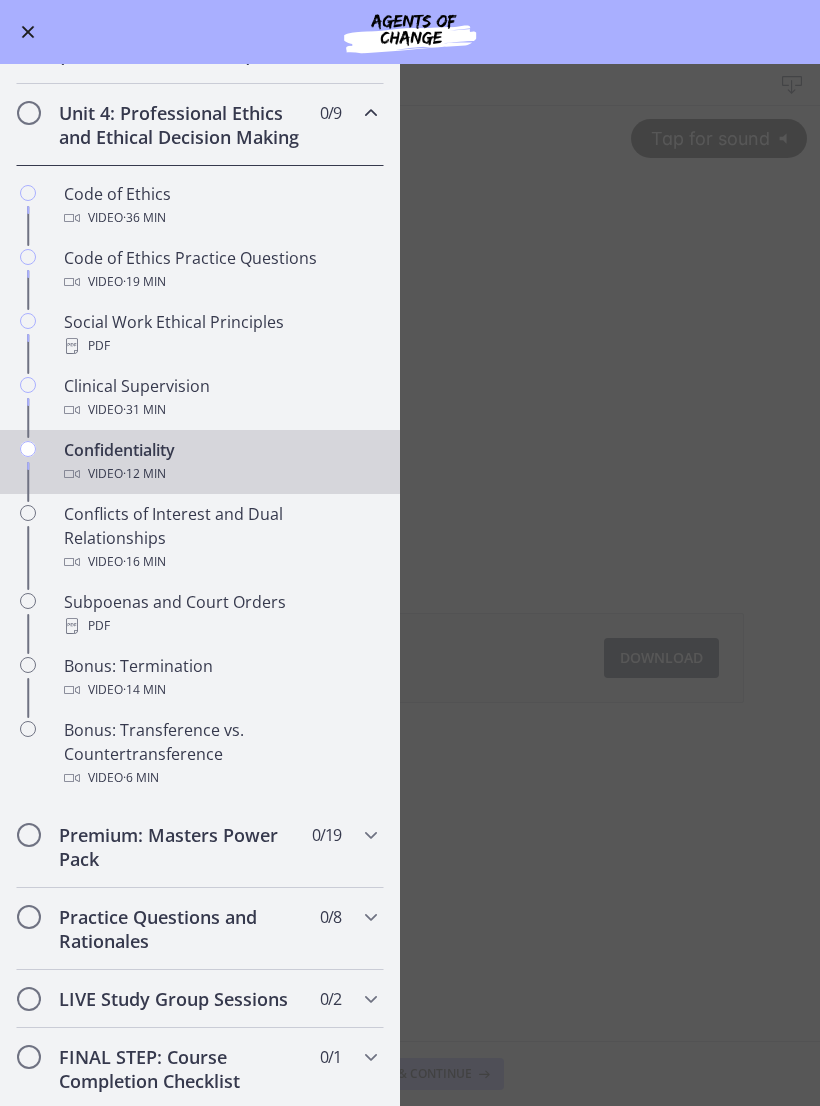 click on "Conflicts of Interest and Dual Relationships
Video
·  16 min" at bounding box center (220, 538) 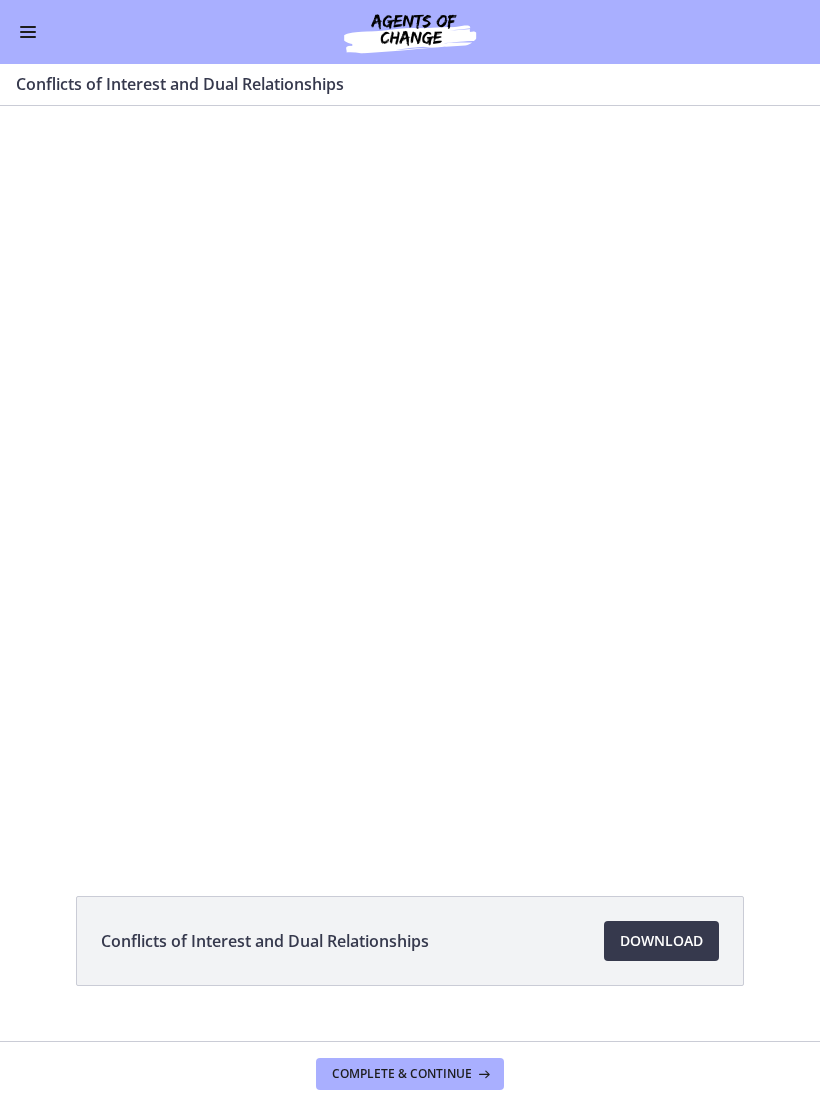 scroll, scrollTop: 0, scrollLeft: 0, axis: both 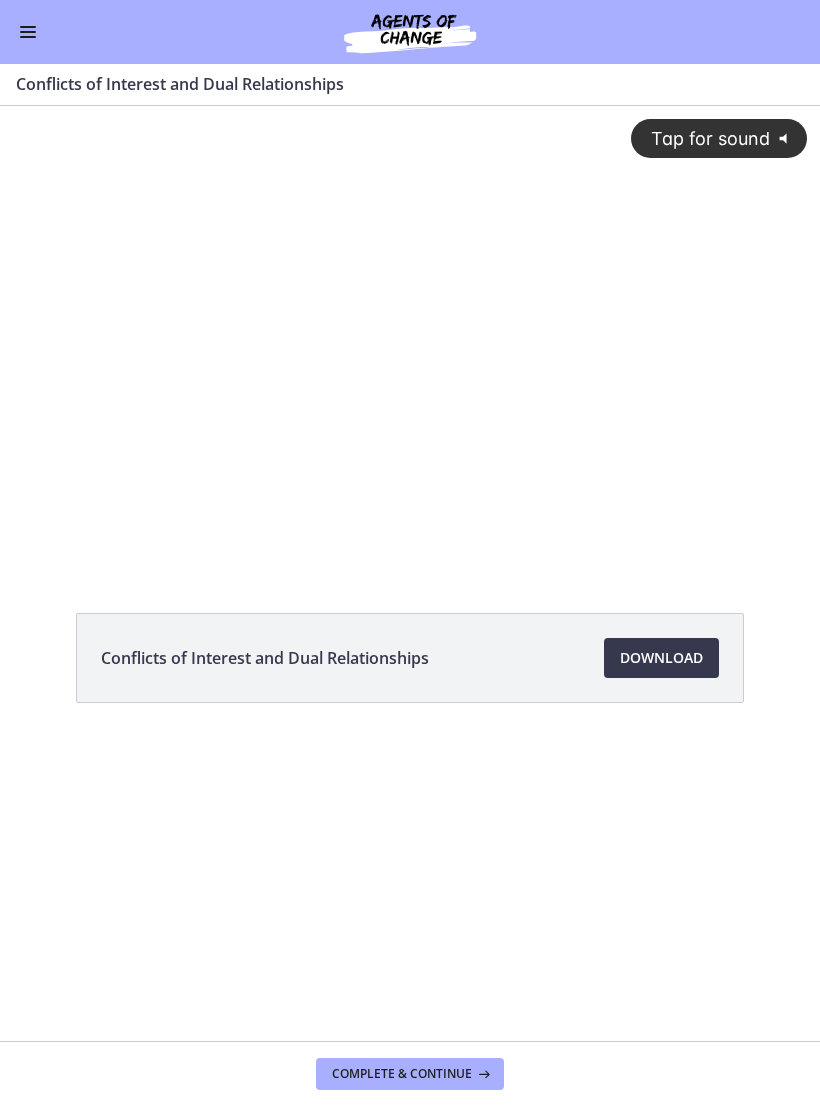 click on "Download
Opens in a new window" at bounding box center (661, 658) 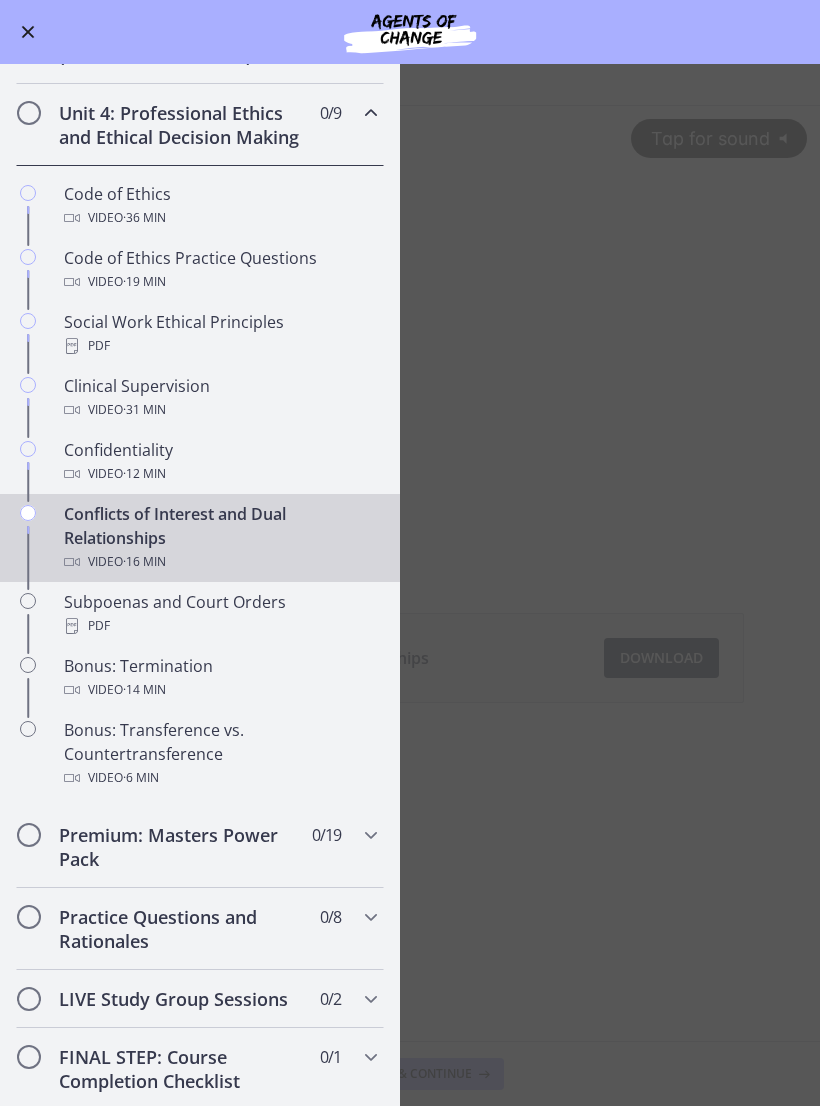 click on "PDF" at bounding box center [220, 626] 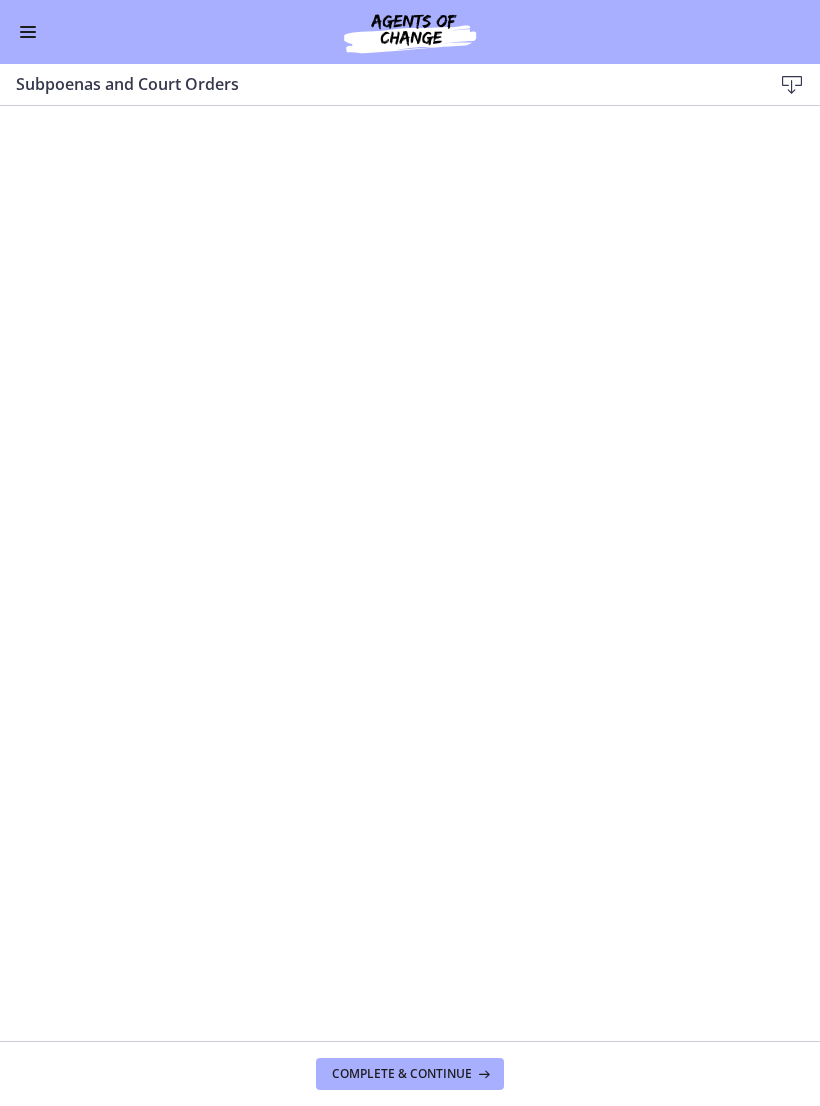 click at bounding box center (792, 85) 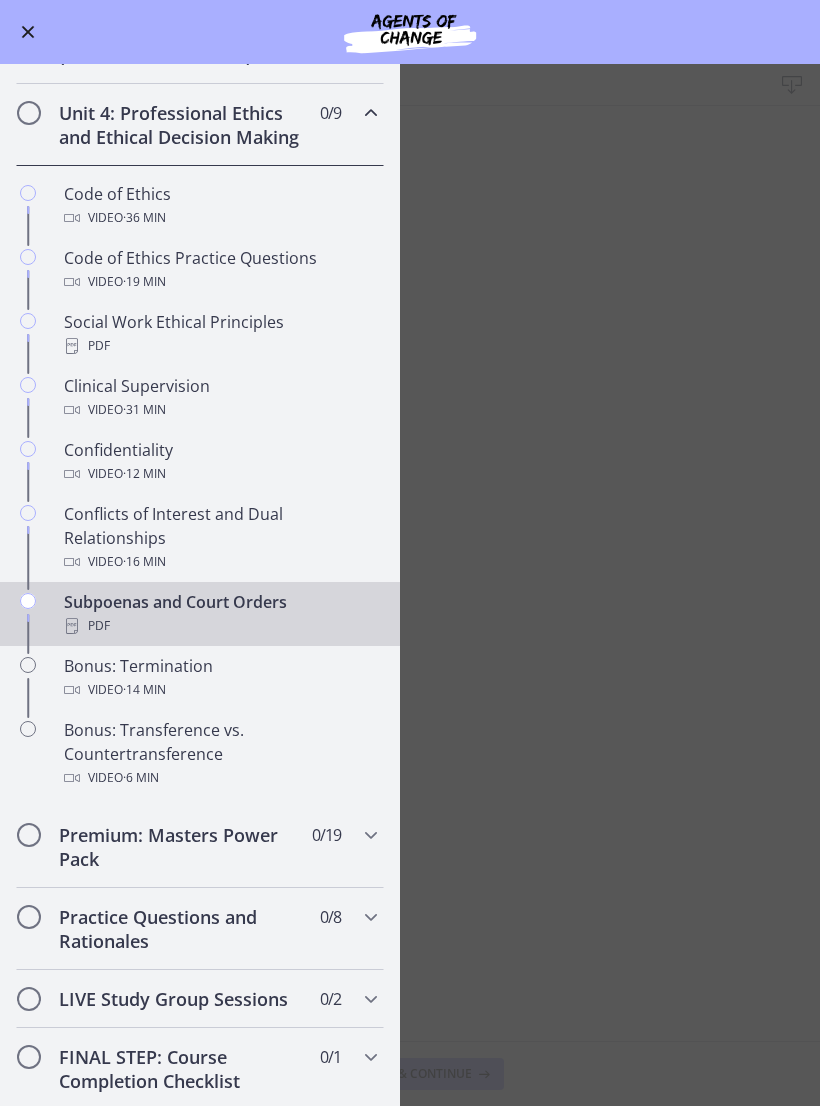 click on "Bonus: Termination
Video
·  14 min" at bounding box center [220, 678] 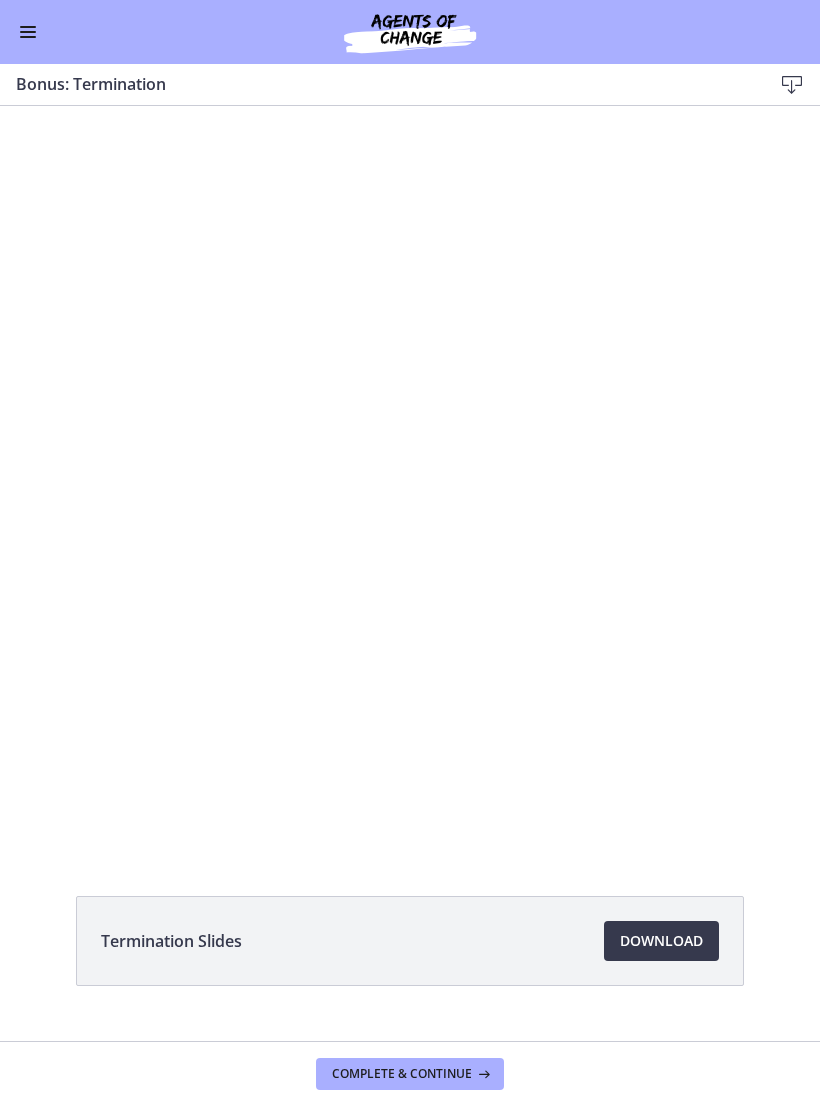scroll, scrollTop: 0, scrollLeft: 0, axis: both 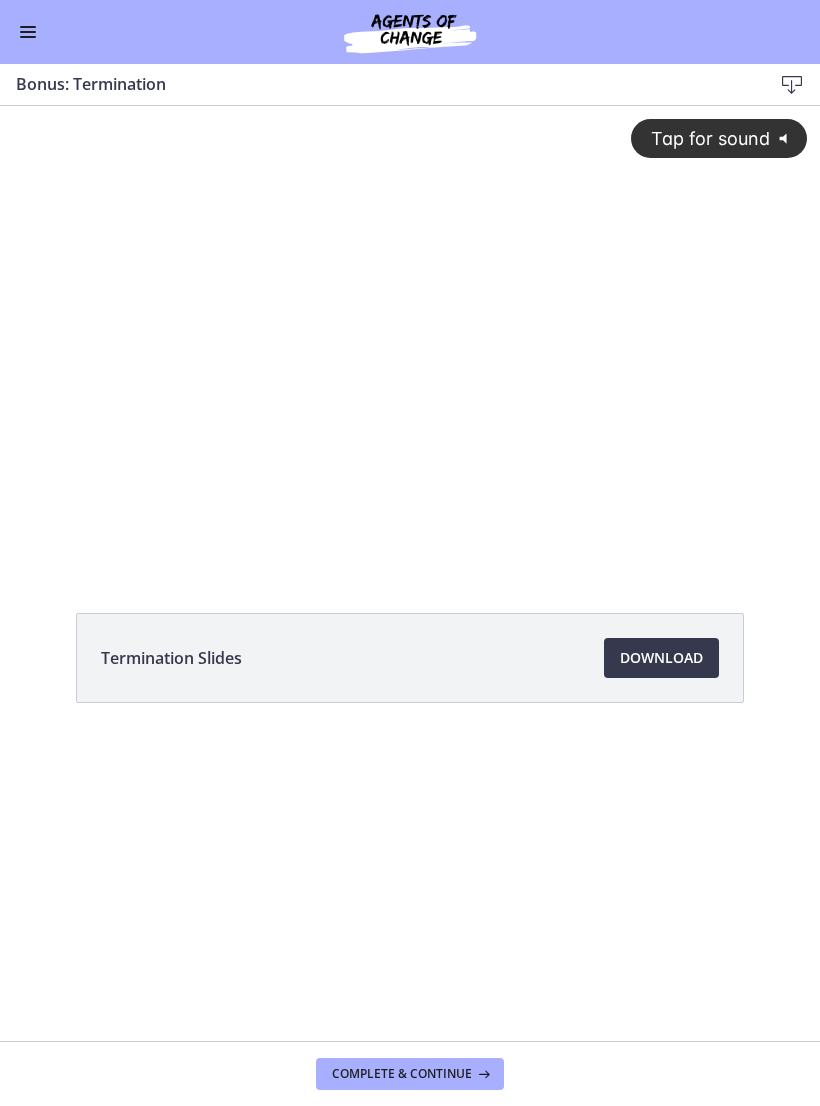 click on "Download
Opens in a new window" at bounding box center [661, 658] 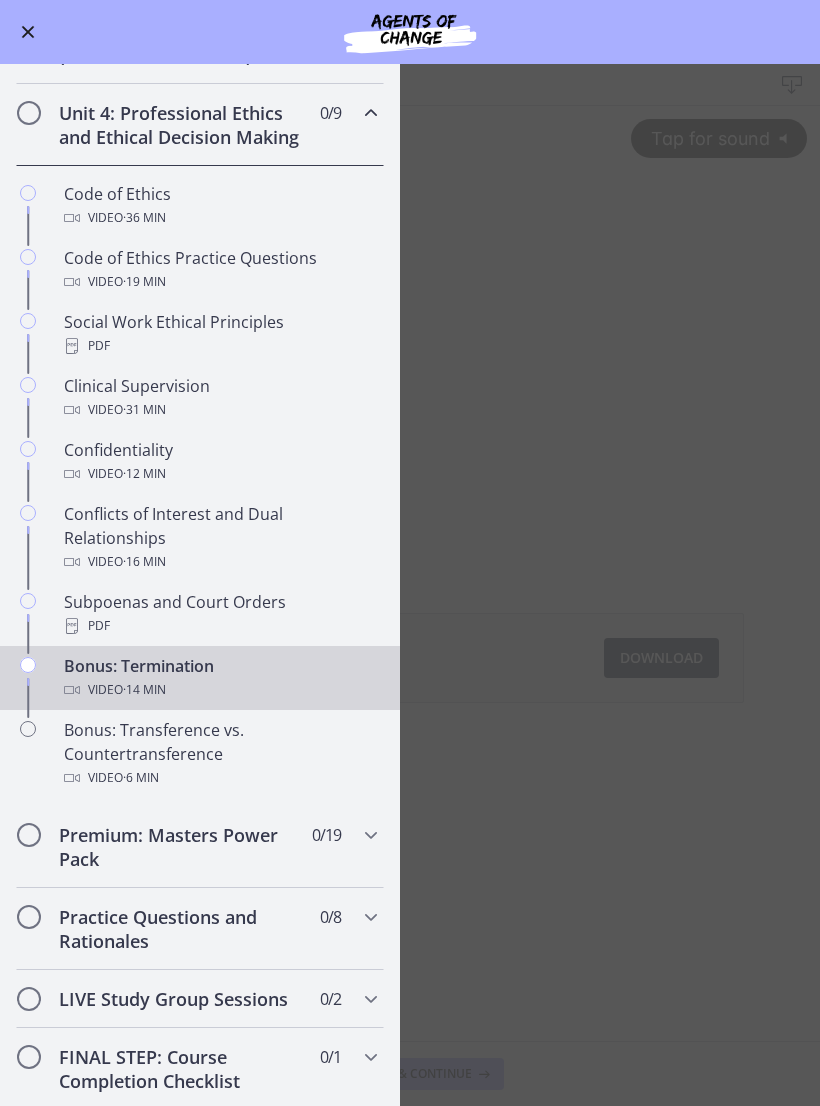 click on "Bonus: Transference vs. Countertransference
Video
·  6 min" at bounding box center [220, 754] 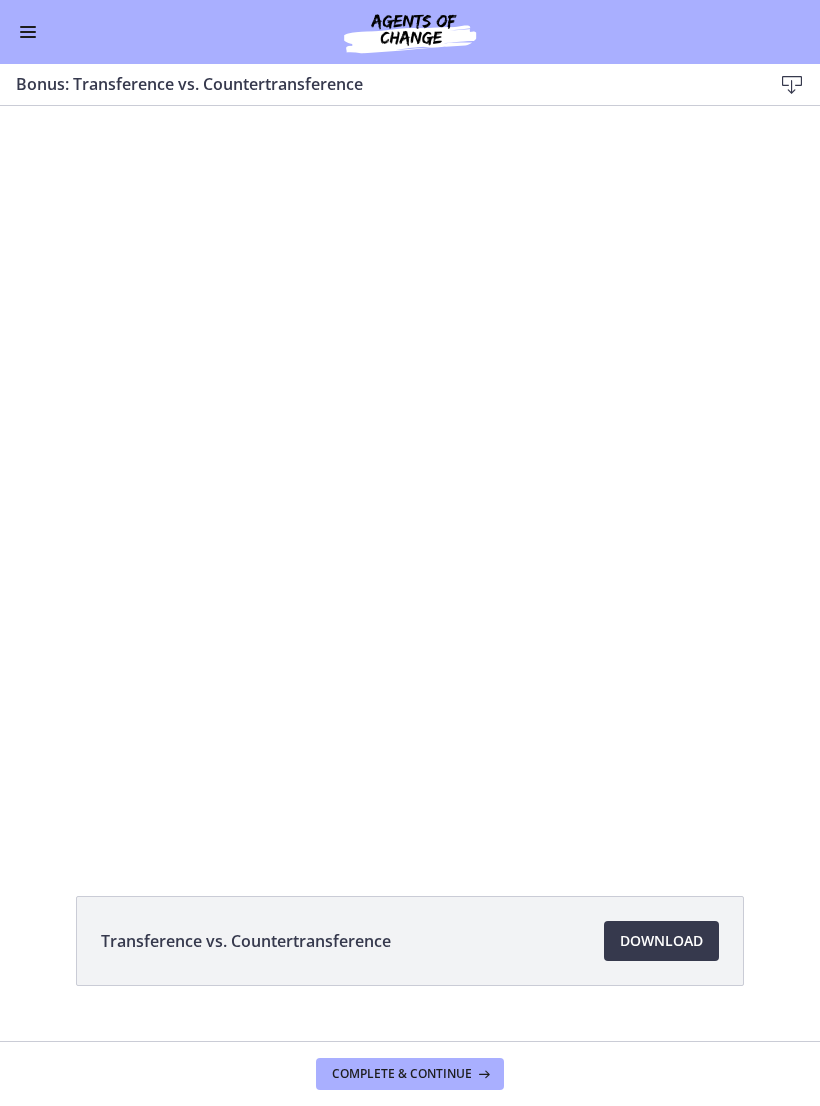 scroll, scrollTop: 0, scrollLeft: 0, axis: both 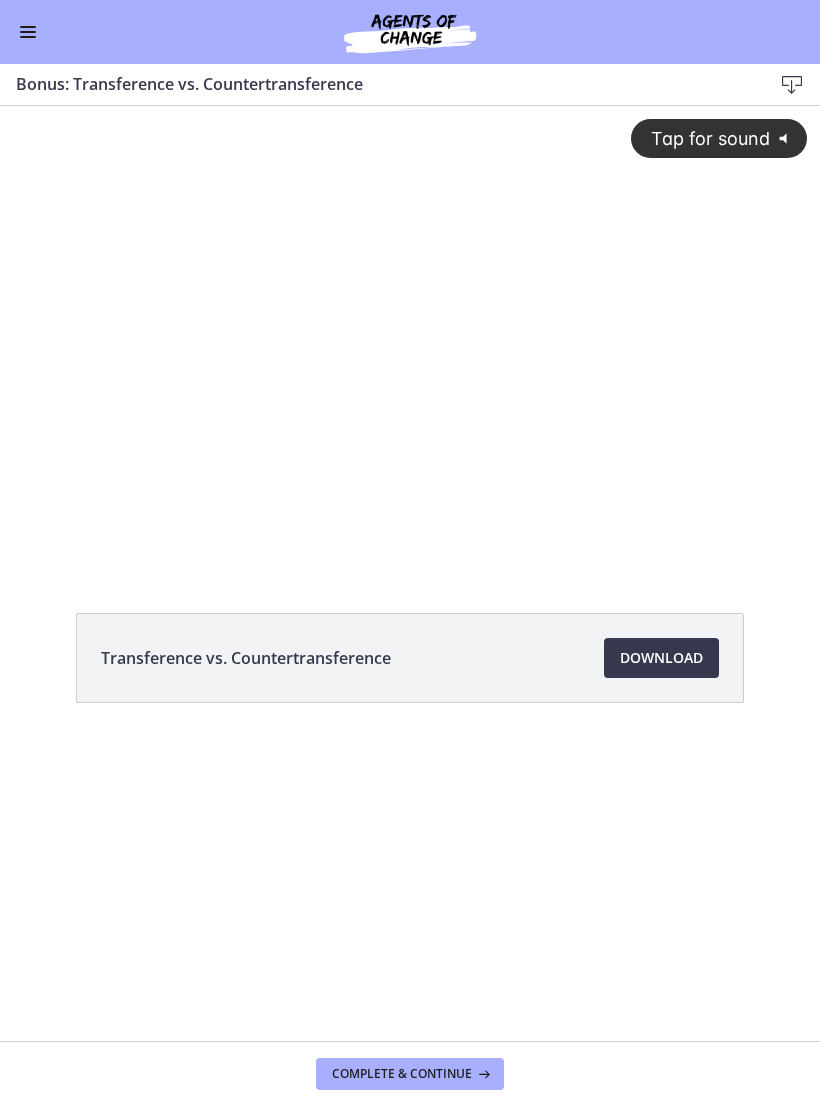 click on "Download
Opens in a new window" at bounding box center (661, 658) 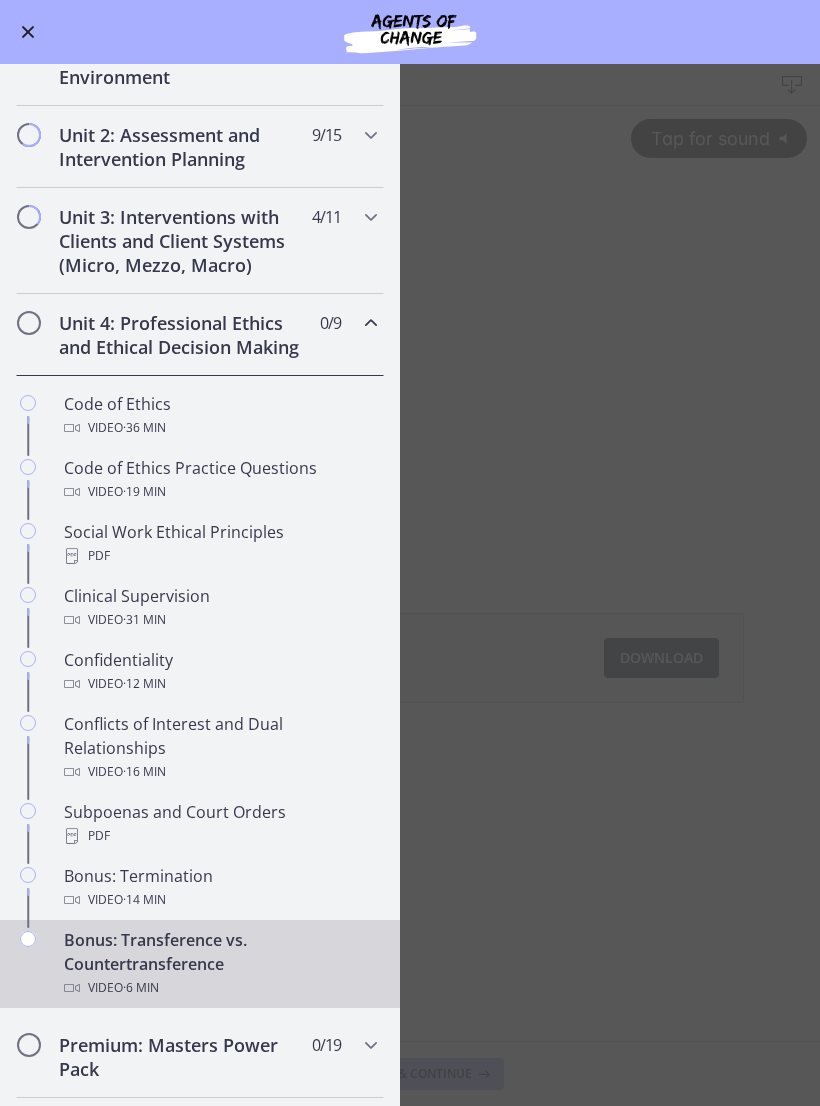 click on "Unit 4: Professional Ethics and Ethical Decision Making
0  /  9
Completed" at bounding box center [200, 335] 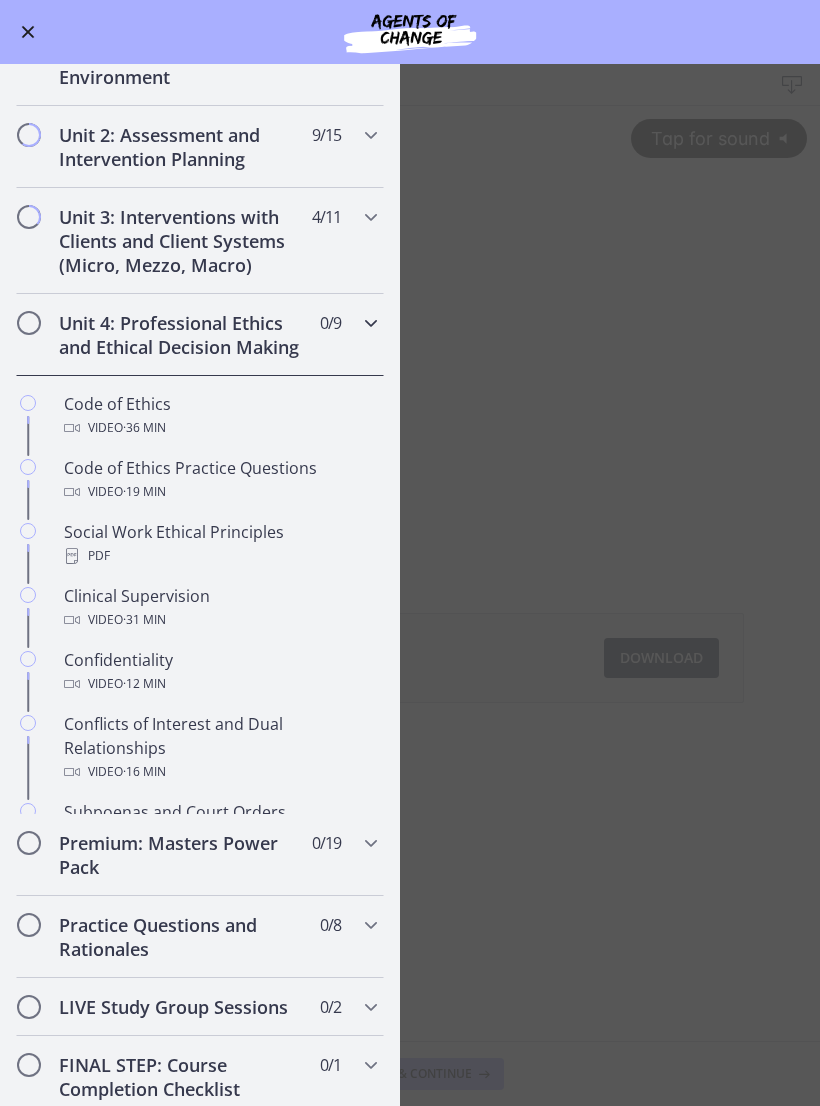 scroll, scrollTop: 489, scrollLeft: 0, axis: vertical 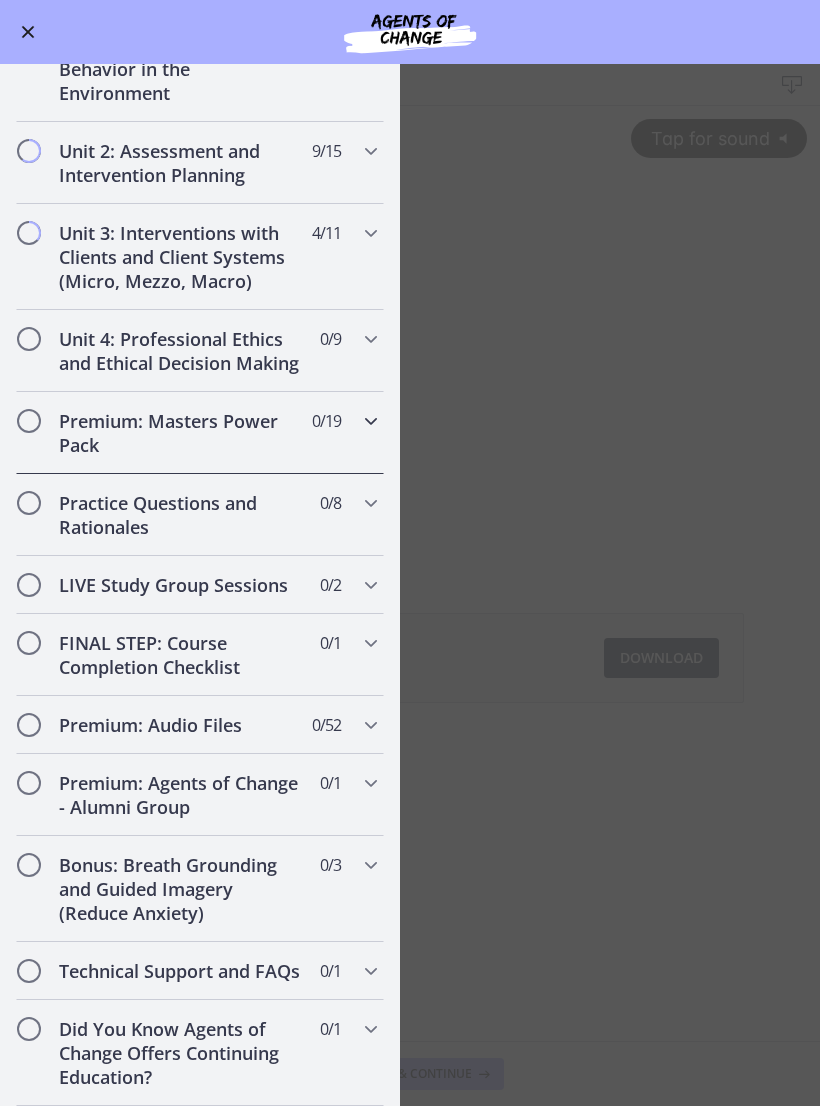 click at bounding box center [371, 421] 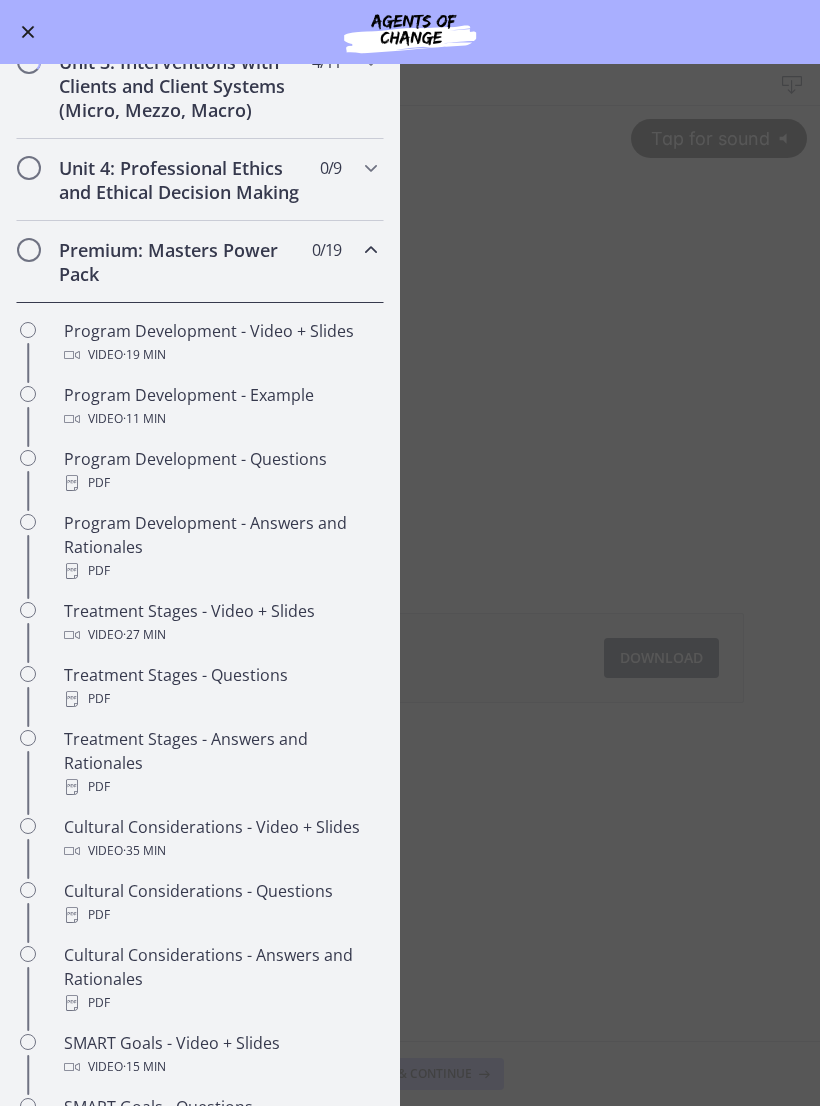 scroll, scrollTop: 661, scrollLeft: 0, axis: vertical 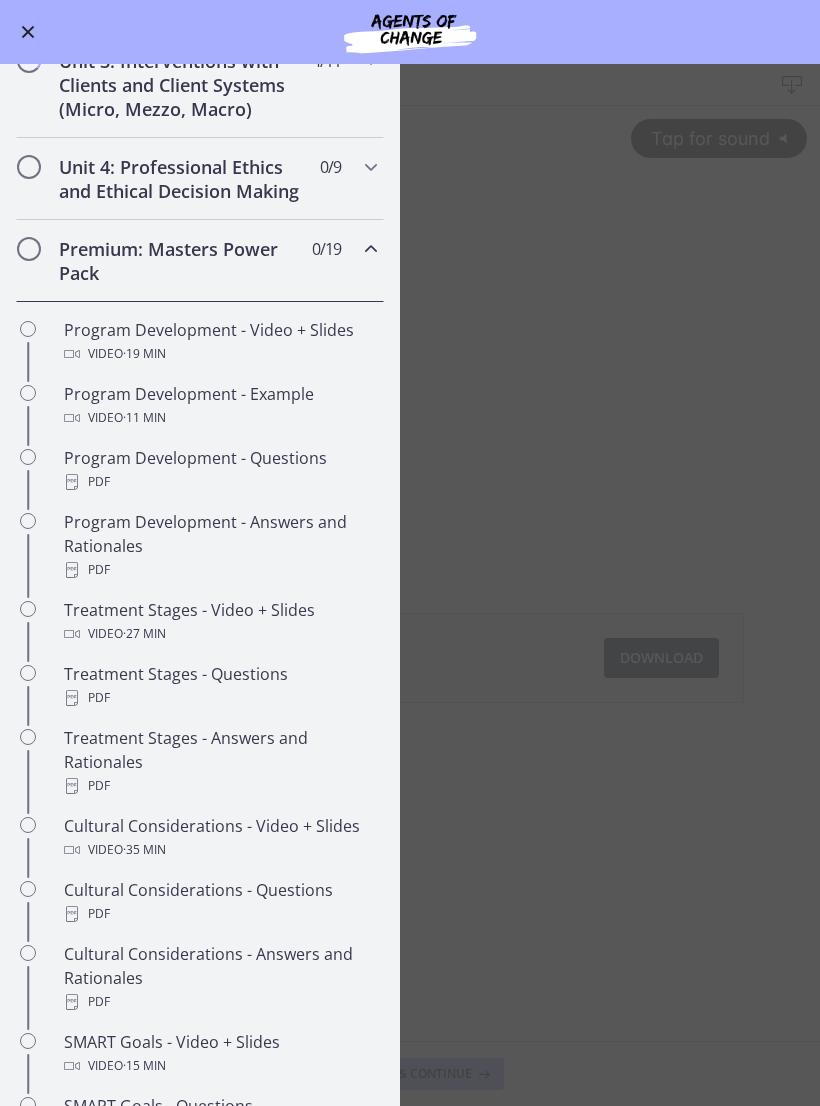 click on "Program Development - Video + Slides
Video
·  19 min" at bounding box center [220, 342] 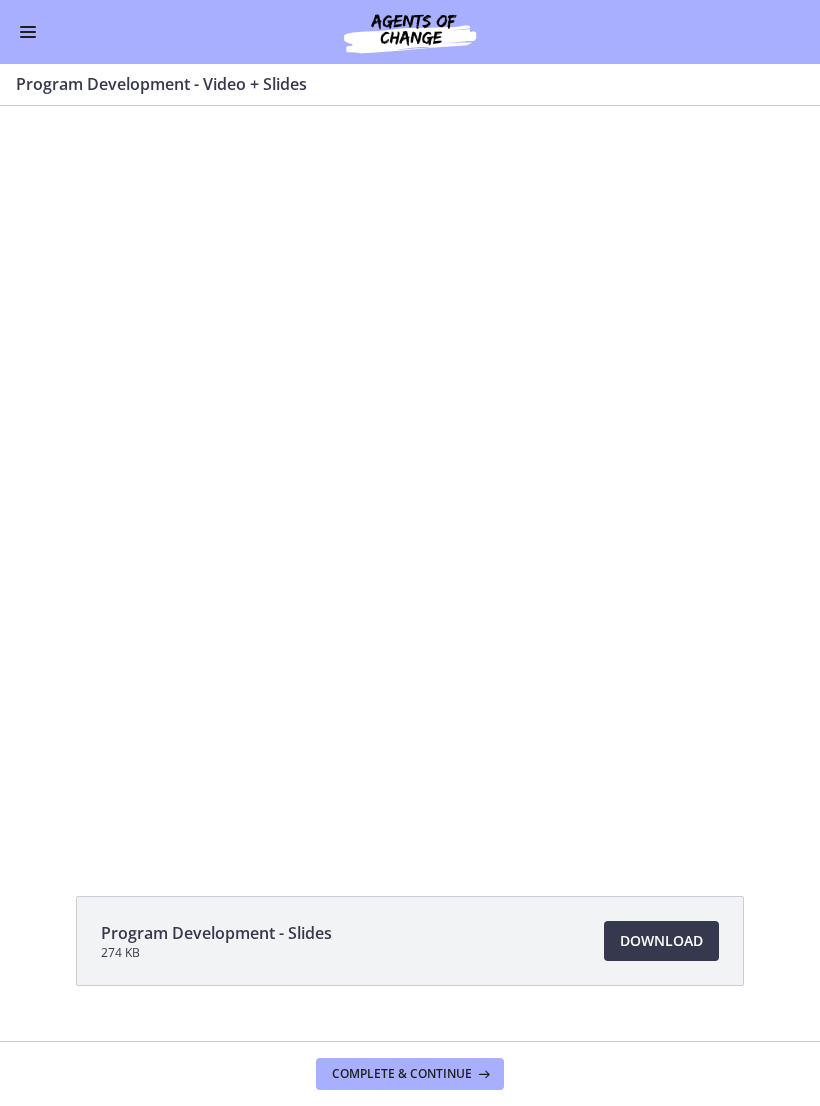 scroll, scrollTop: 0, scrollLeft: 0, axis: both 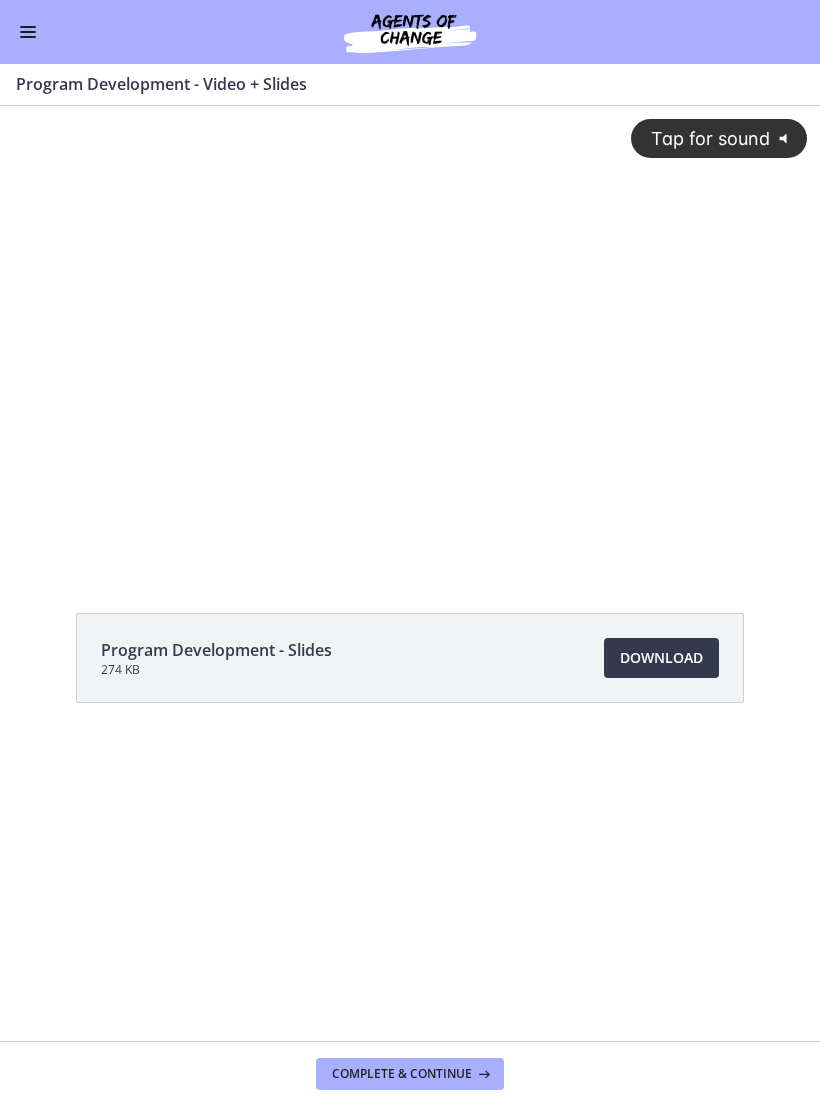 click on "Download
Opens in a new window" at bounding box center [661, 658] 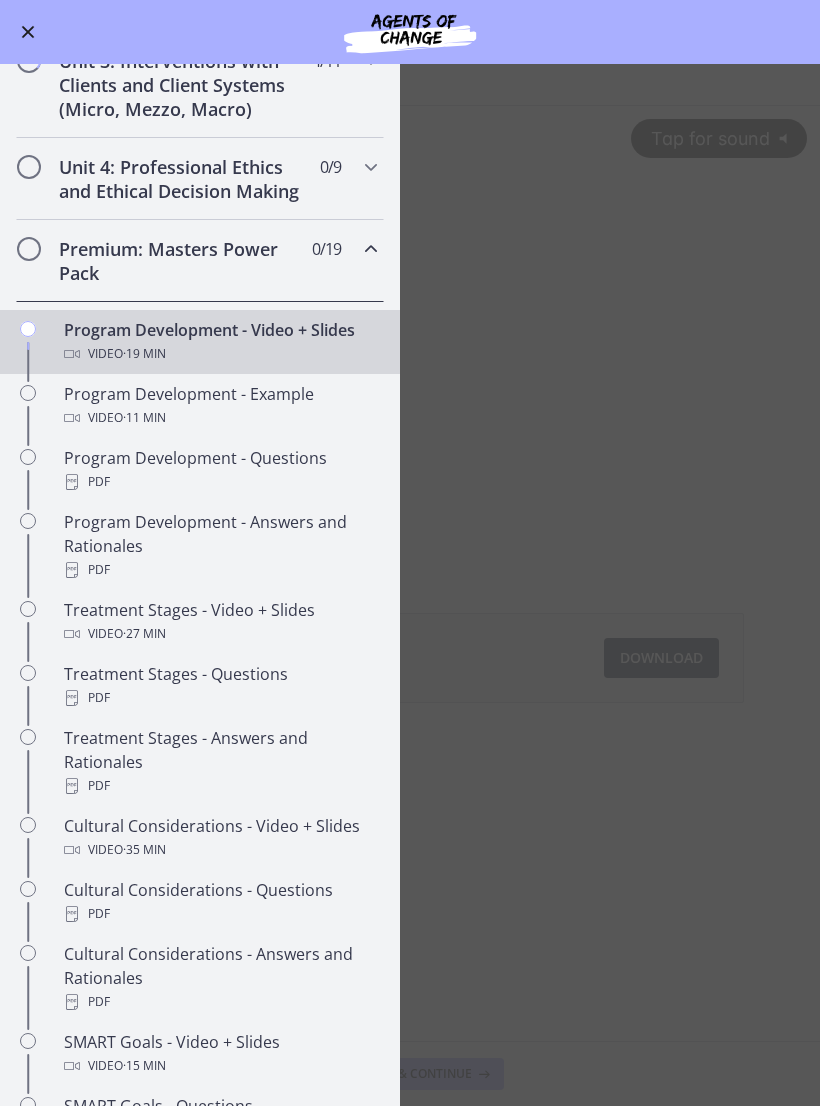 click on "Video
·  11 min" at bounding box center [220, 418] 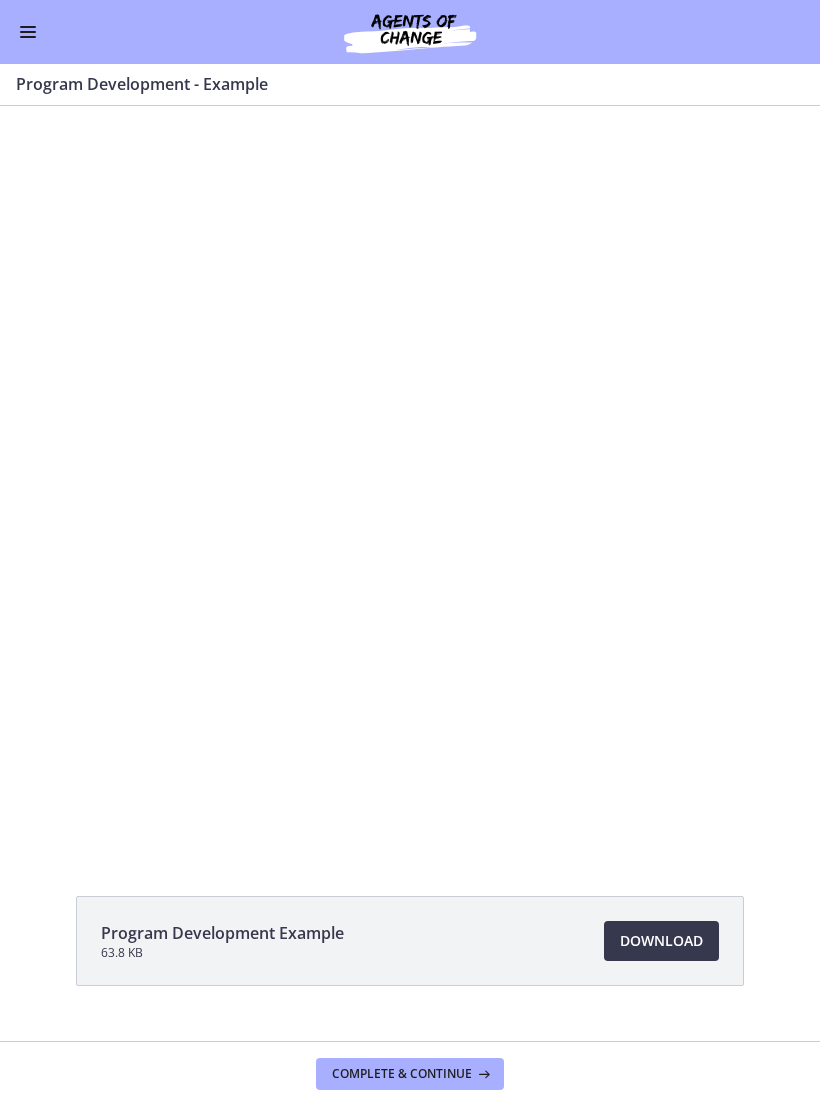 scroll, scrollTop: 0, scrollLeft: 0, axis: both 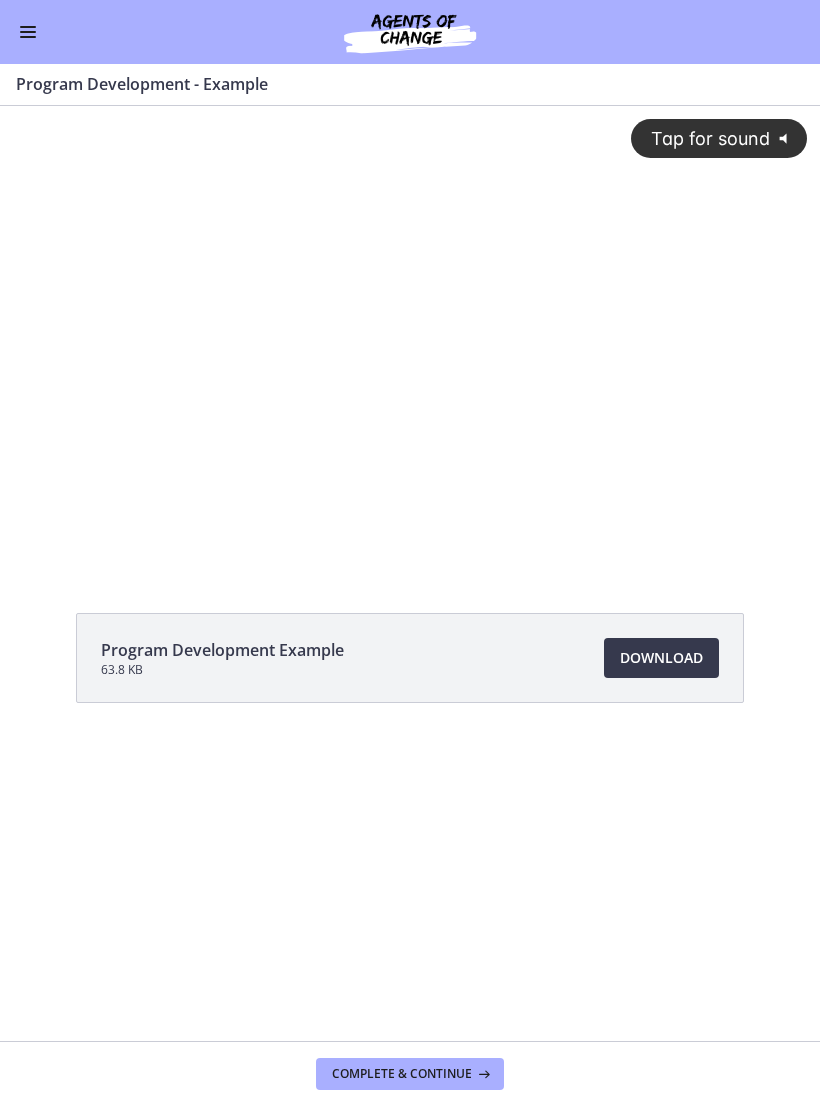 click on "Download
Opens in a new window" at bounding box center (661, 658) 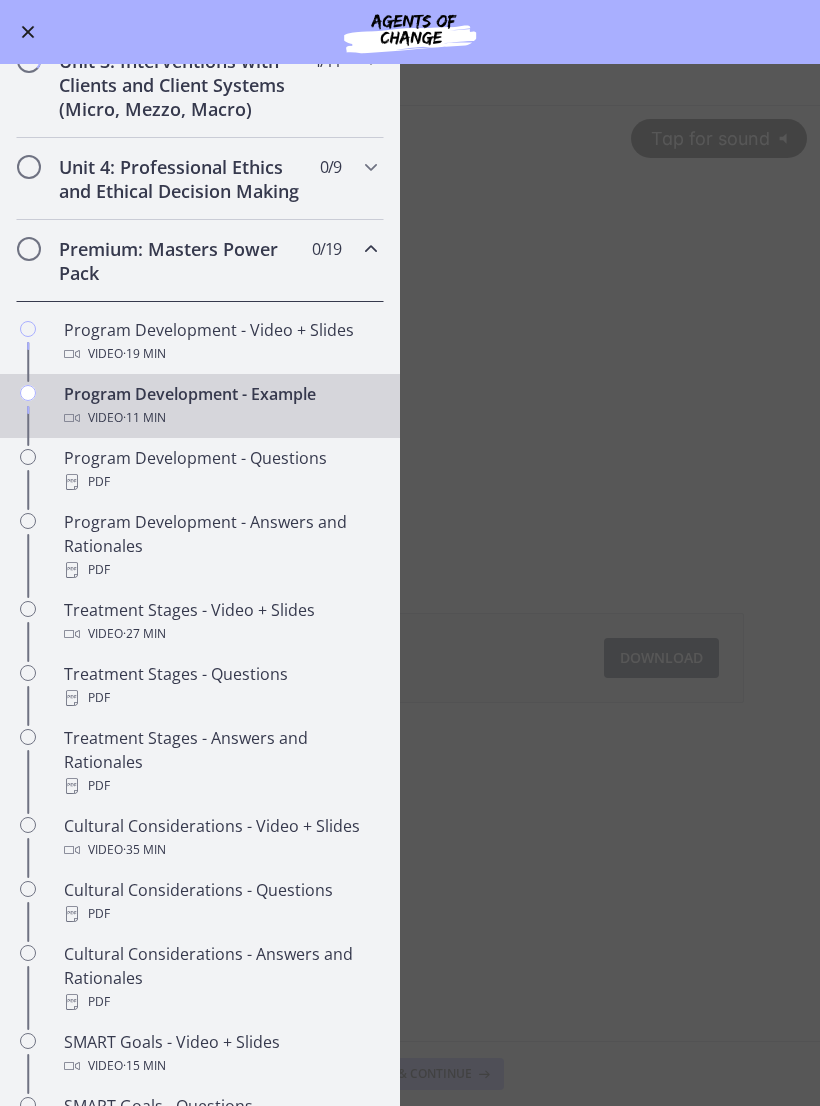 click on "PDF" at bounding box center (220, 482) 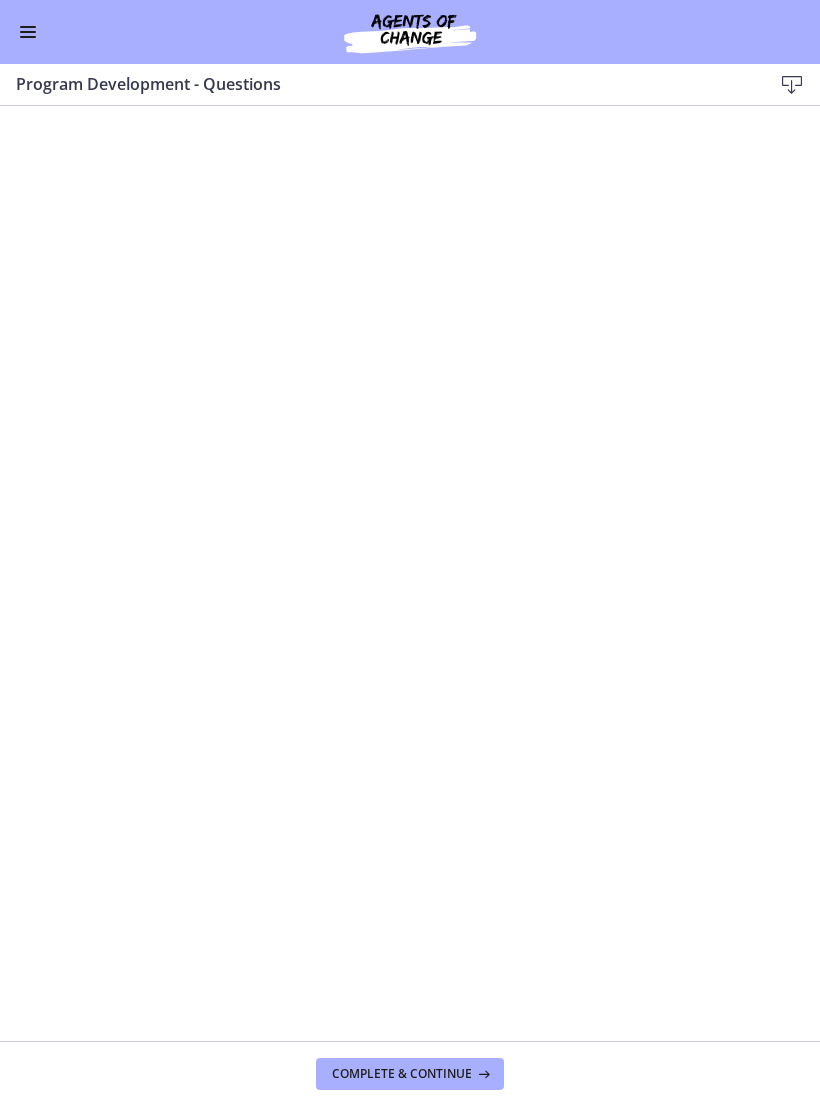 click at bounding box center [792, 85] 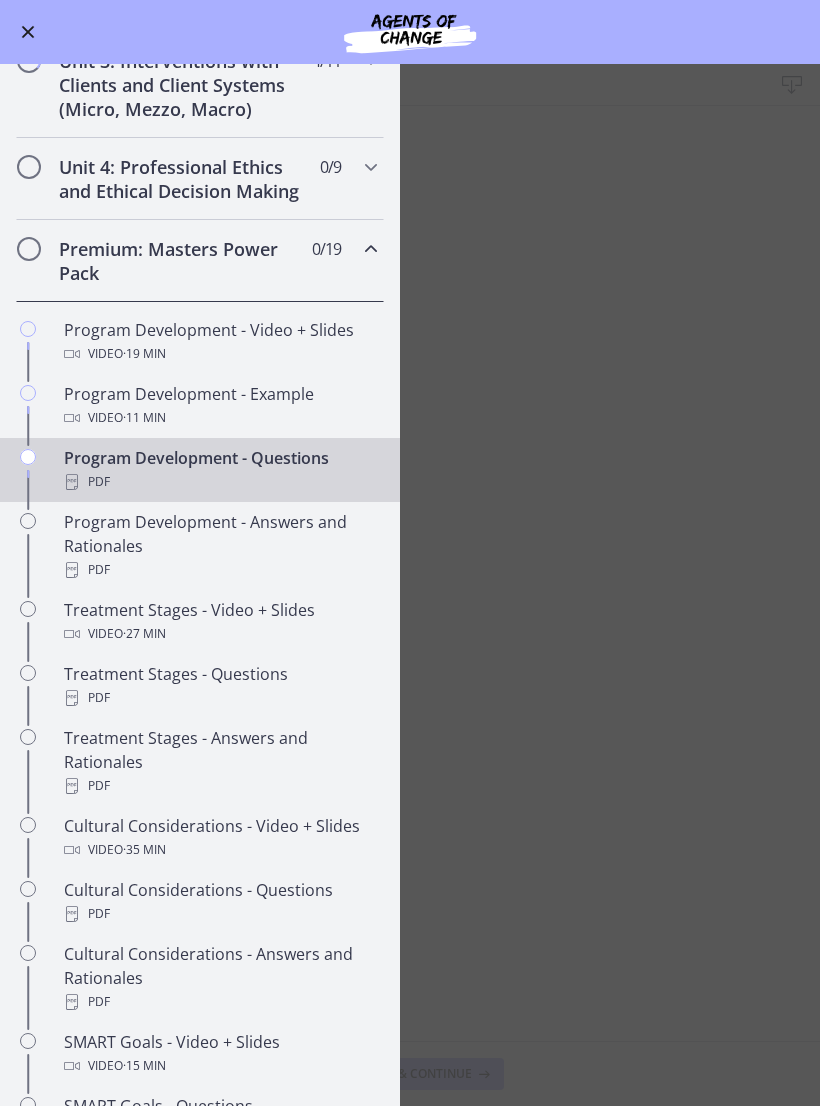 click on "Program Development - Answers and Rationales
PDF" at bounding box center [220, 546] 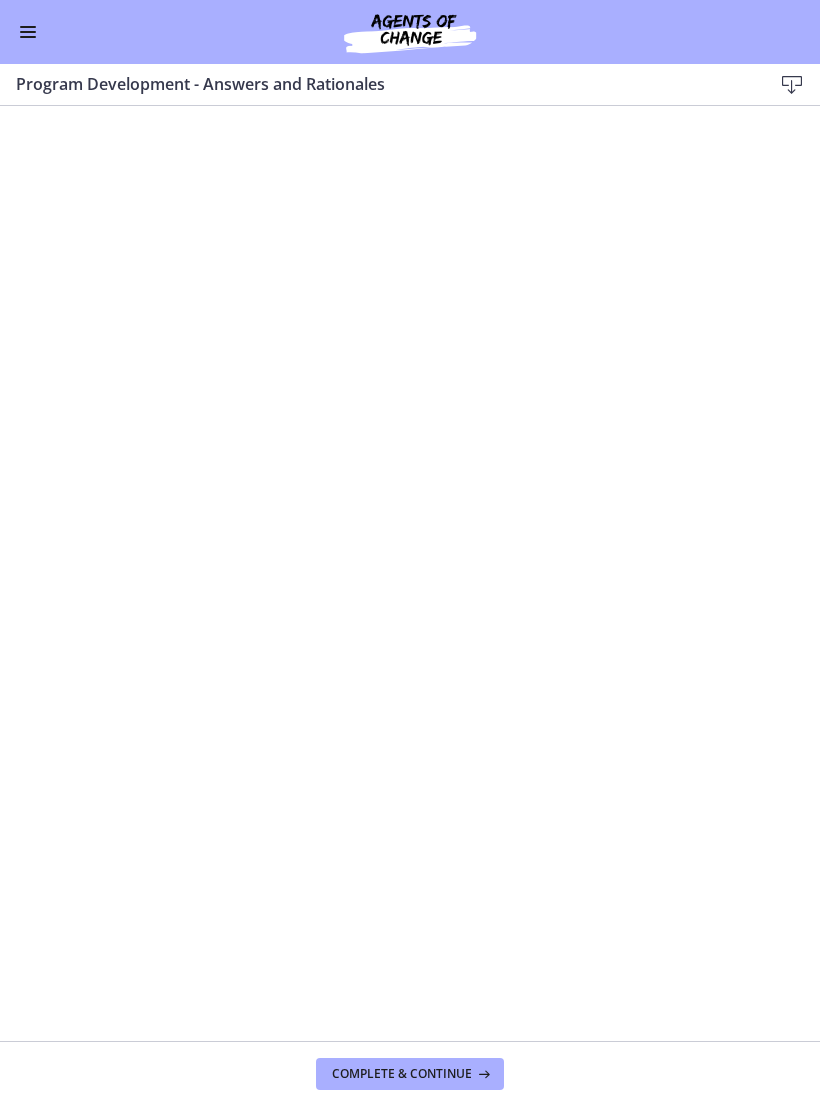click at bounding box center [792, 85] 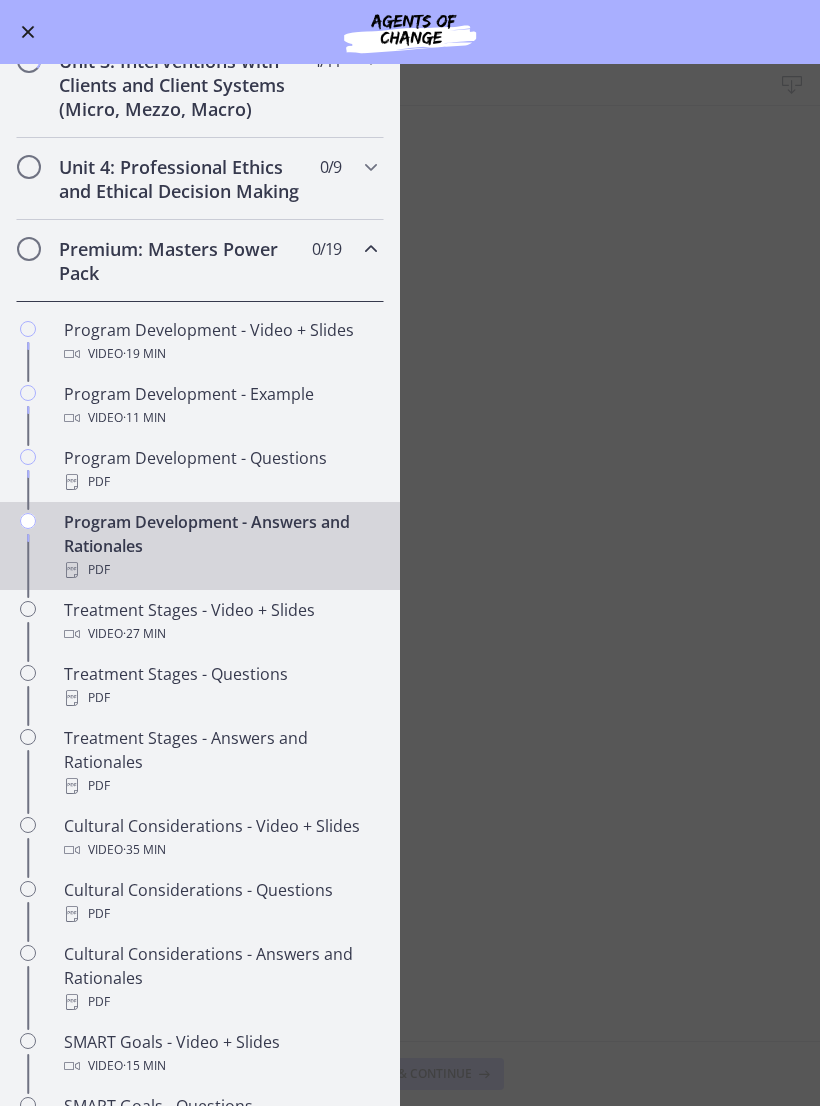 click on "Video
·  27 min" at bounding box center (220, 634) 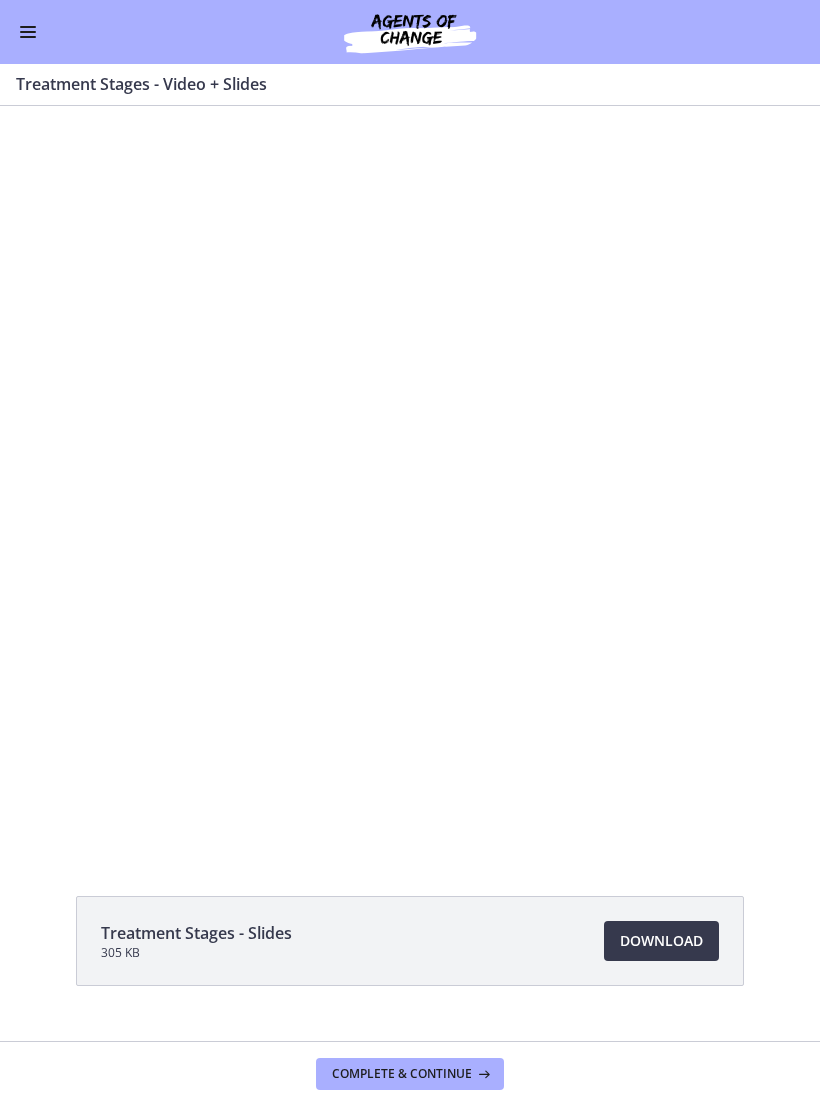 scroll, scrollTop: 0, scrollLeft: 0, axis: both 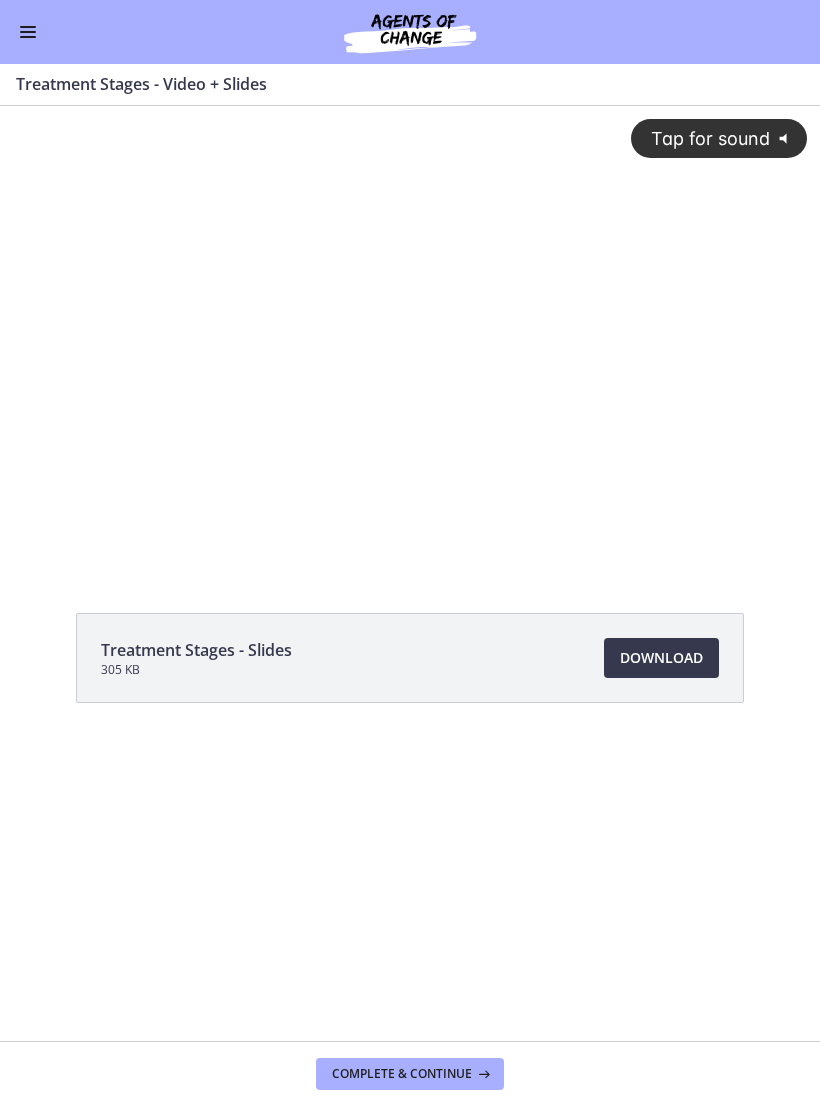 click on "Download
Opens in a new window" at bounding box center [661, 658] 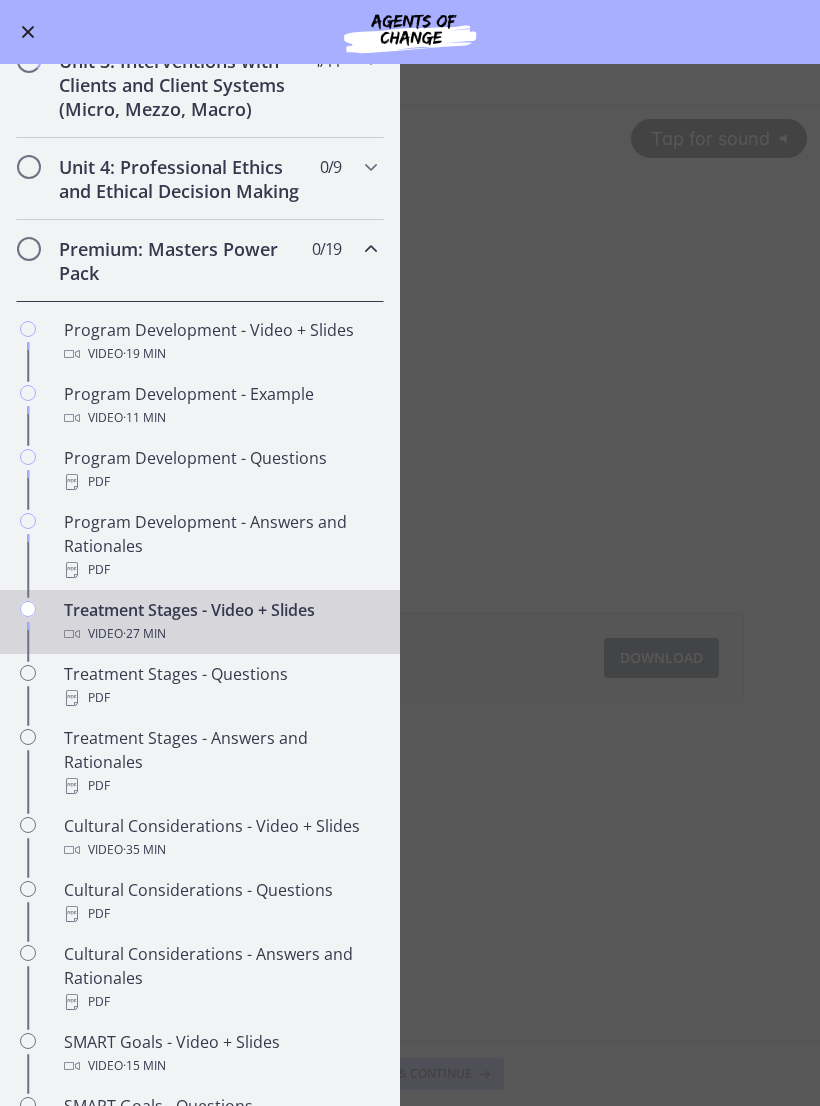 click on "PDF" at bounding box center (220, 698) 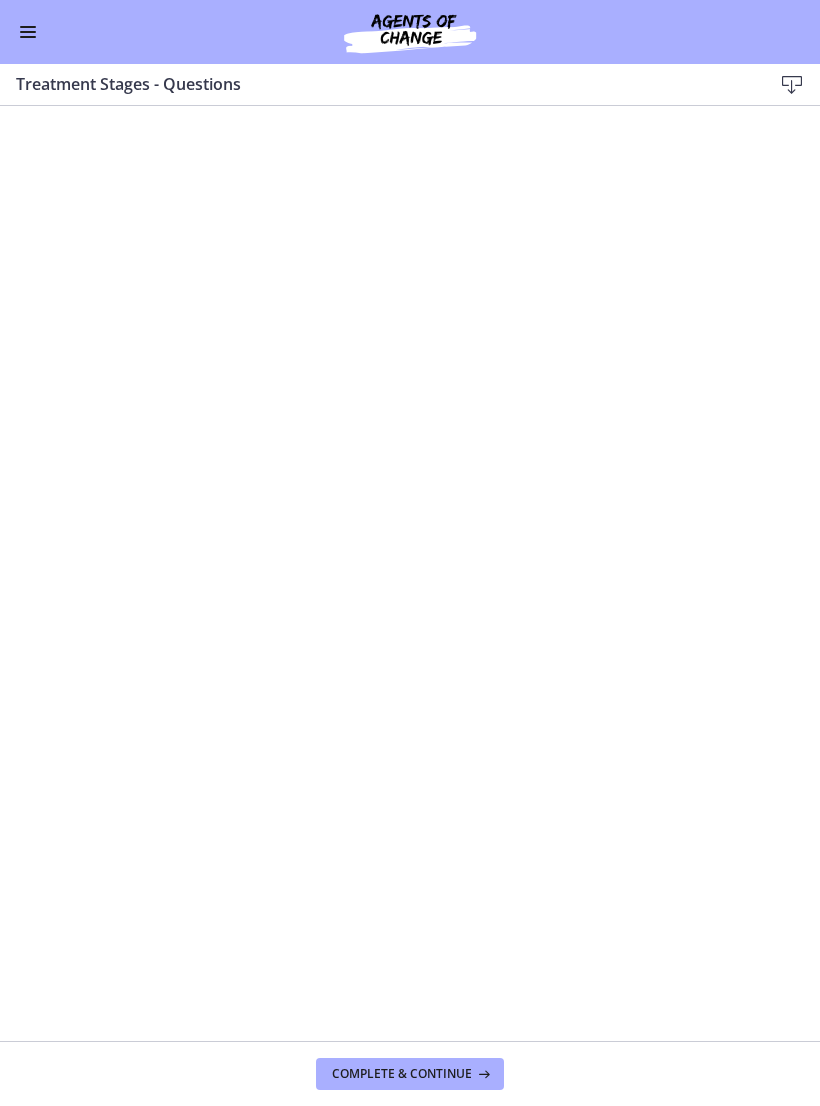 click at bounding box center (792, 85) 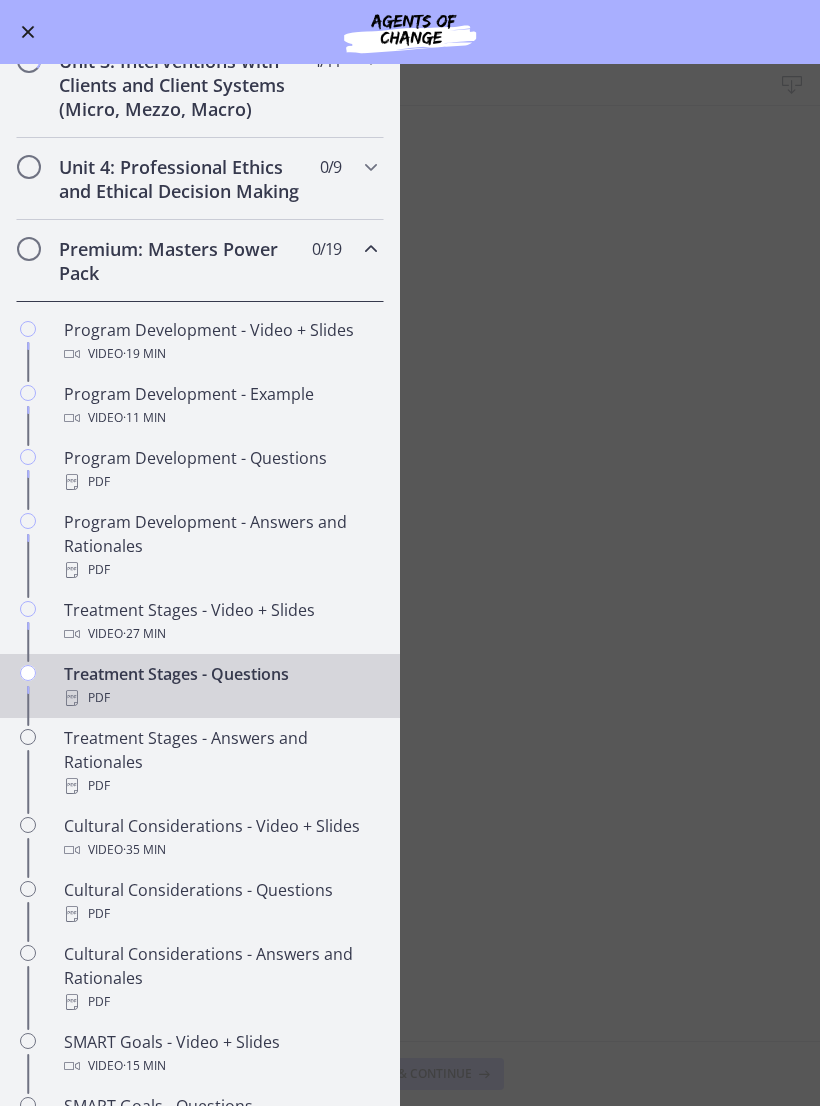 click on "Treatment Stages - Answers and Rationales
PDF" at bounding box center (220, 762) 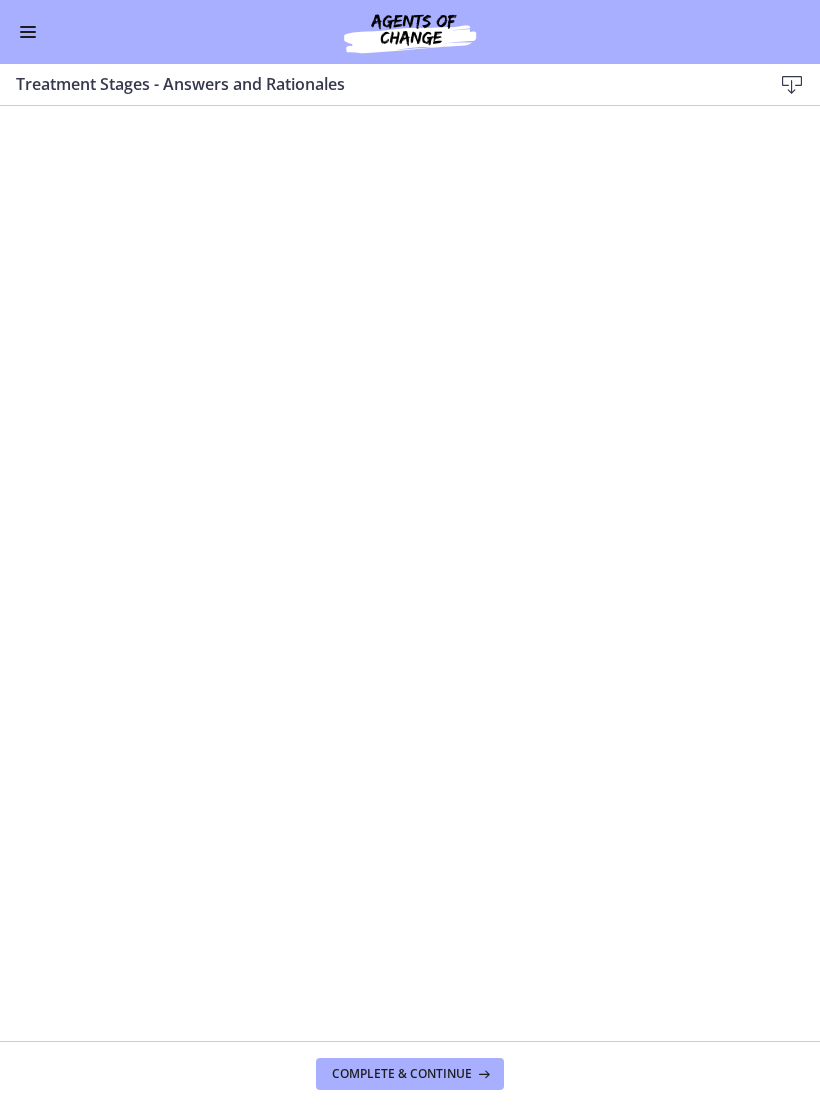 click at bounding box center [792, 85] 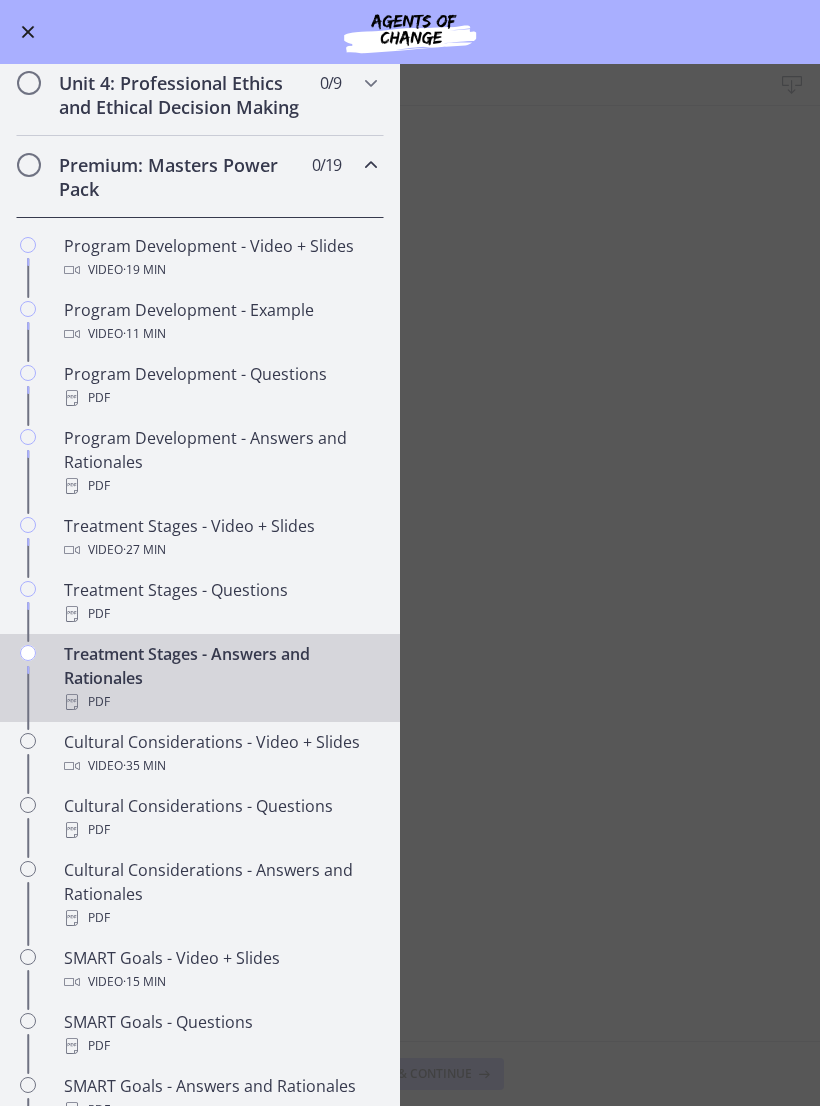 scroll, scrollTop: 866, scrollLeft: 0, axis: vertical 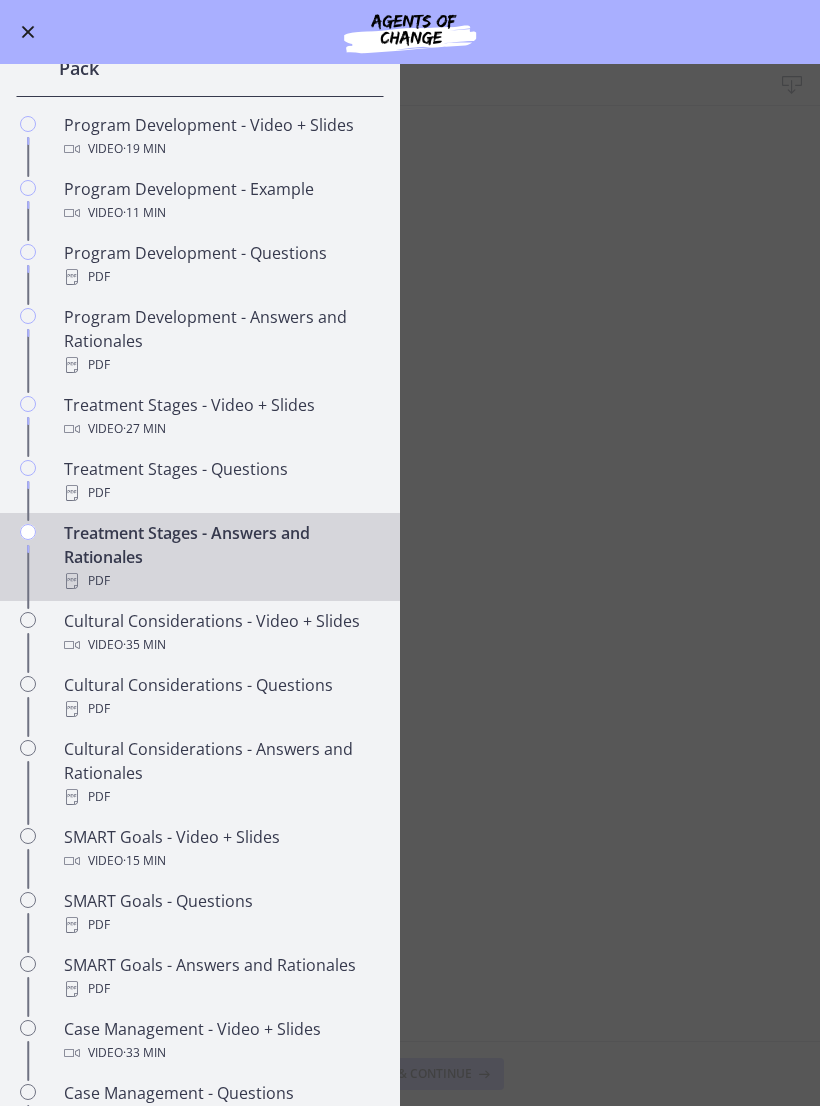 click on "Video
·  35 min" at bounding box center (220, 645) 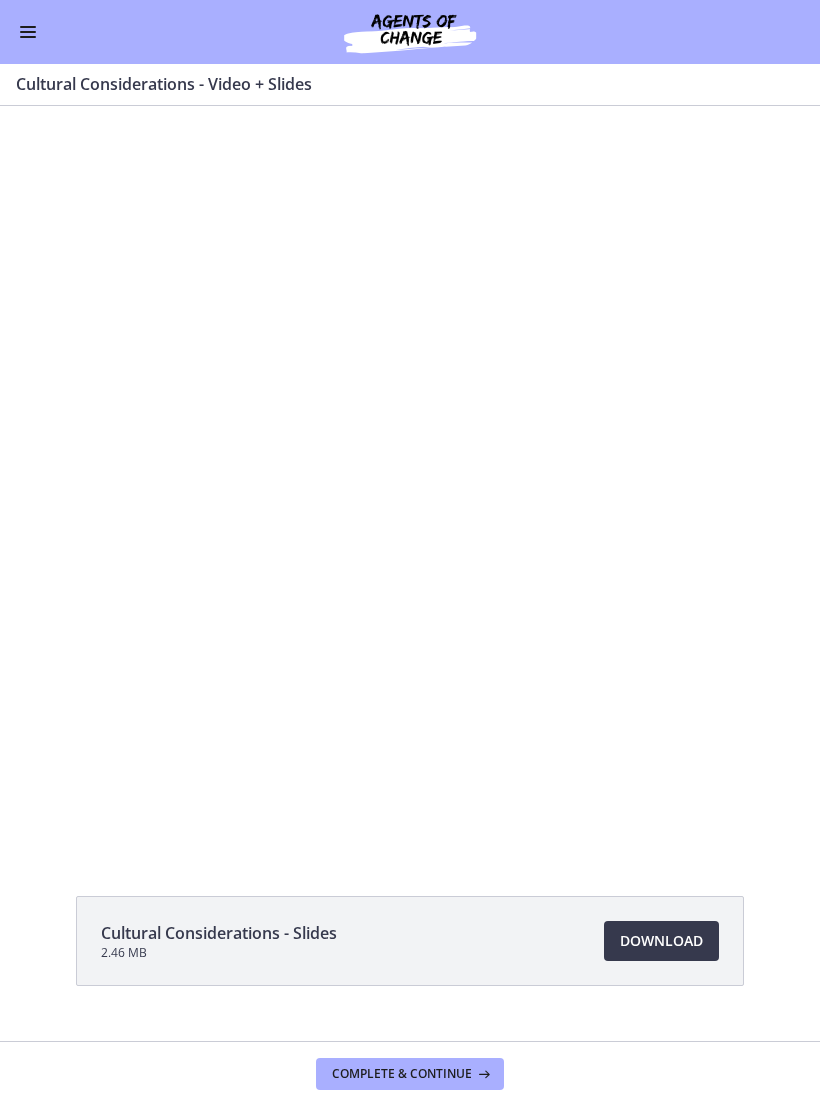 scroll, scrollTop: 0, scrollLeft: 0, axis: both 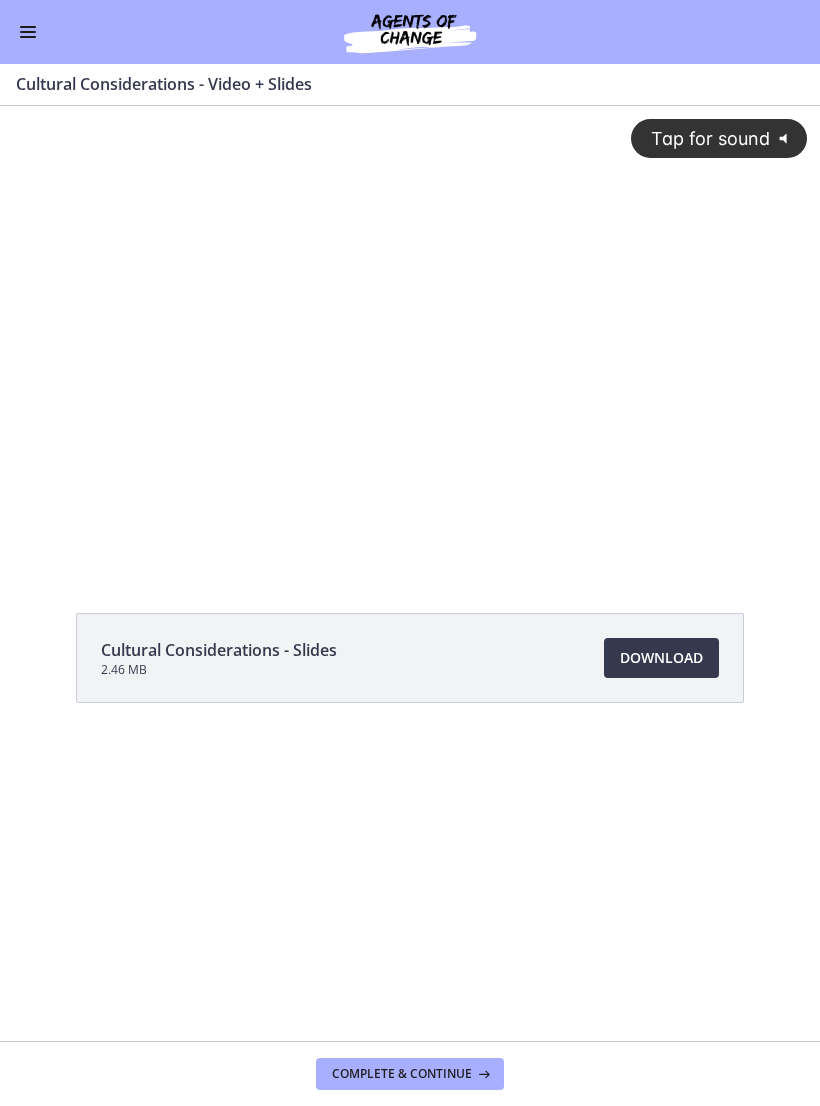 click on "Download
Opens in a new window" at bounding box center [661, 658] 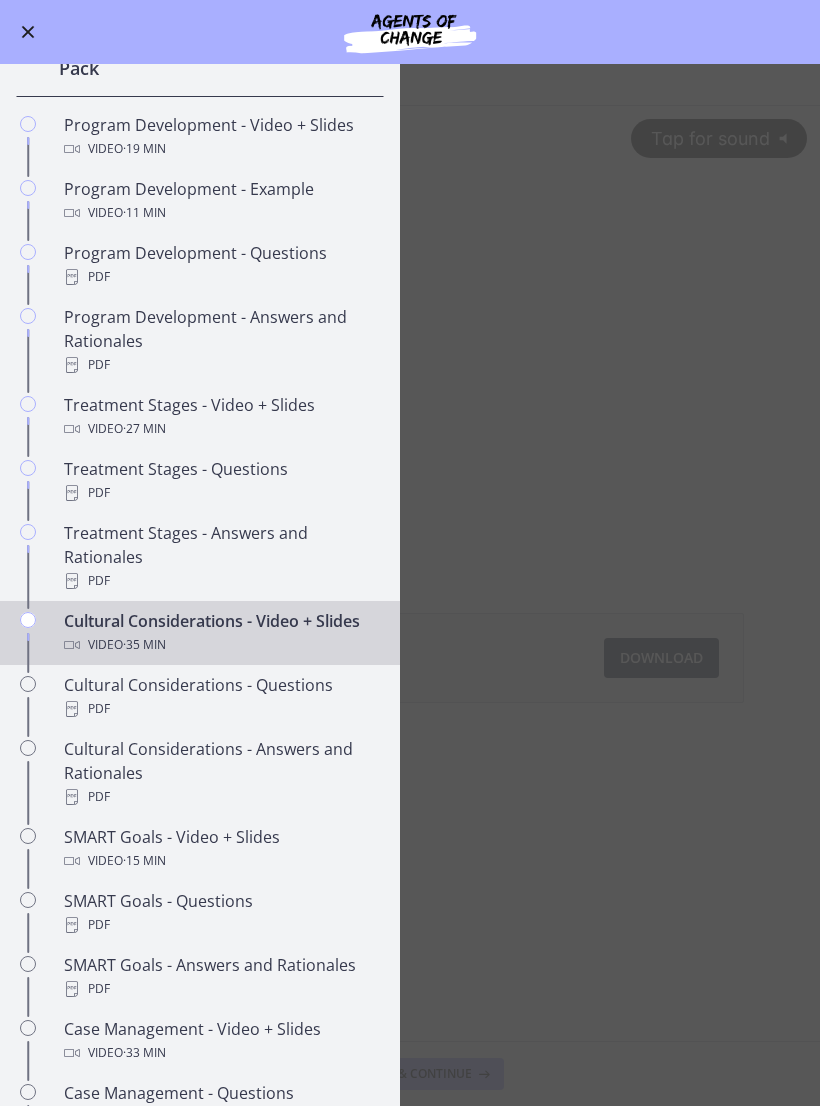 click on "PDF" at bounding box center [220, 709] 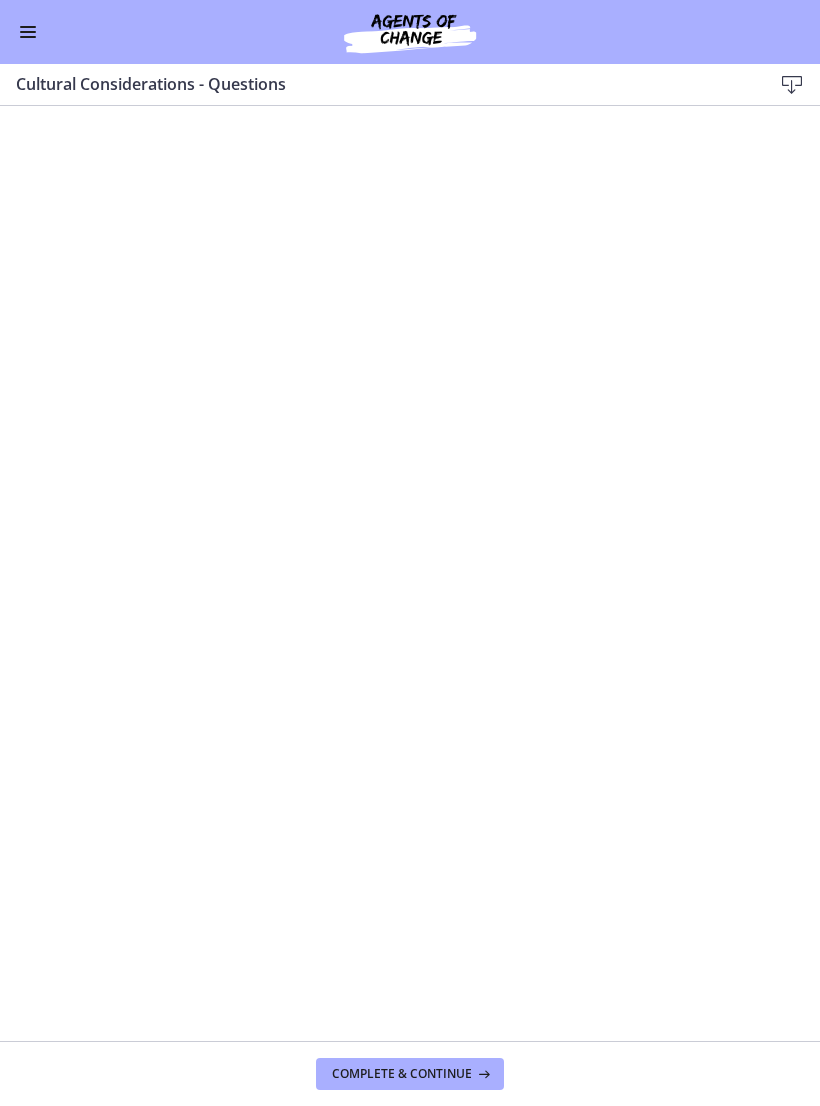 click at bounding box center (792, 85) 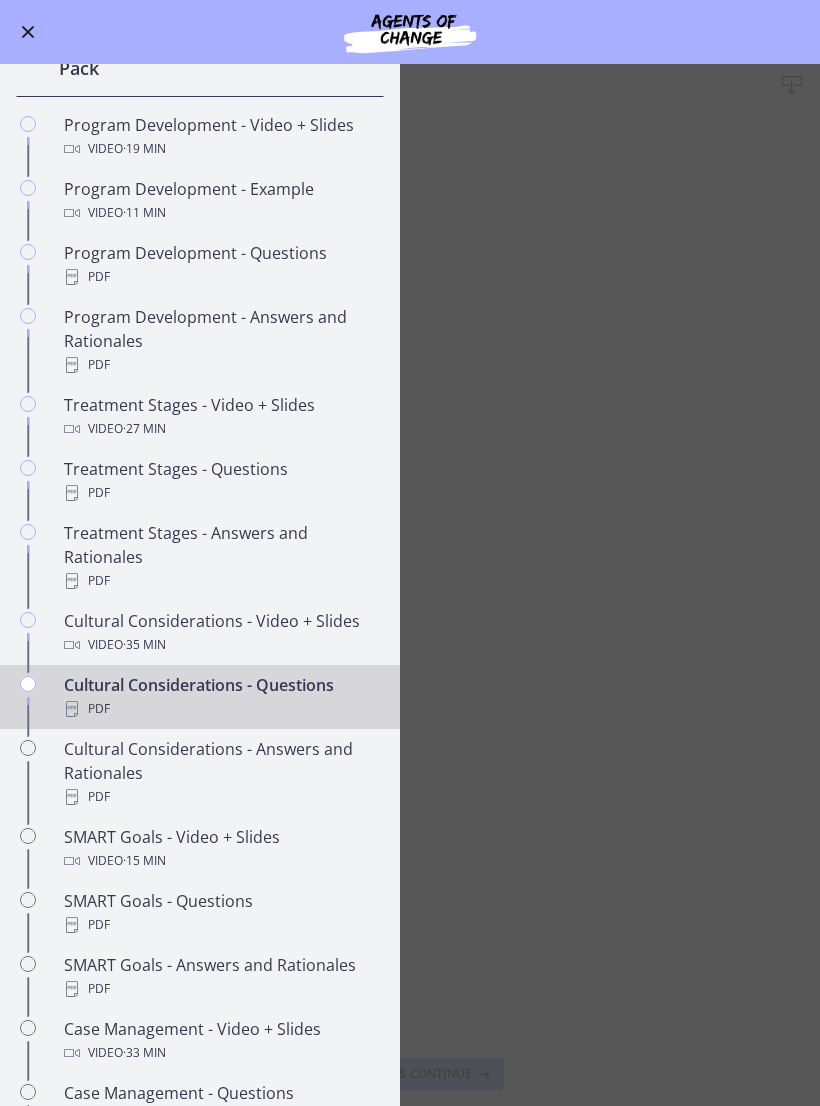 click on "Cultural Considerations - Answers and Rationales
PDF" at bounding box center (220, 773) 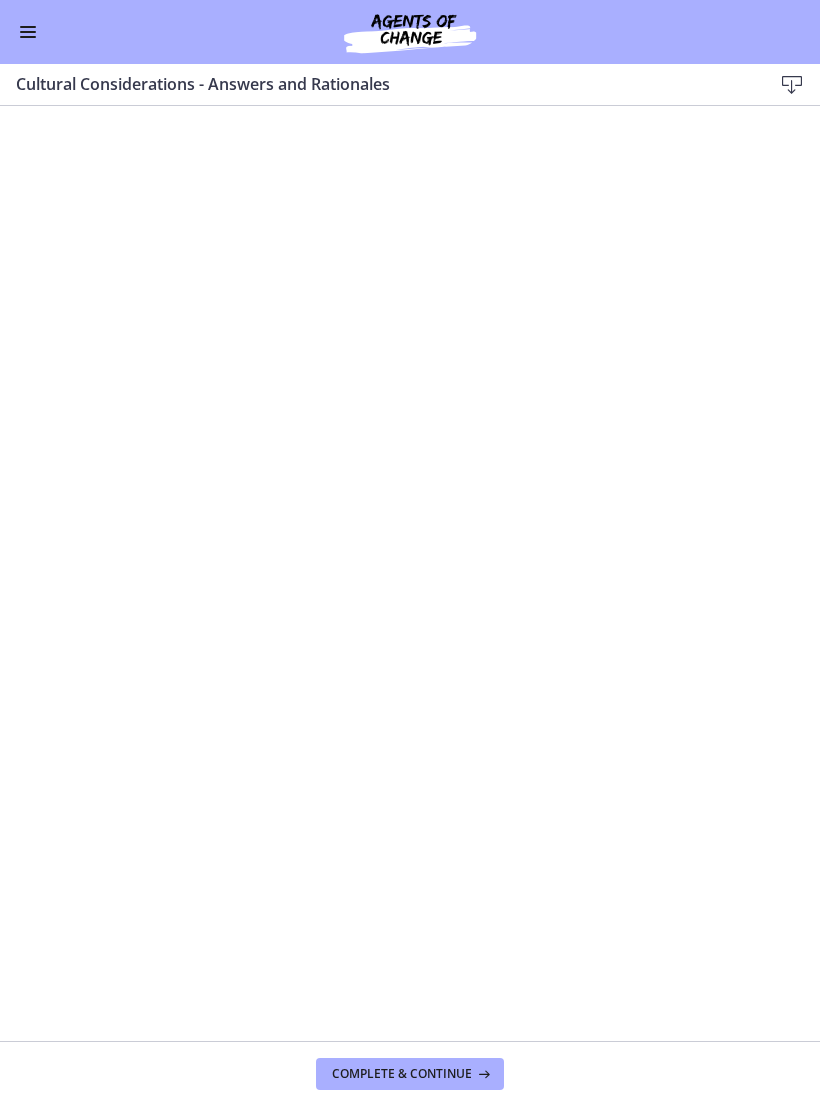 click at bounding box center [792, 85] 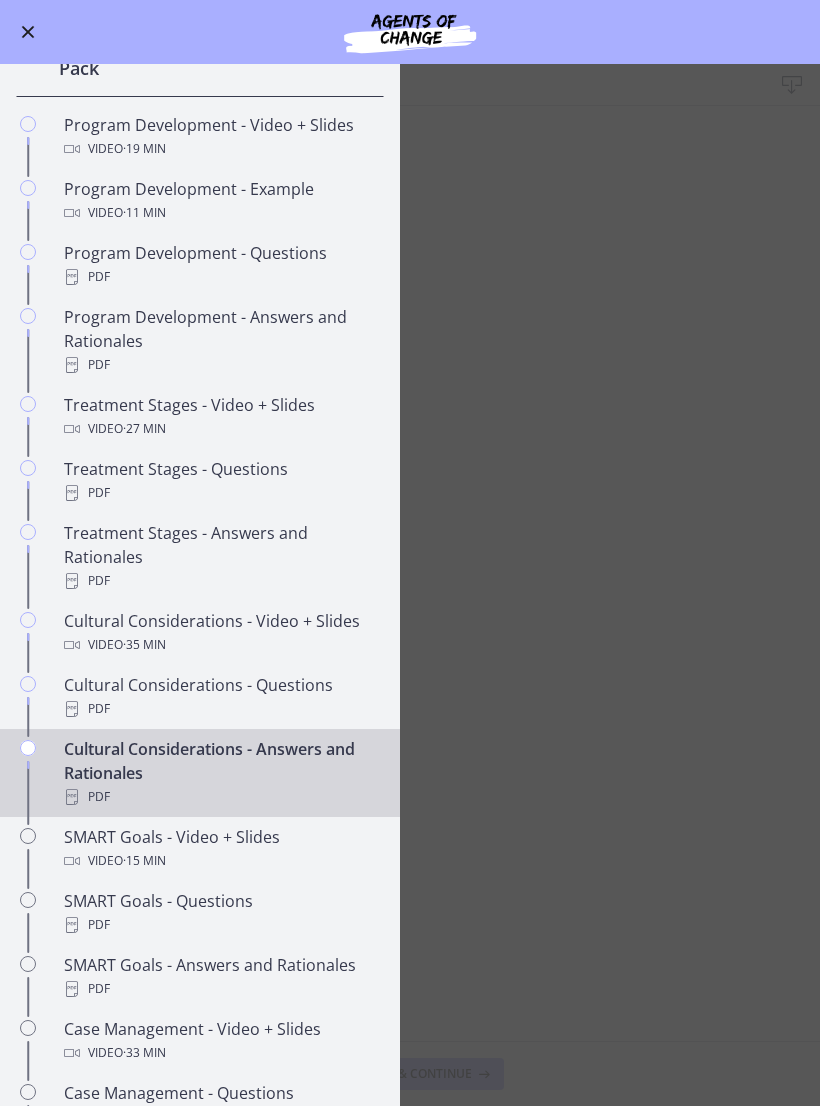 click on "Video
·  15 min" at bounding box center [220, 861] 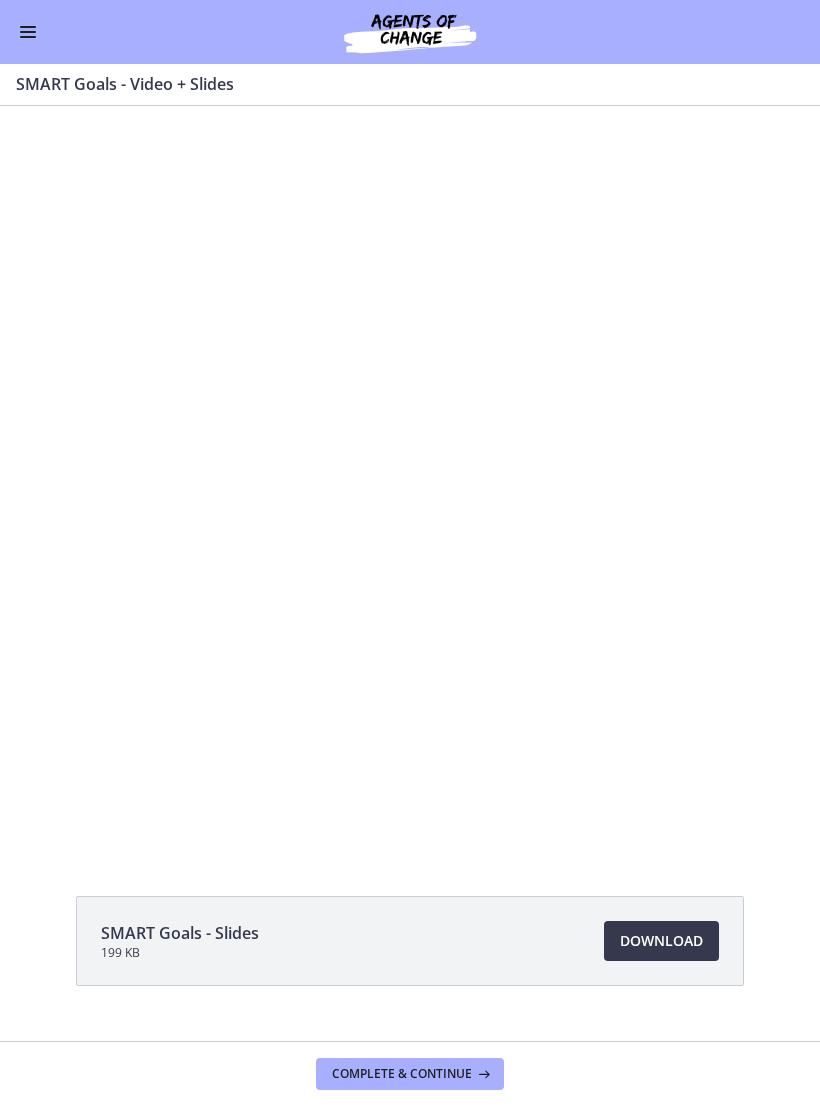 scroll, scrollTop: 0, scrollLeft: 0, axis: both 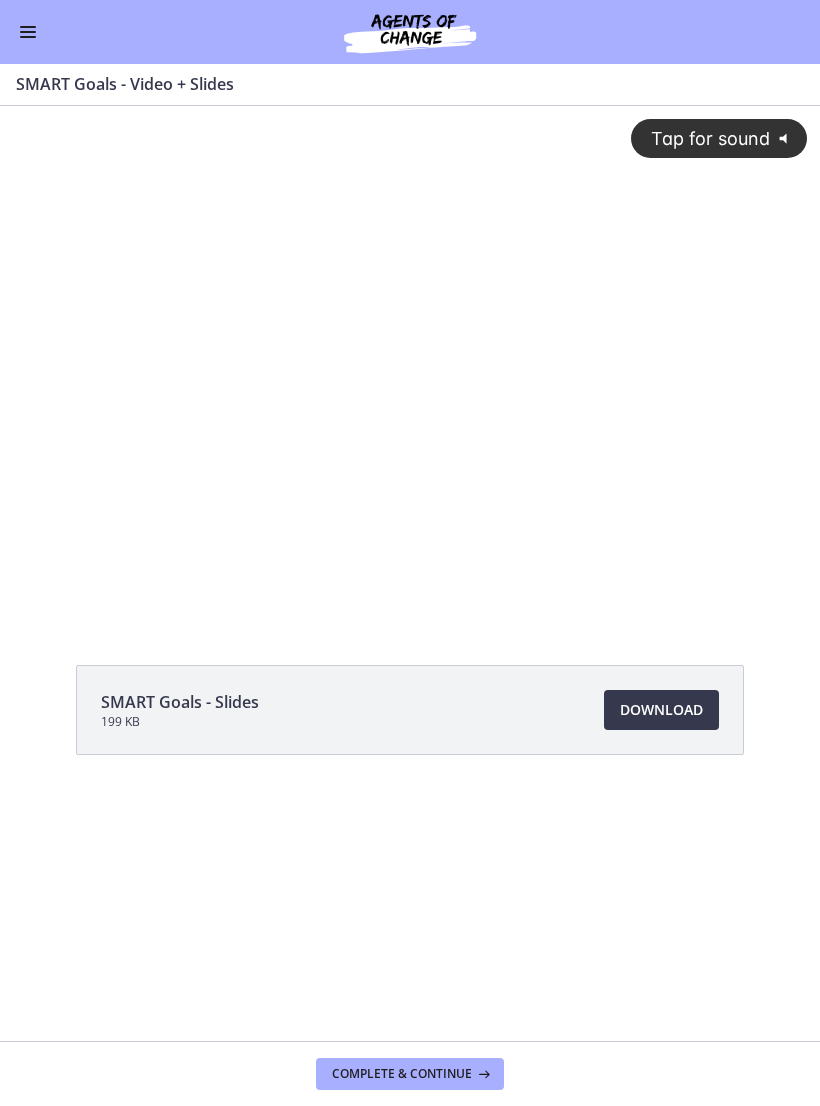 click on "Download
Opens in a new window" at bounding box center [661, 710] 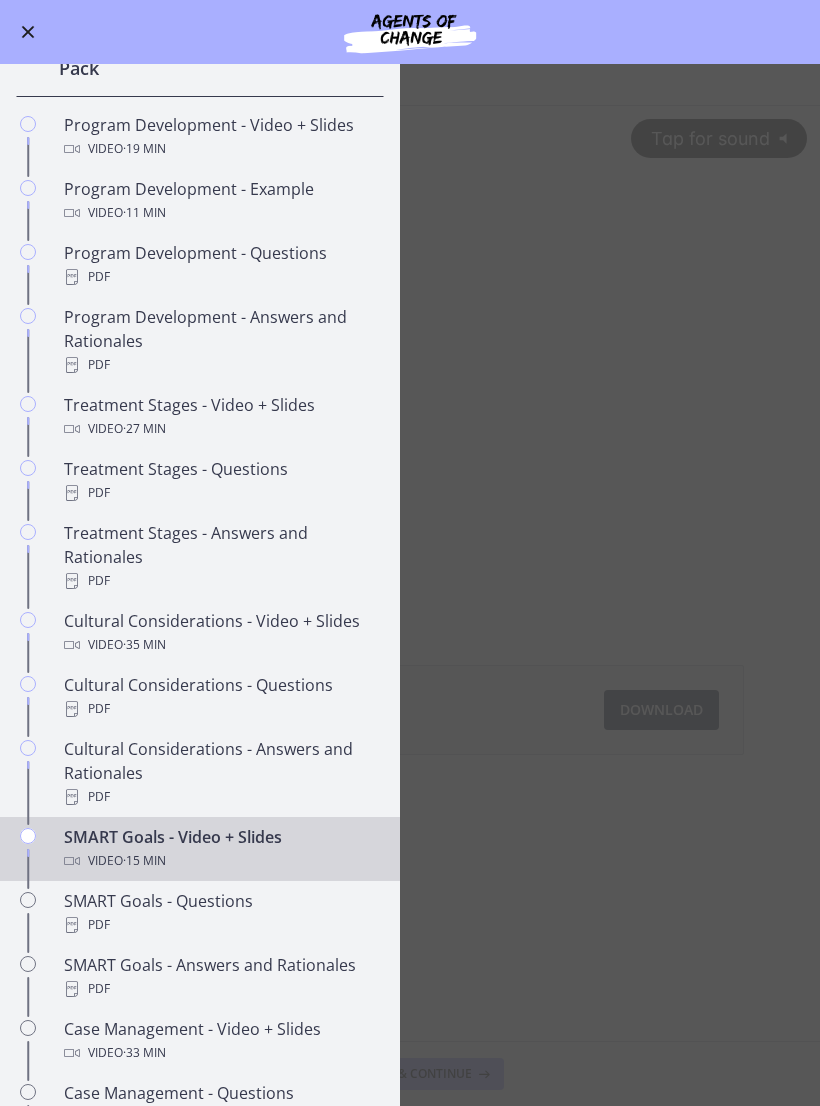 click on "PDF" at bounding box center (220, 925) 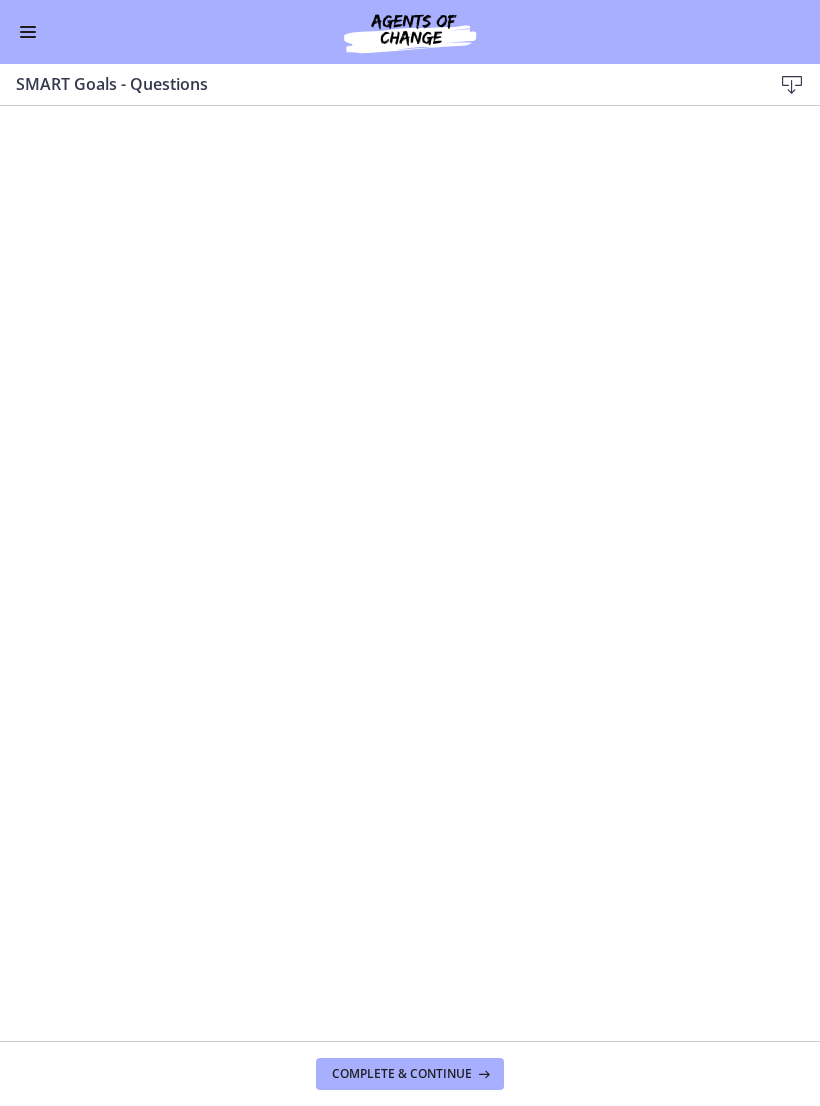 click at bounding box center [792, 85] 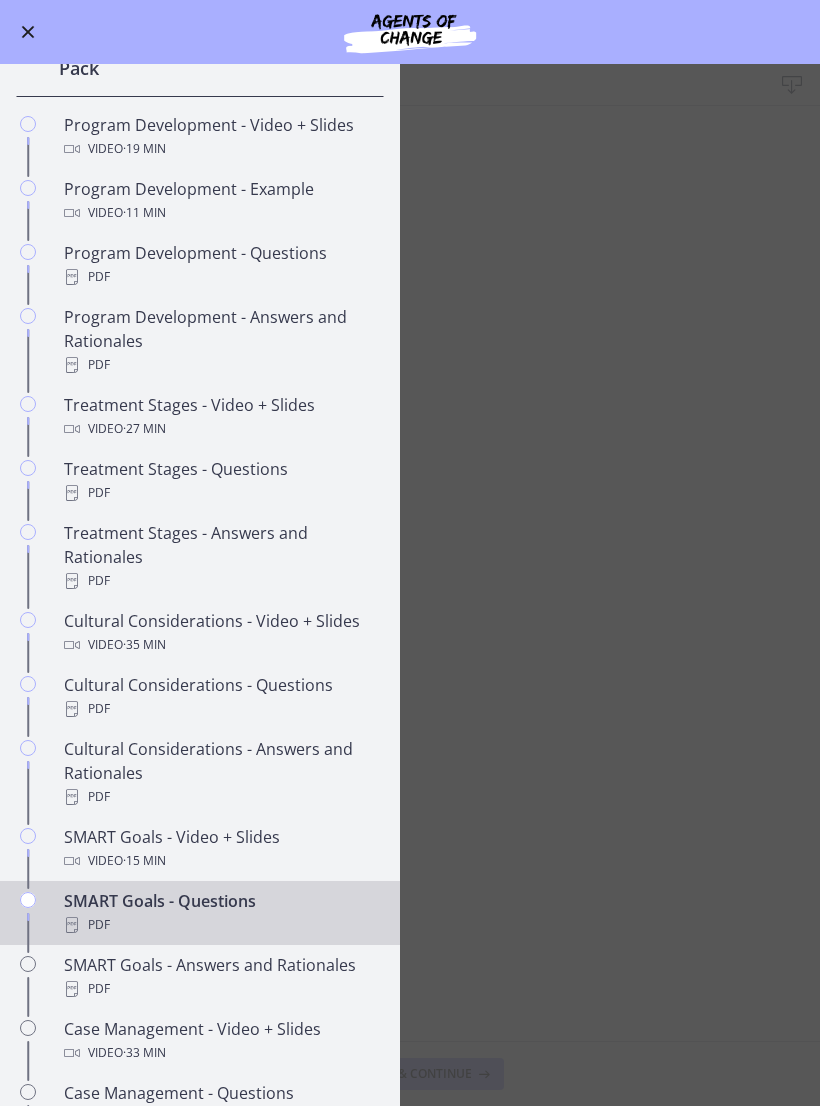 click on "PDF" at bounding box center [220, 989] 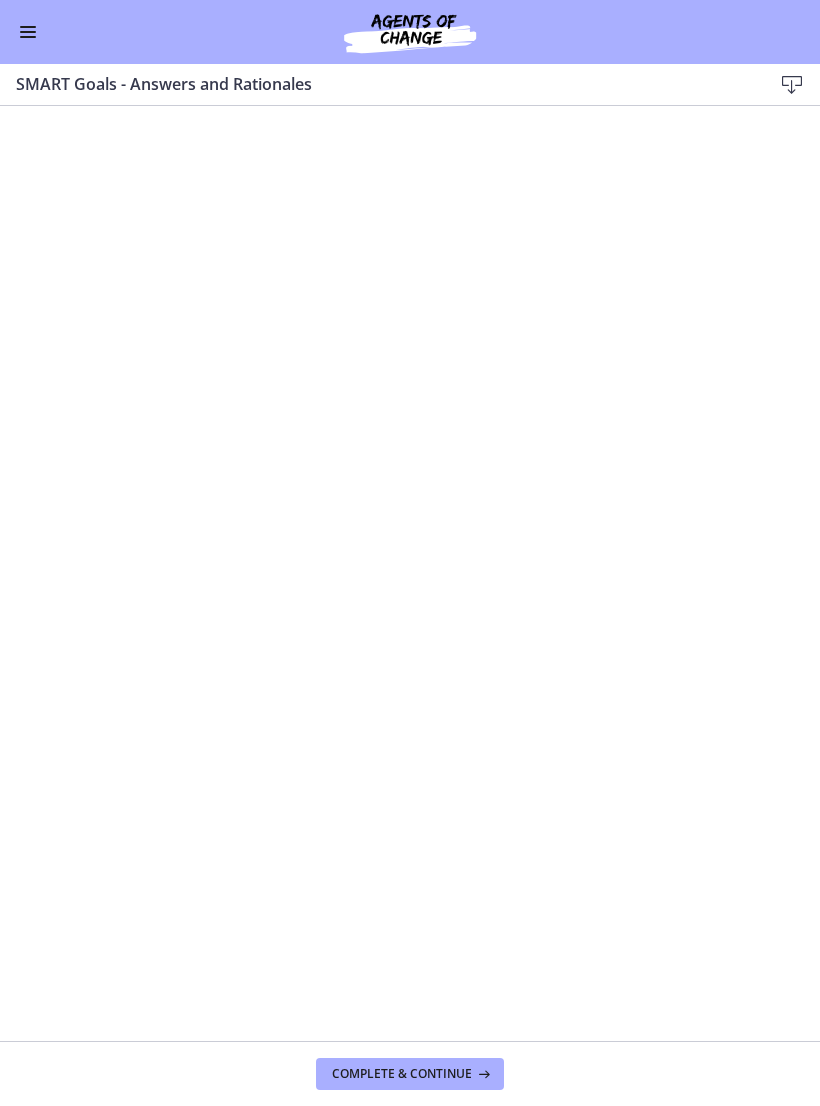 click at bounding box center (792, 85) 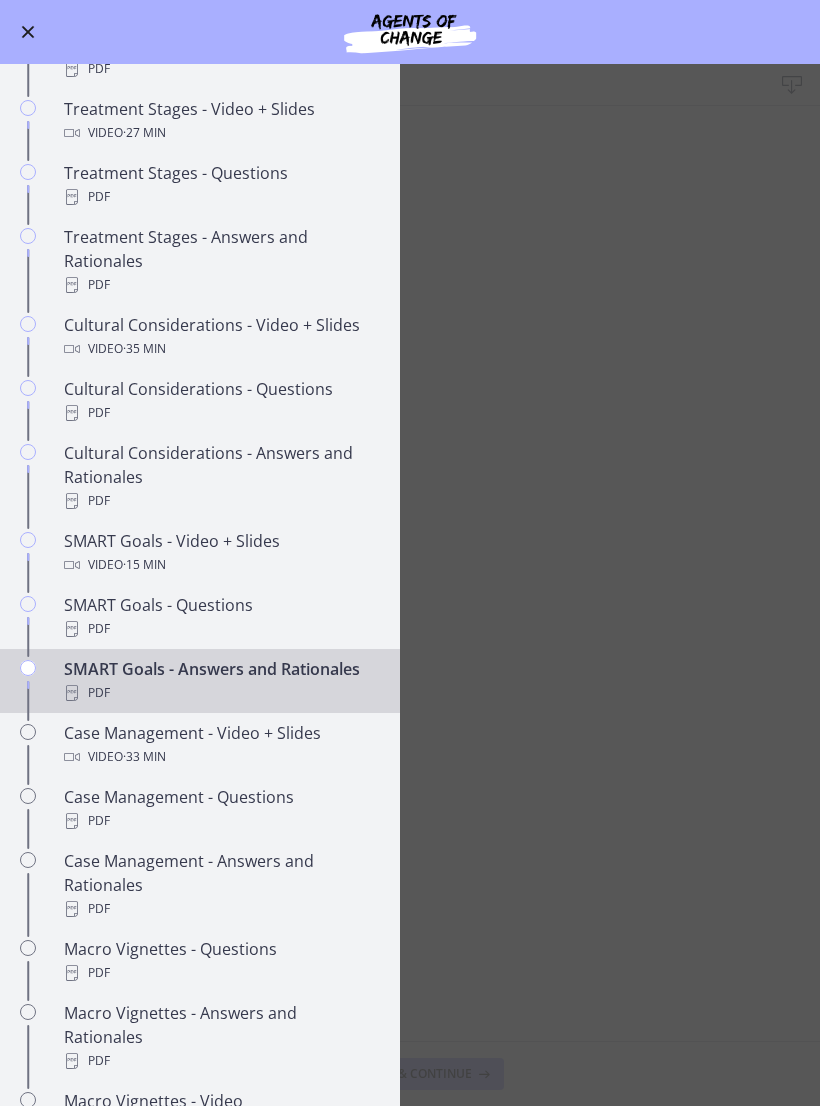 scroll, scrollTop: 1178, scrollLeft: 0, axis: vertical 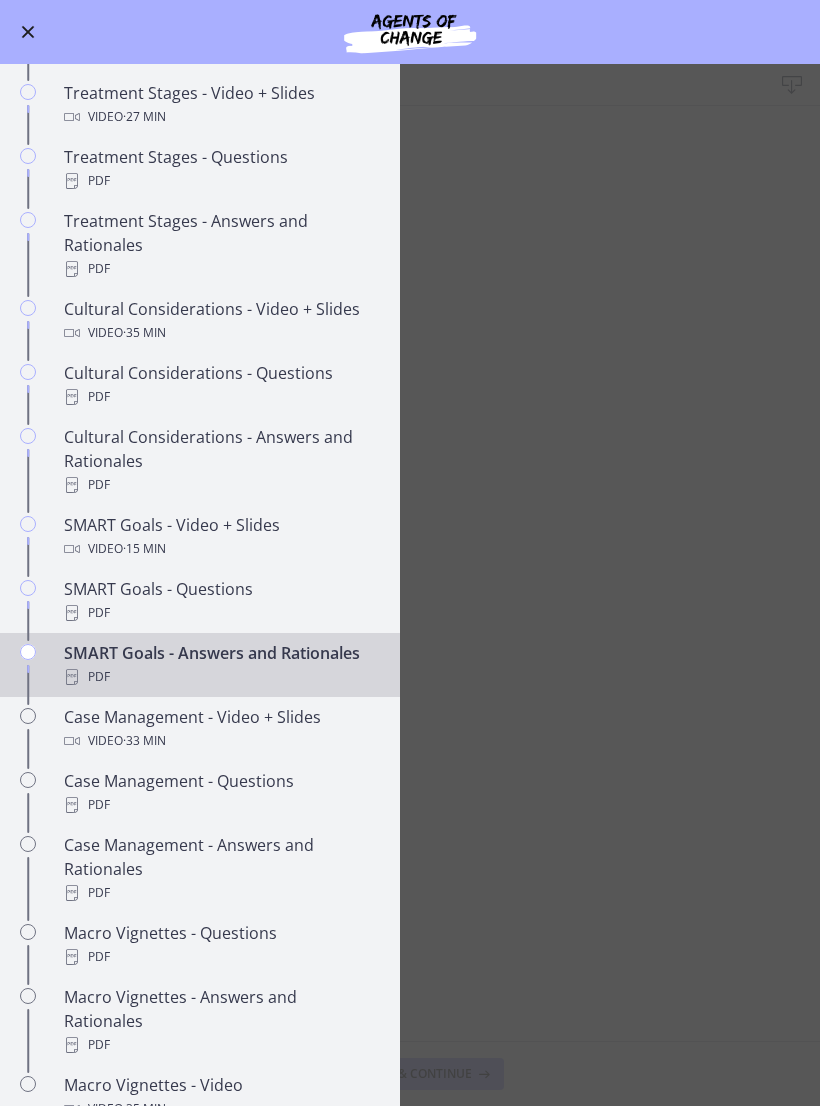 click on "Video
·  33 min" at bounding box center (220, 741) 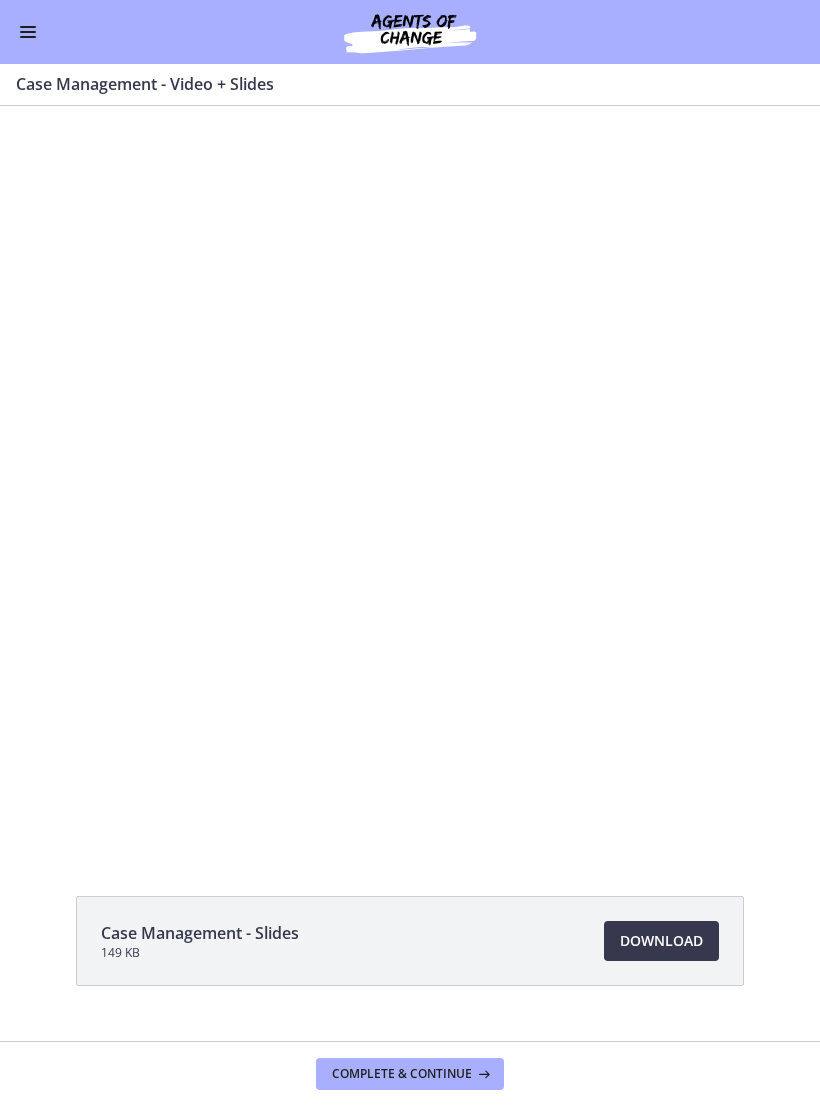 scroll, scrollTop: 0, scrollLeft: 0, axis: both 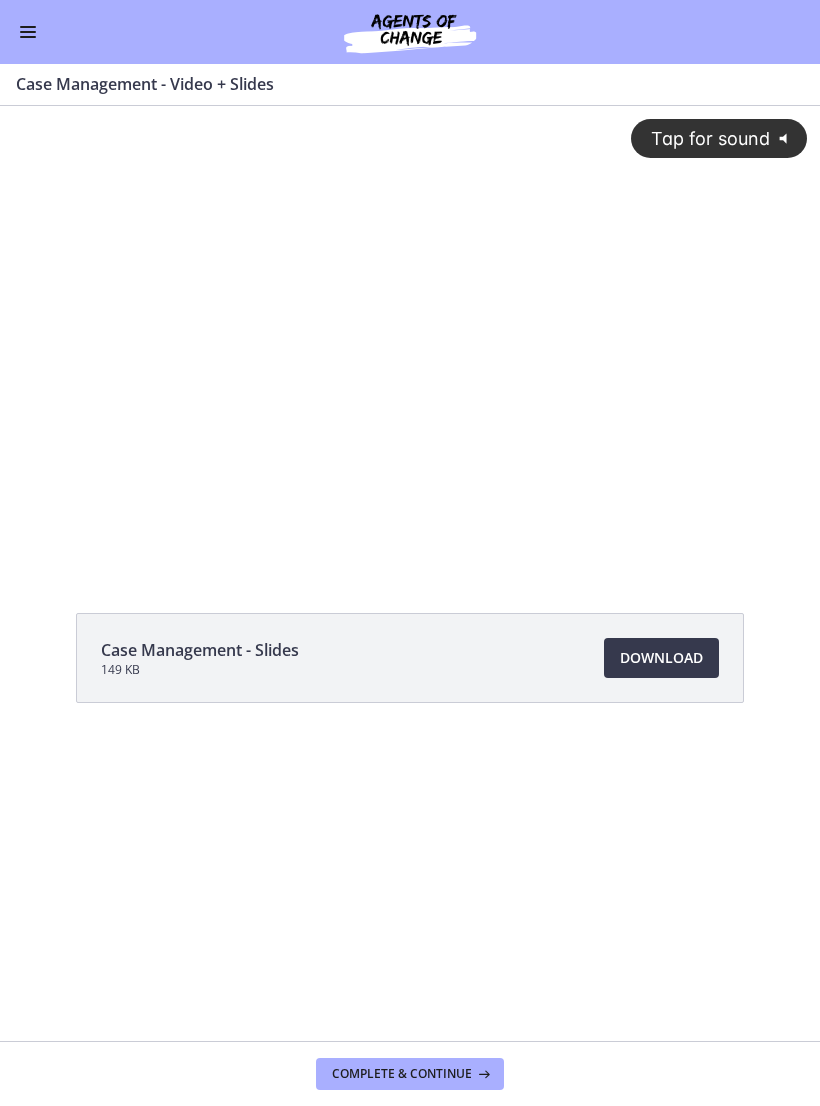 click on "Download
Opens in a new window" at bounding box center (661, 658) 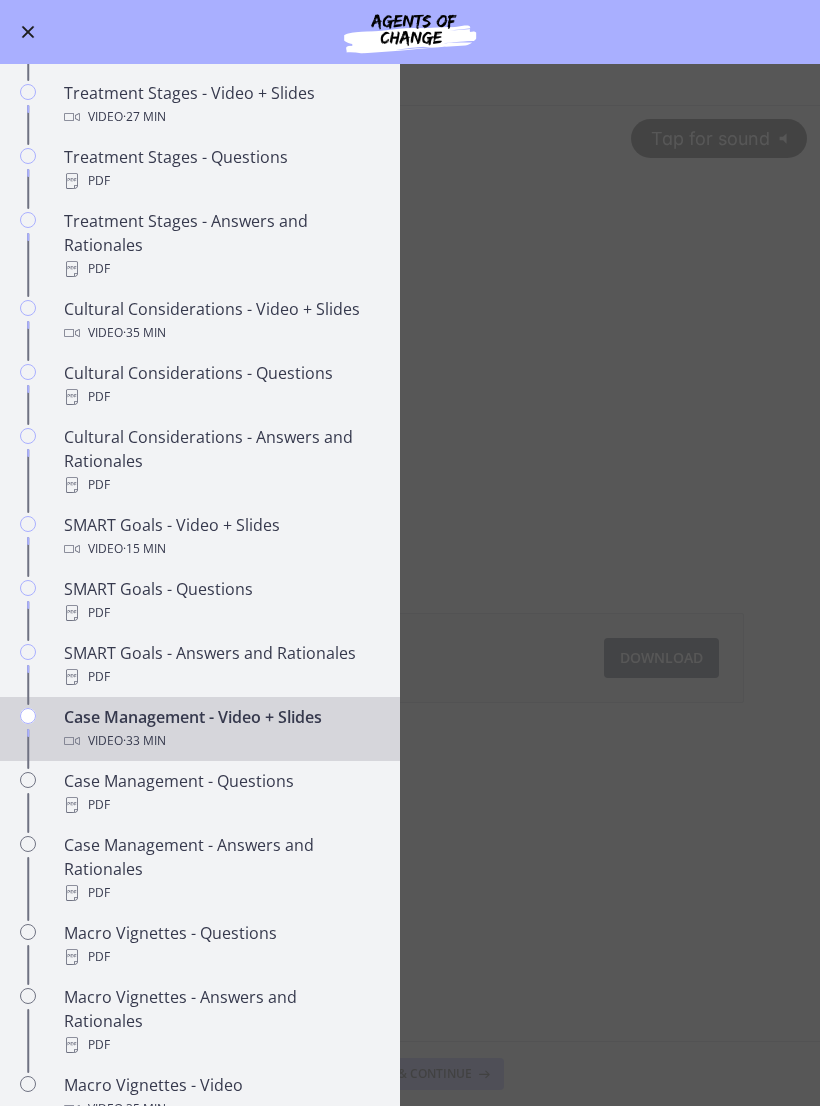 click on "PDF" at bounding box center (220, 805) 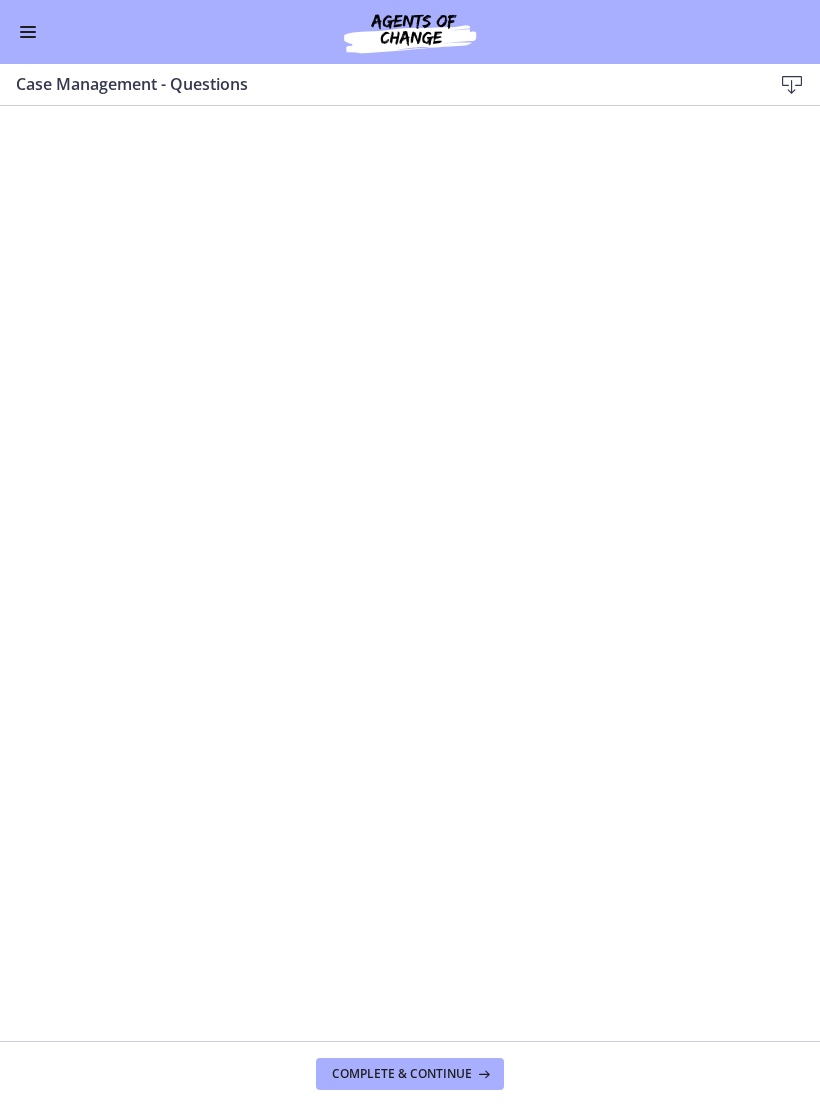 click at bounding box center [792, 85] 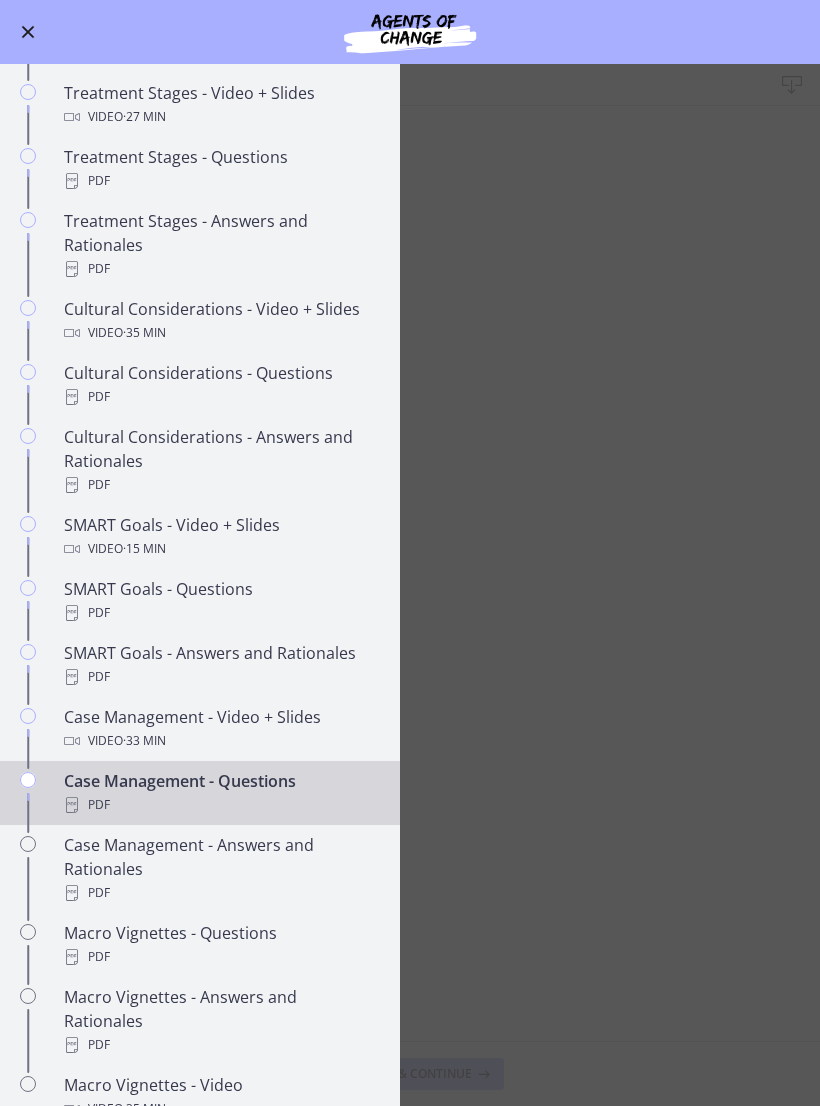 click on "Case Management - Answers and Rationales
PDF" at bounding box center (220, 869) 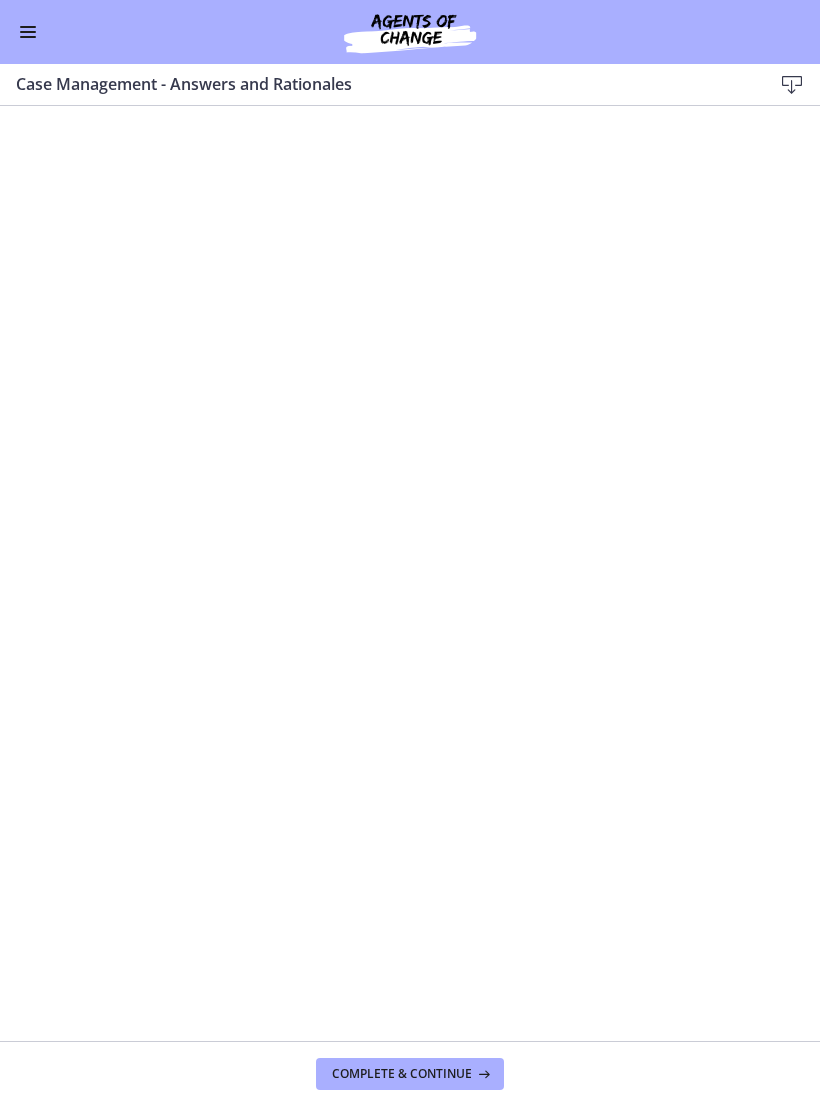 click at bounding box center [792, 85] 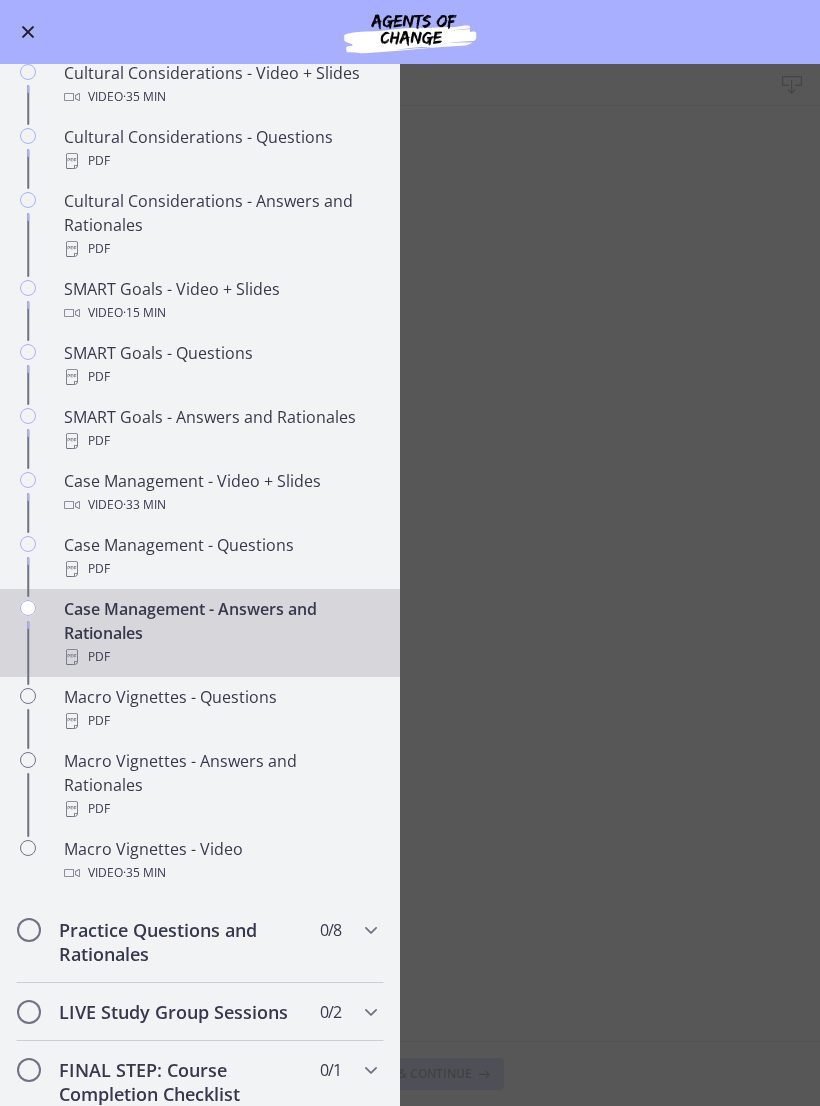 scroll, scrollTop: 1415, scrollLeft: 0, axis: vertical 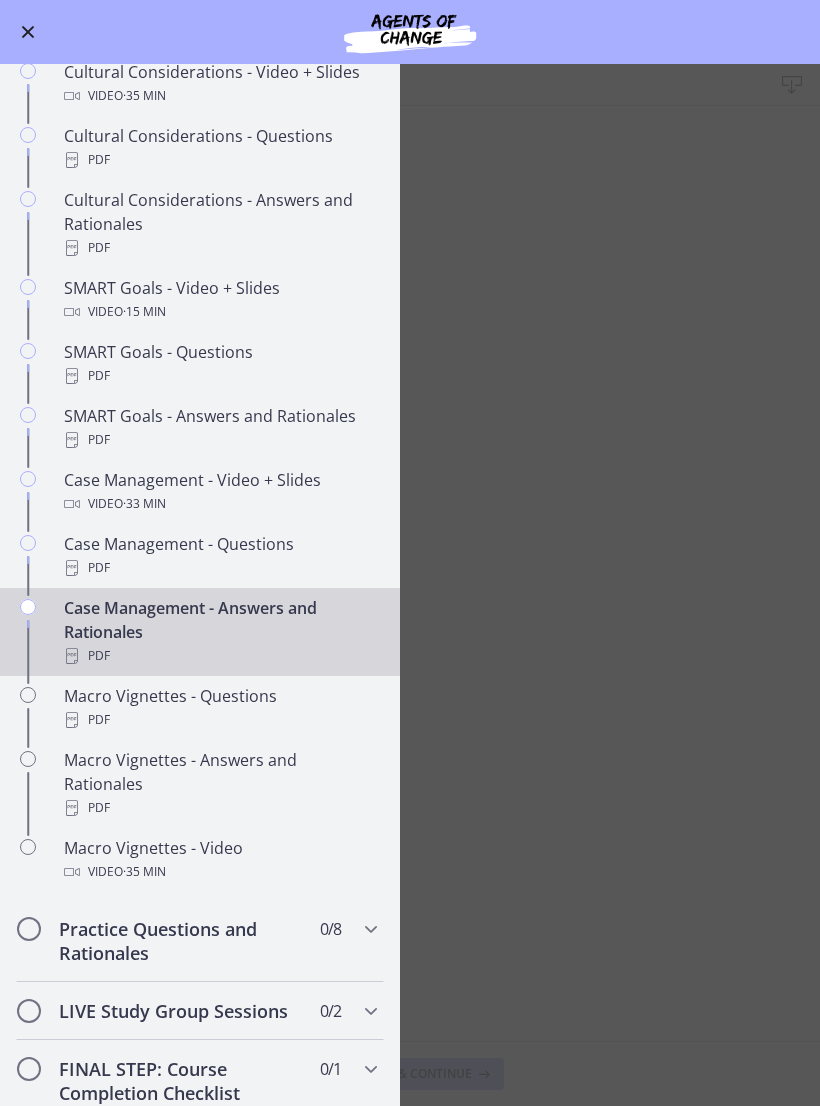 click on "PDF" at bounding box center (220, 720) 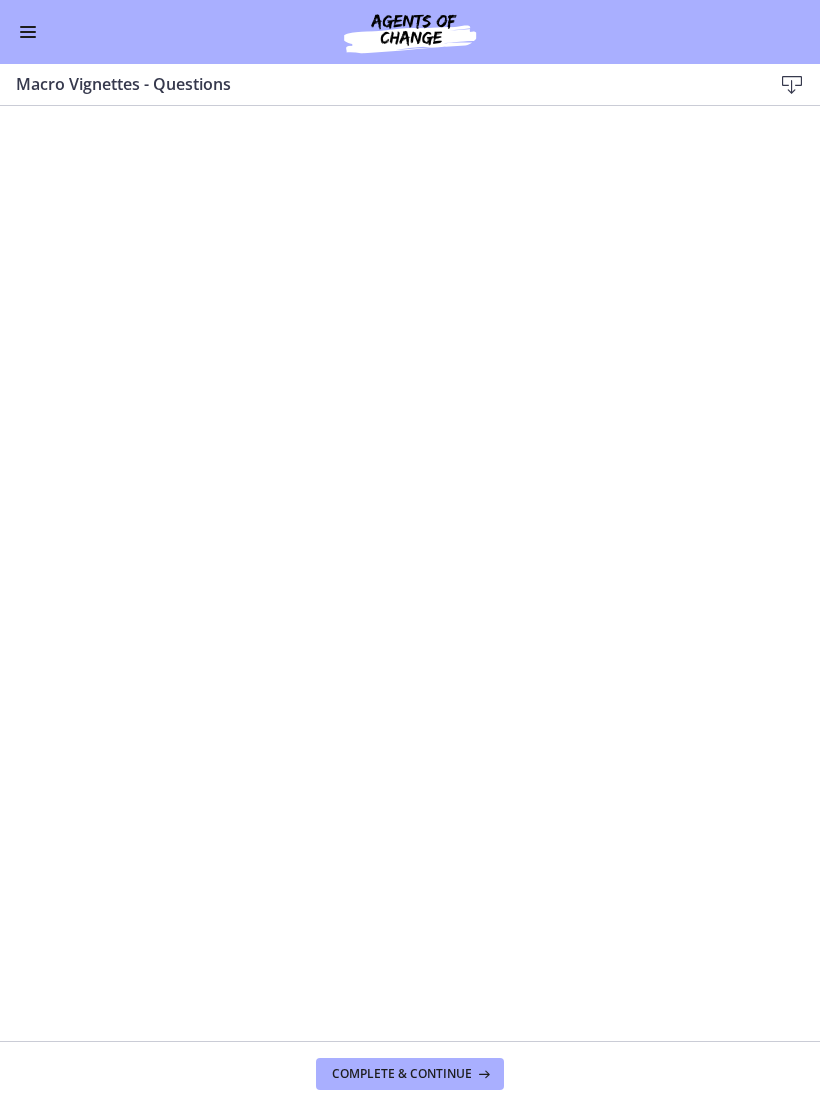 click at bounding box center (792, 85) 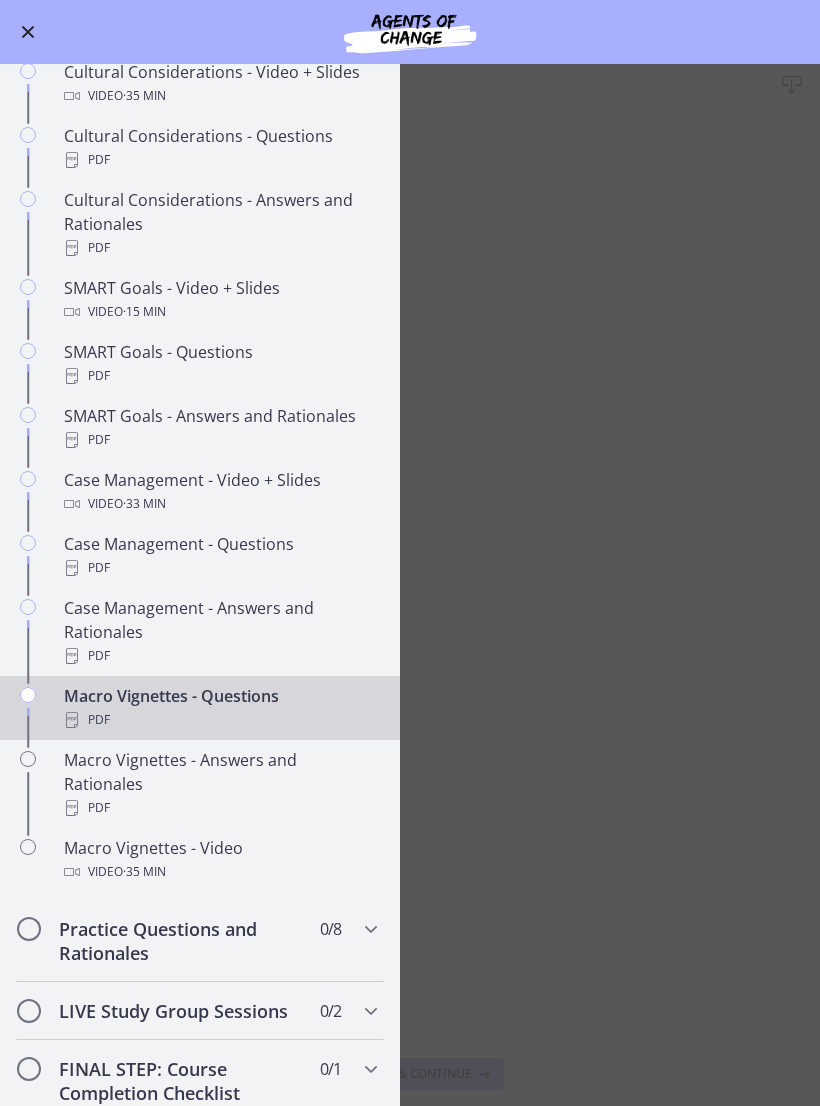 click on "Macro Vignettes - Answers and Rationales
PDF" at bounding box center [200, 784] 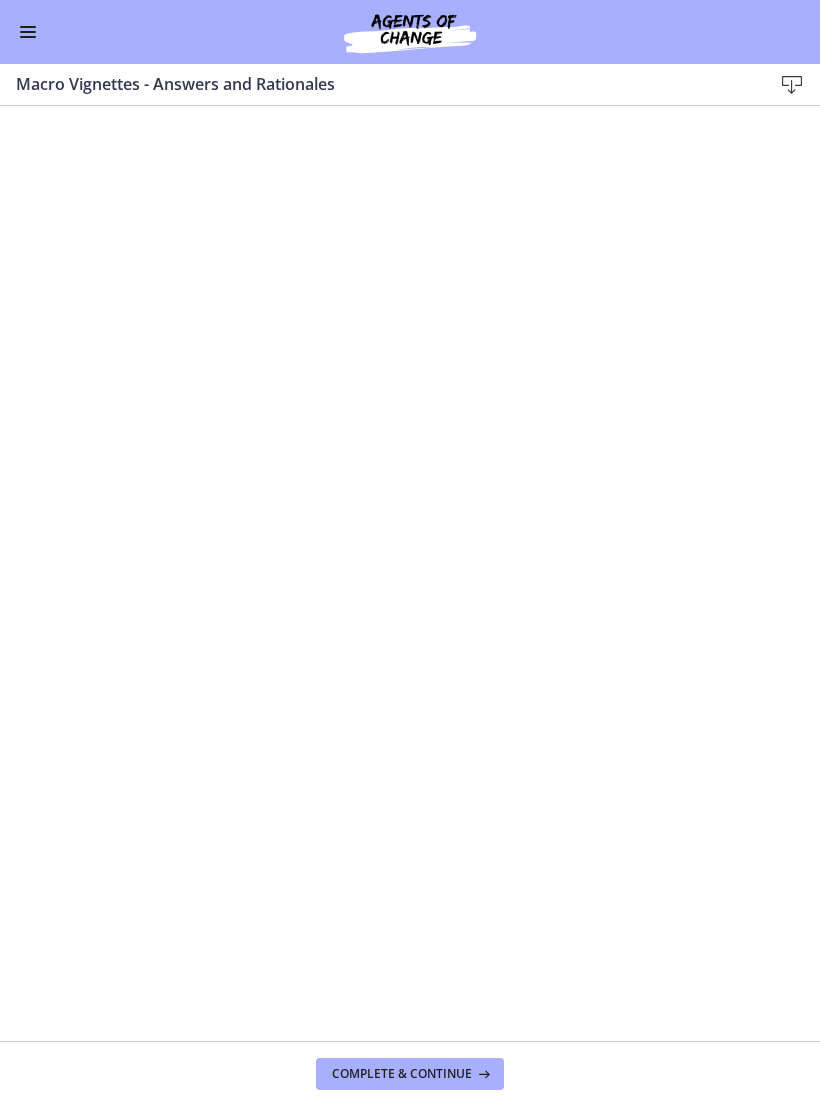 click at bounding box center (792, 85) 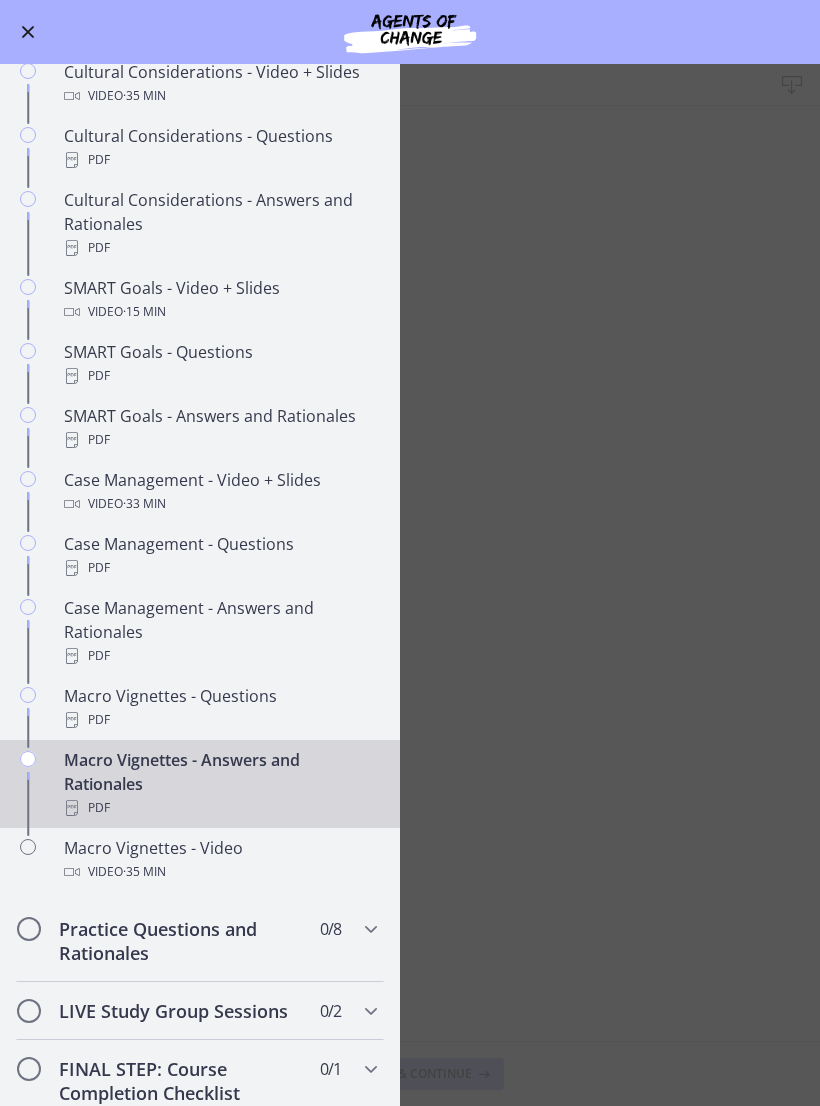 click on "Video
·  35 min" at bounding box center [220, 872] 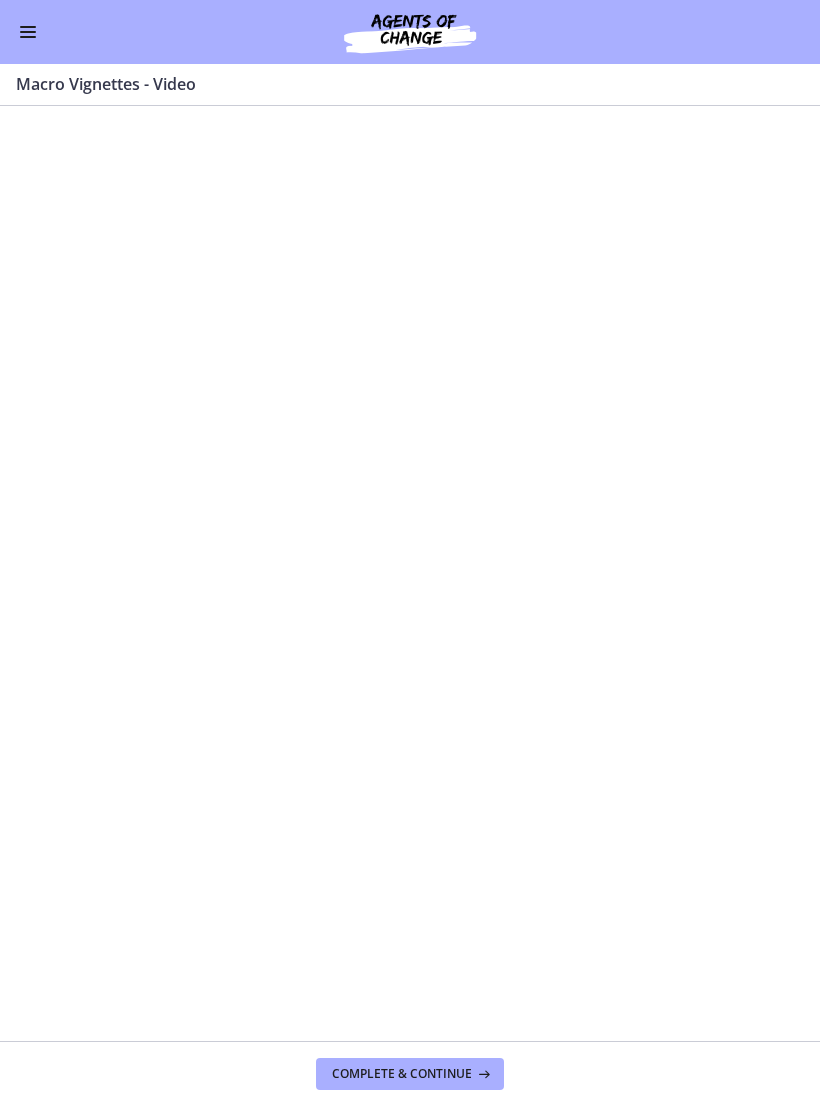 scroll, scrollTop: 0, scrollLeft: 0, axis: both 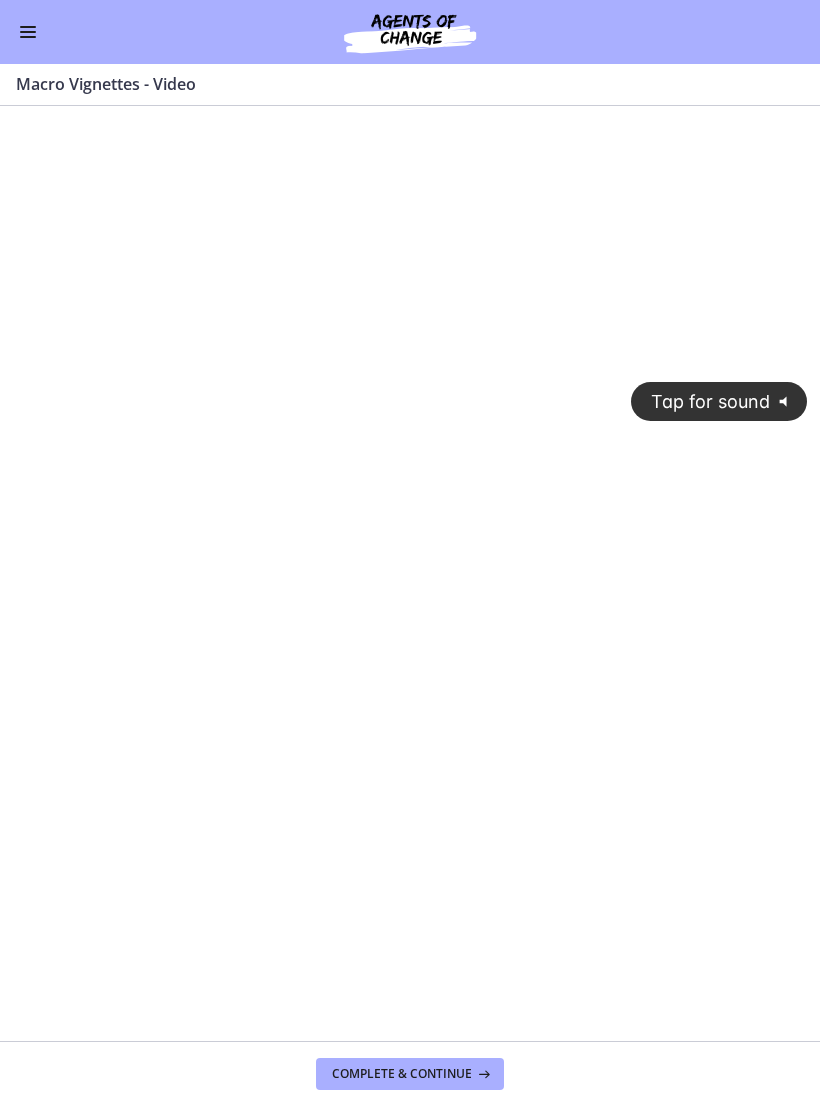 click on "Tap for sound
@keyframes VOLUME_SMALL_WAVE_FLASH {
0% { opacity: 0; }
33% { opacity: 1; }
66% { opacity: 1; }
100% { opacity: 0; }
}
@keyframes VOLUME_LARGE_WAVE_FLASH {
0% { opacity: 0; }
33% { opacity: 1; }
66% { opacity: 1; }
100% { opacity: 0; }
}
.volume__small-wave {
animation: VOLUME_SMALL_WAVE_FLASH 2s infinite;
opacity: 0;
}
.volume__large-wave {
animation: VOLUME_LARGE_WAVE_FLASH 2s infinite .3s;
opacity: 0;
}" at bounding box center (410, 554) 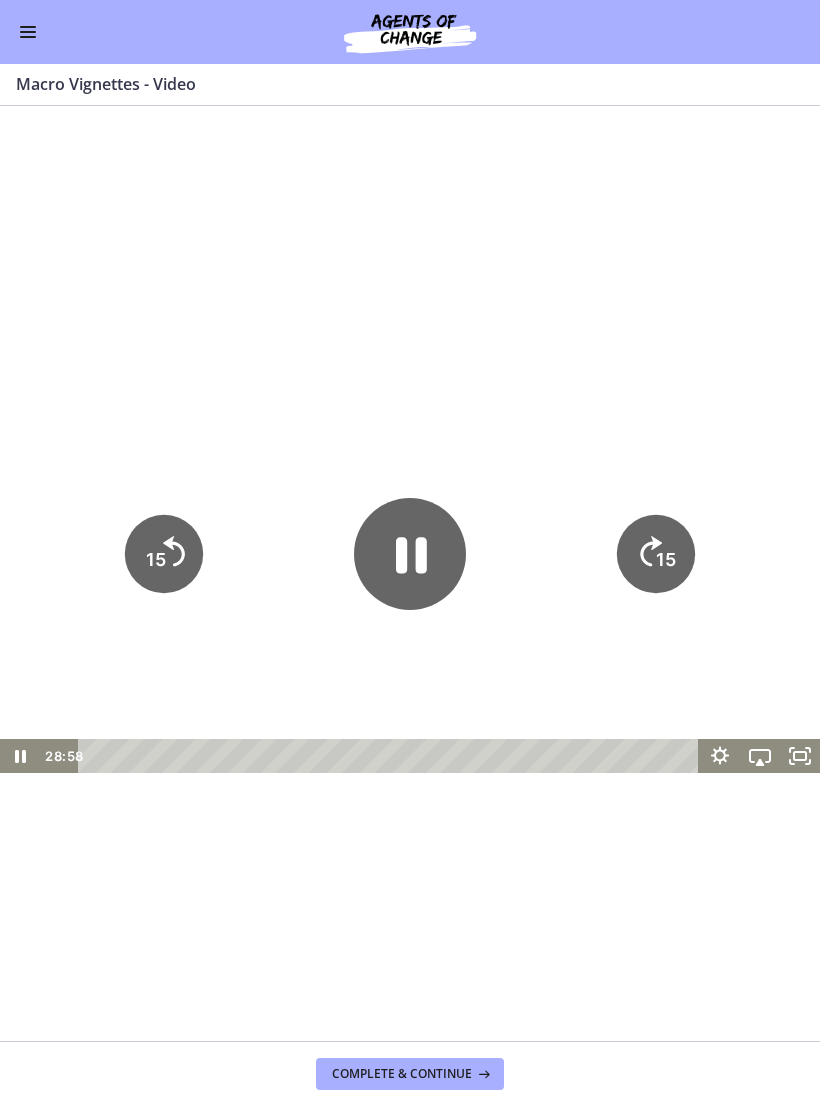 click 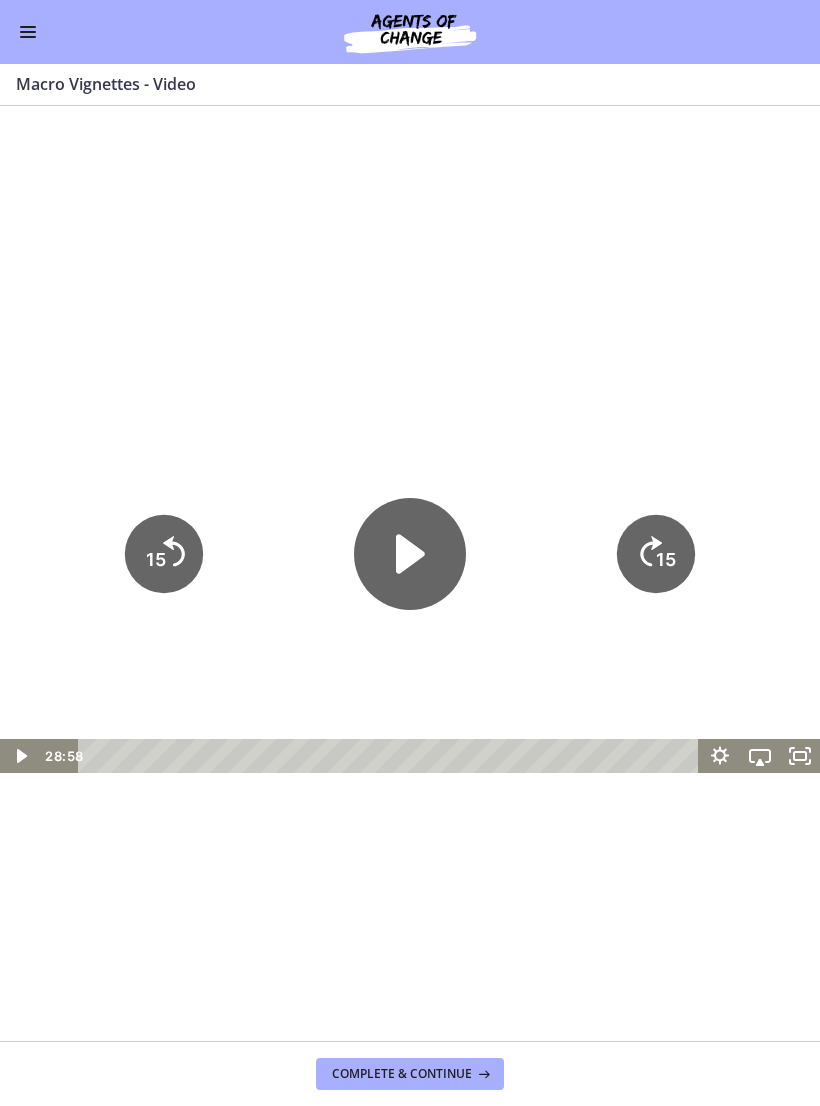 click at bounding box center [28, 37] 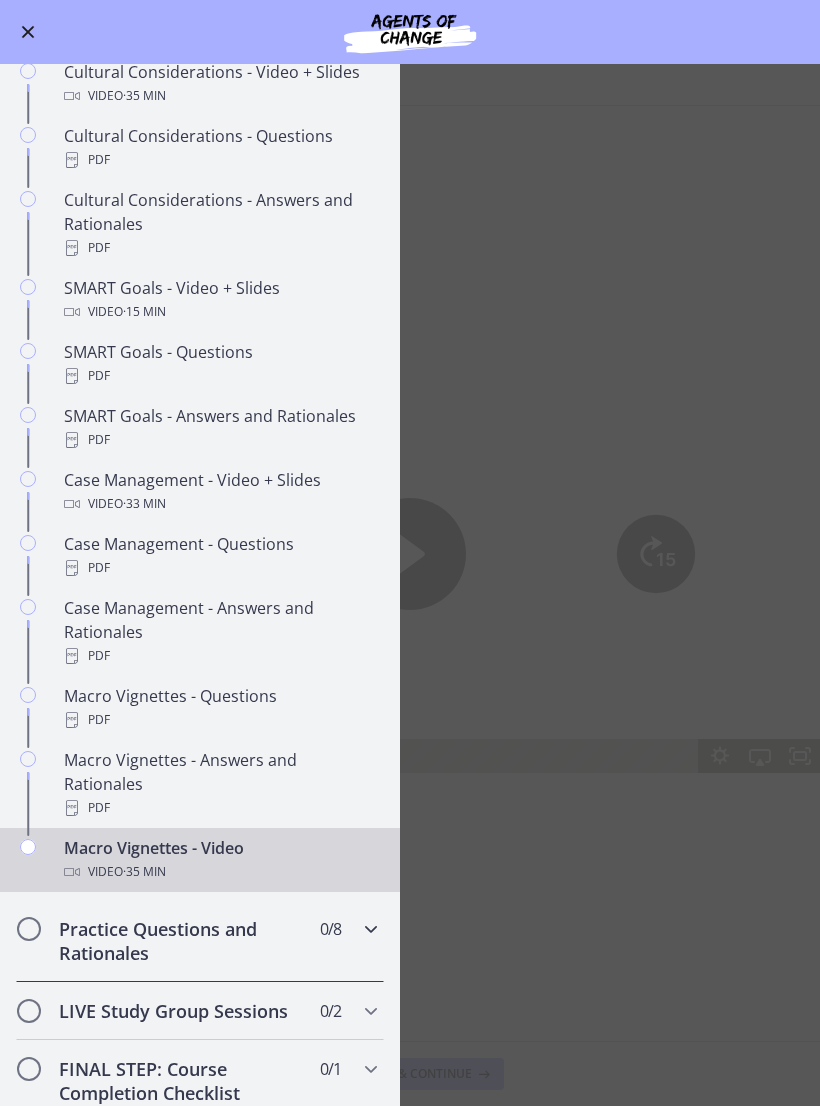 click on "Practice Questions and Rationales
0  /  8
Completed" at bounding box center (200, 941) 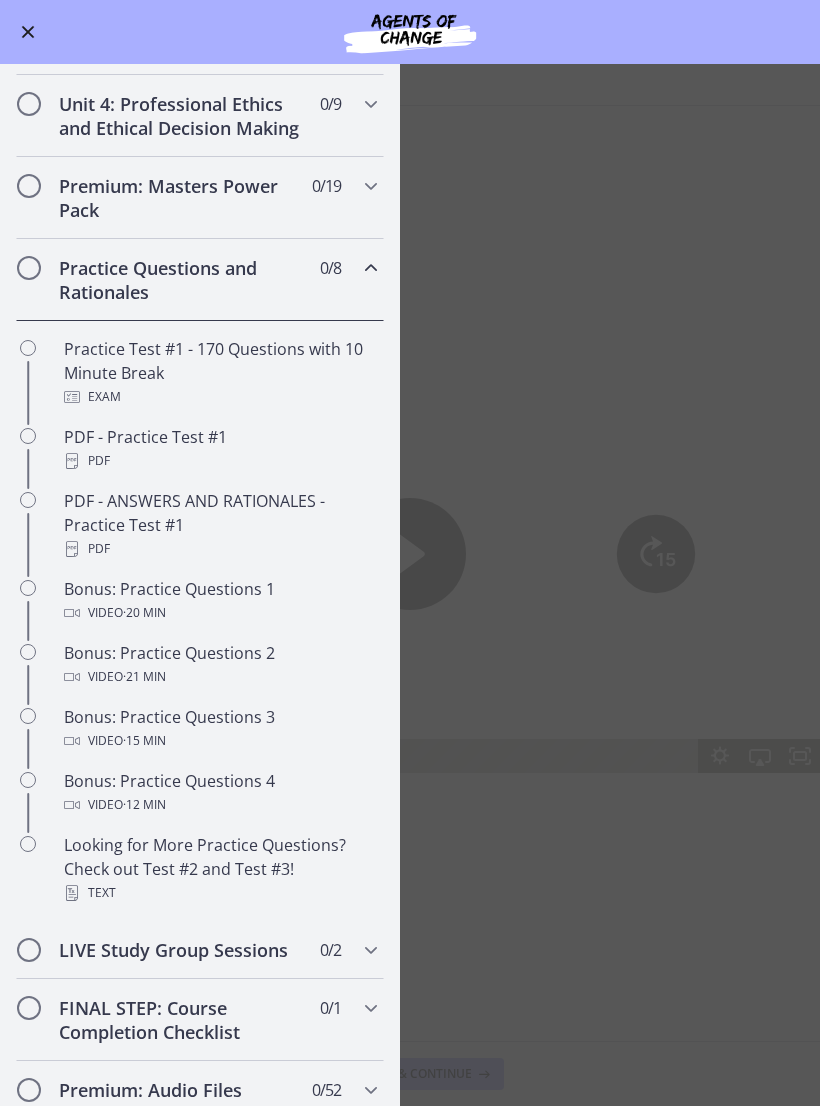 scroll, scrollTop: 723, scrollLeft: 0, axis: vertical 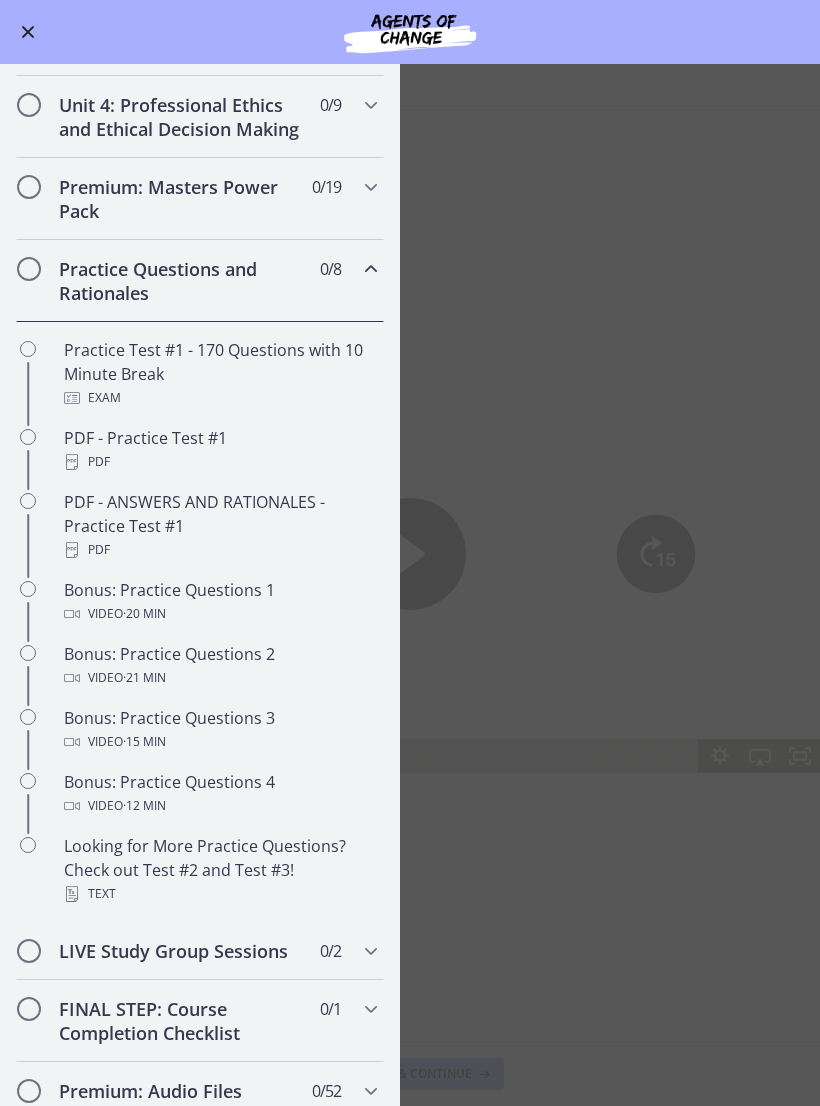 click on "Practice Test #1 - 170 Questions with 10 Minute Break
Exam" at bounding box center [220, 374] 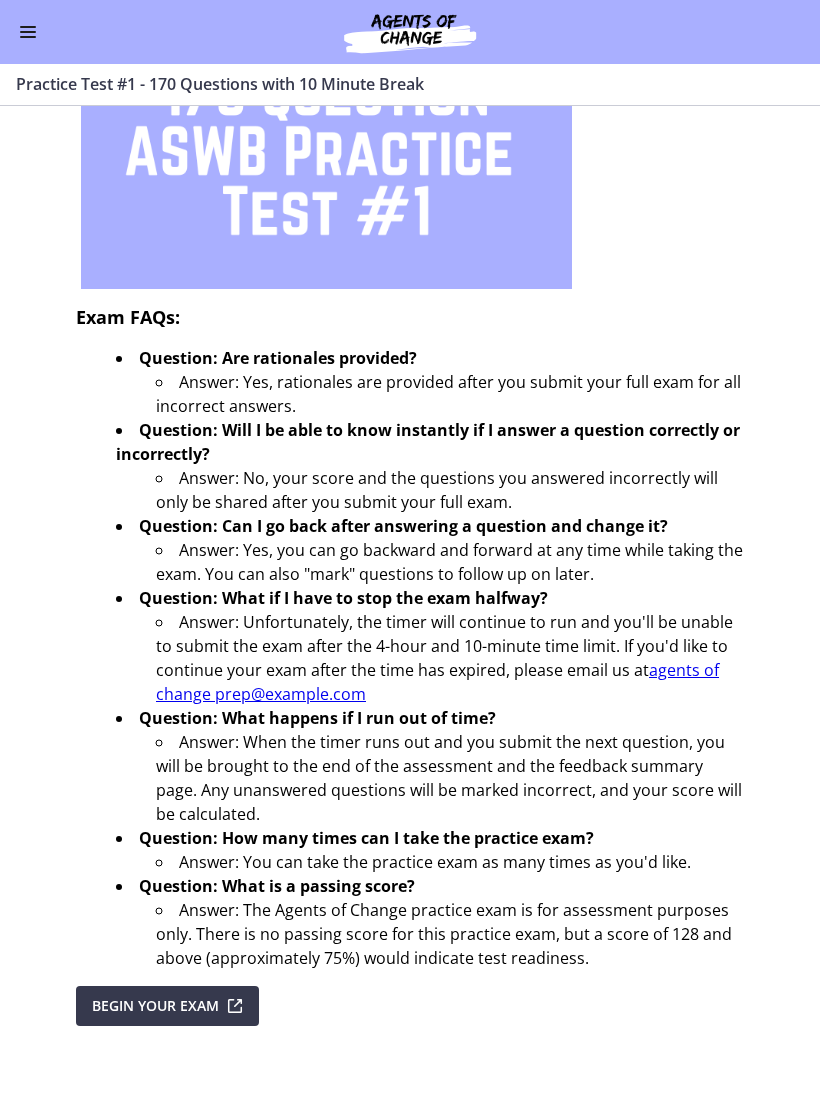 scroll, scrollTop: 347, scrollLeft: 0, axis: vertical 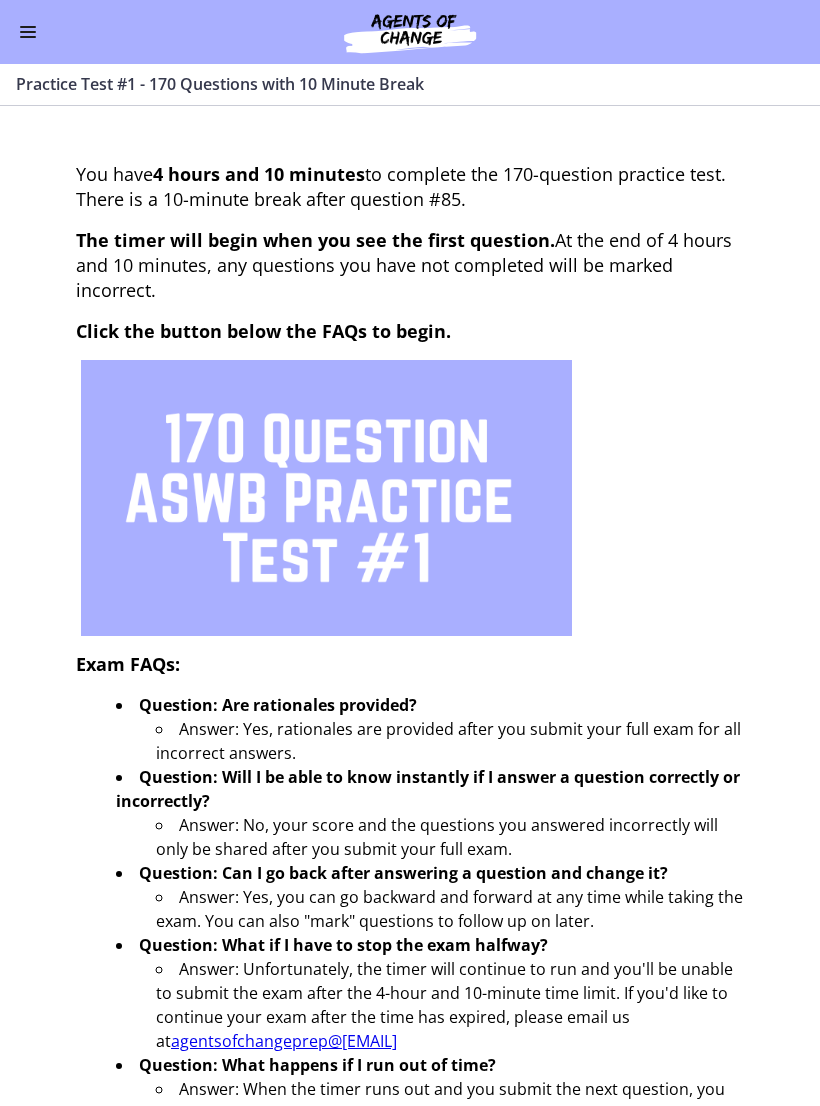 click on "Go to Dashboard" at bounding box center (410, 32) 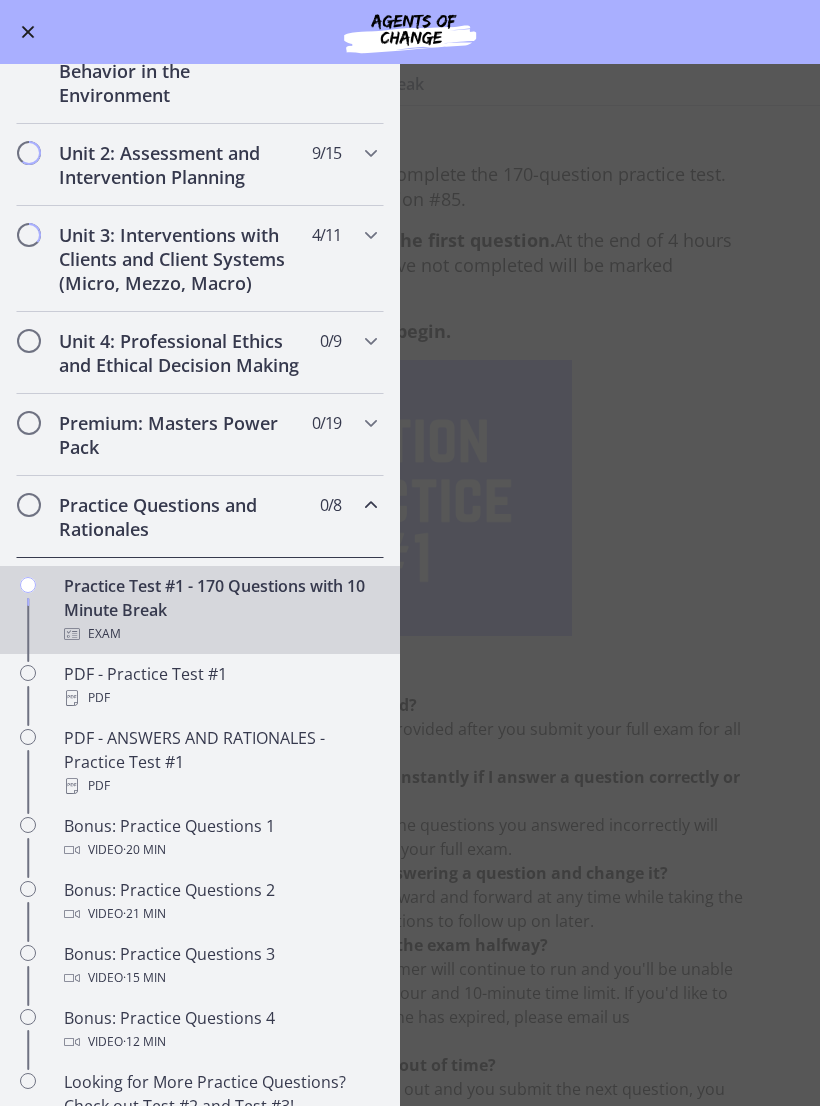 scroll, scrollTop: 508, scrollLeft: 0, axis: vertical 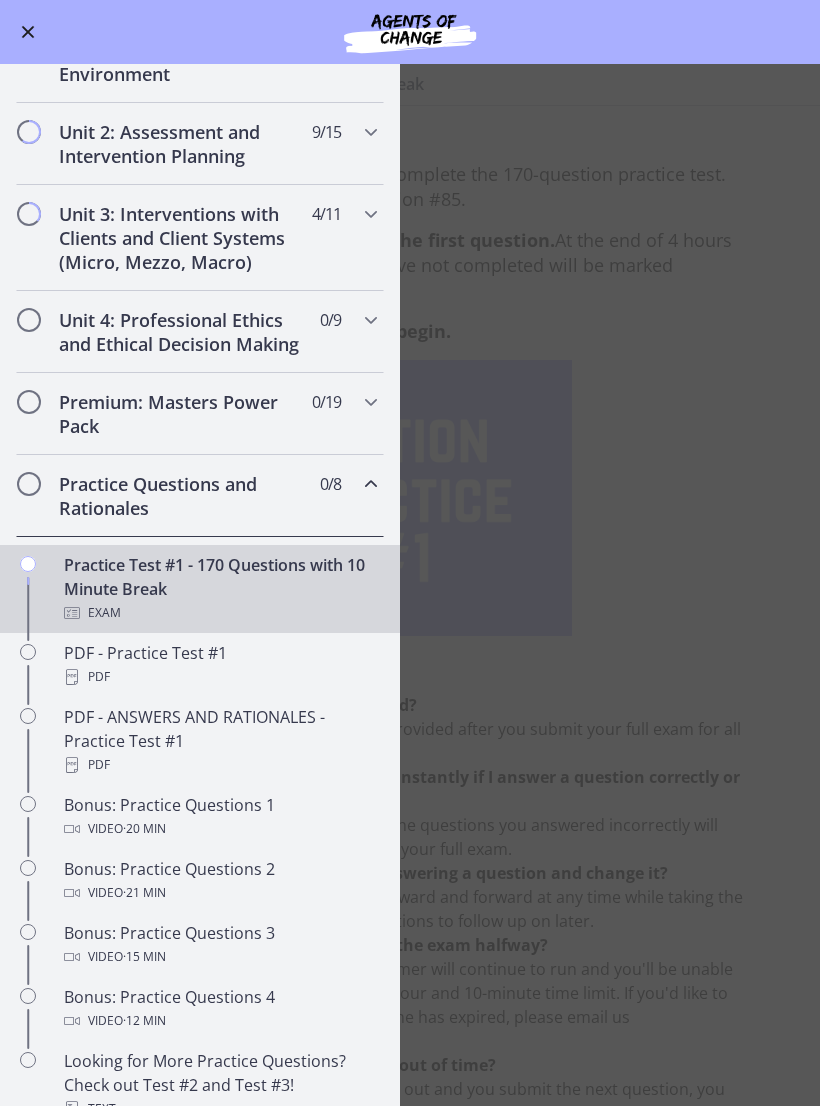click at bounding box center [371, 484] 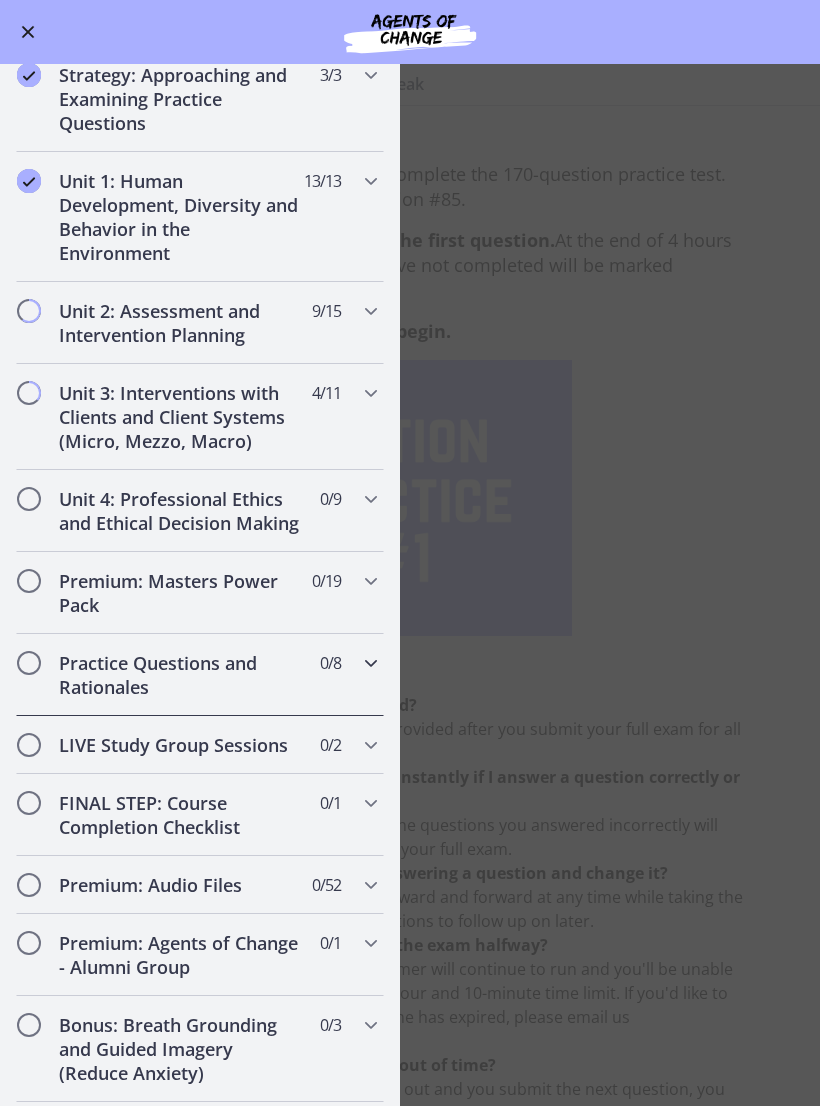 scroll, scrollTop: 321, scrollLeft: 0, axis: vertical 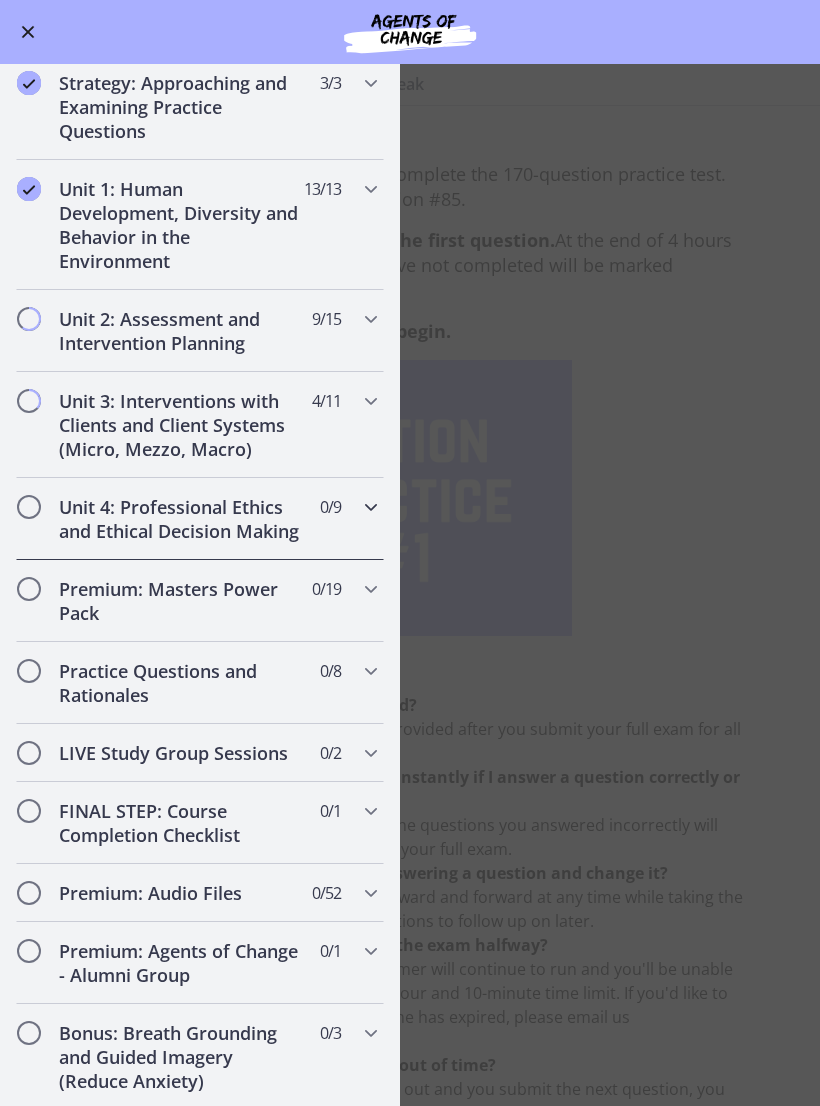 click on "Unit 4: Professional Ethics and Ethical Decision Making
0  /  9
Completed" at bounding box center [200, 519] 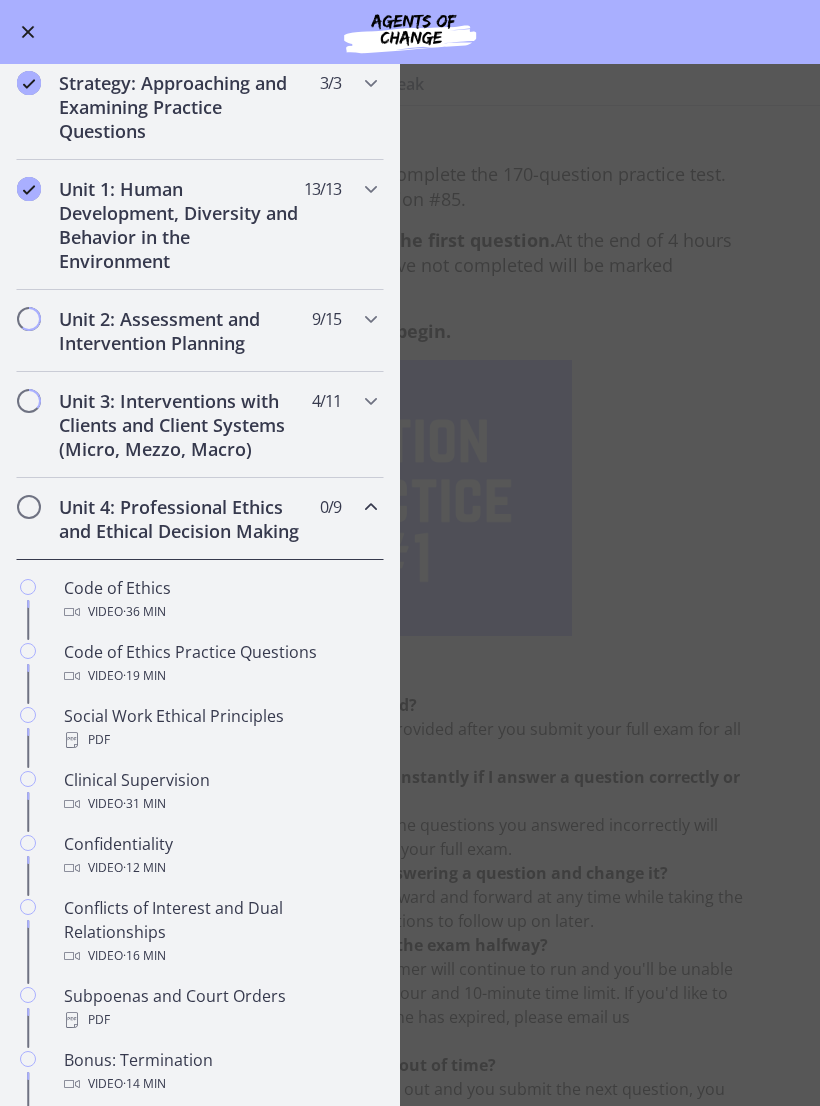 click at bounding box center [371, 507] 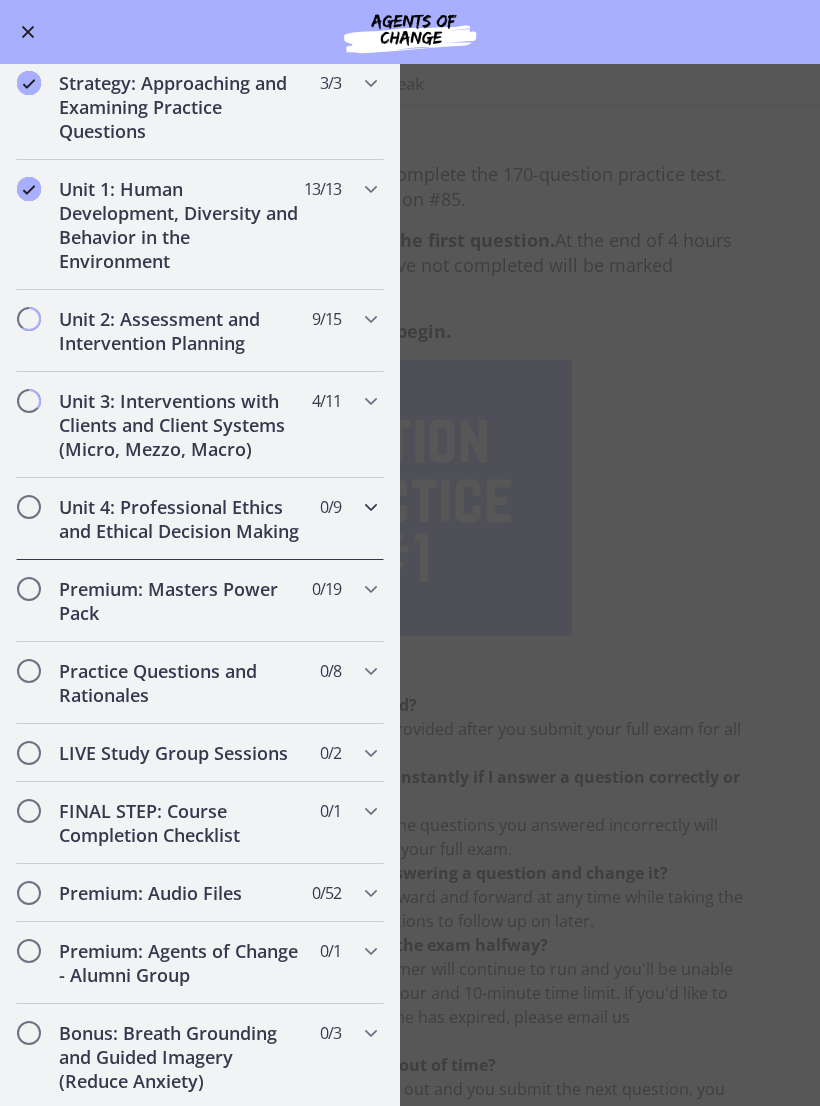 scroll, scrollTop: 39, scrollLeft: 0, axis: vertical 